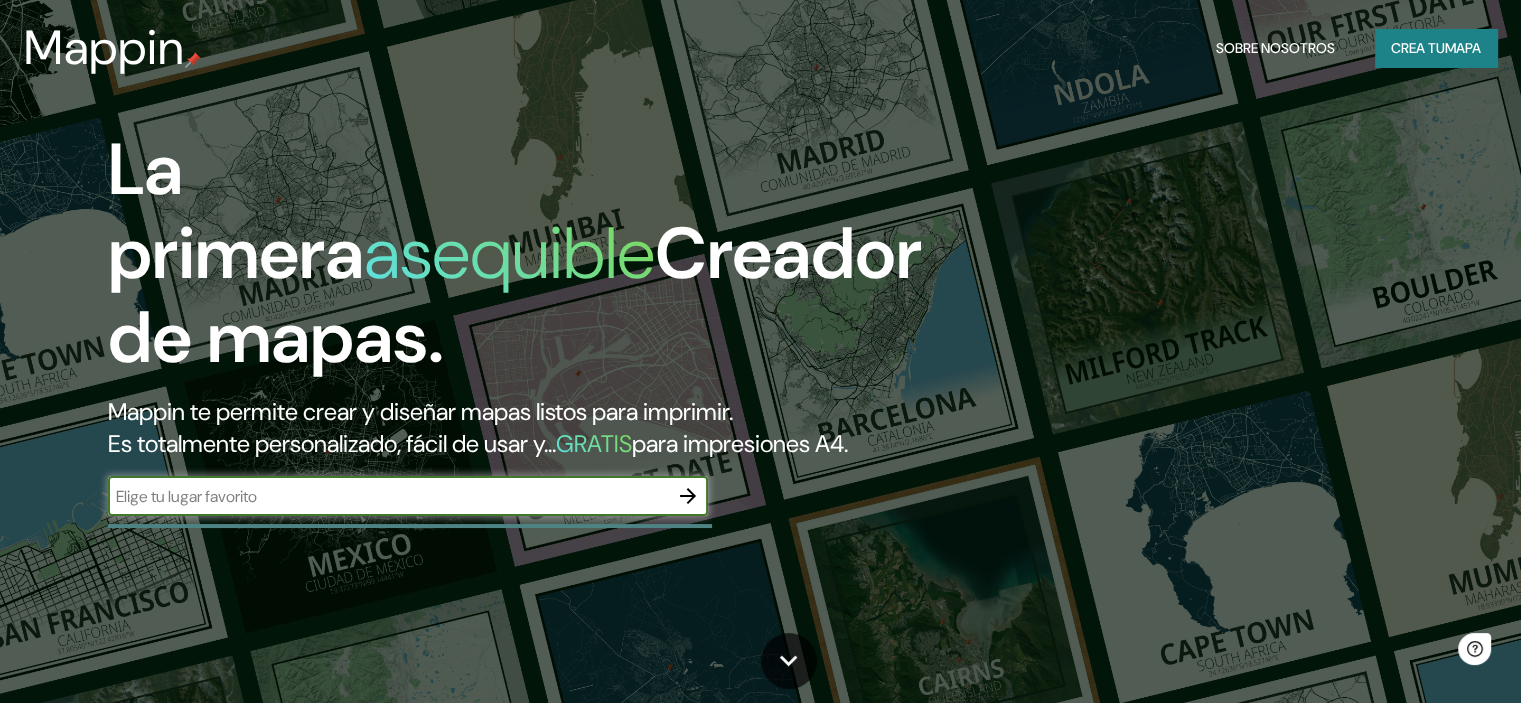scroll, scrollTop: 0, scrollLeft: 0, axis: both 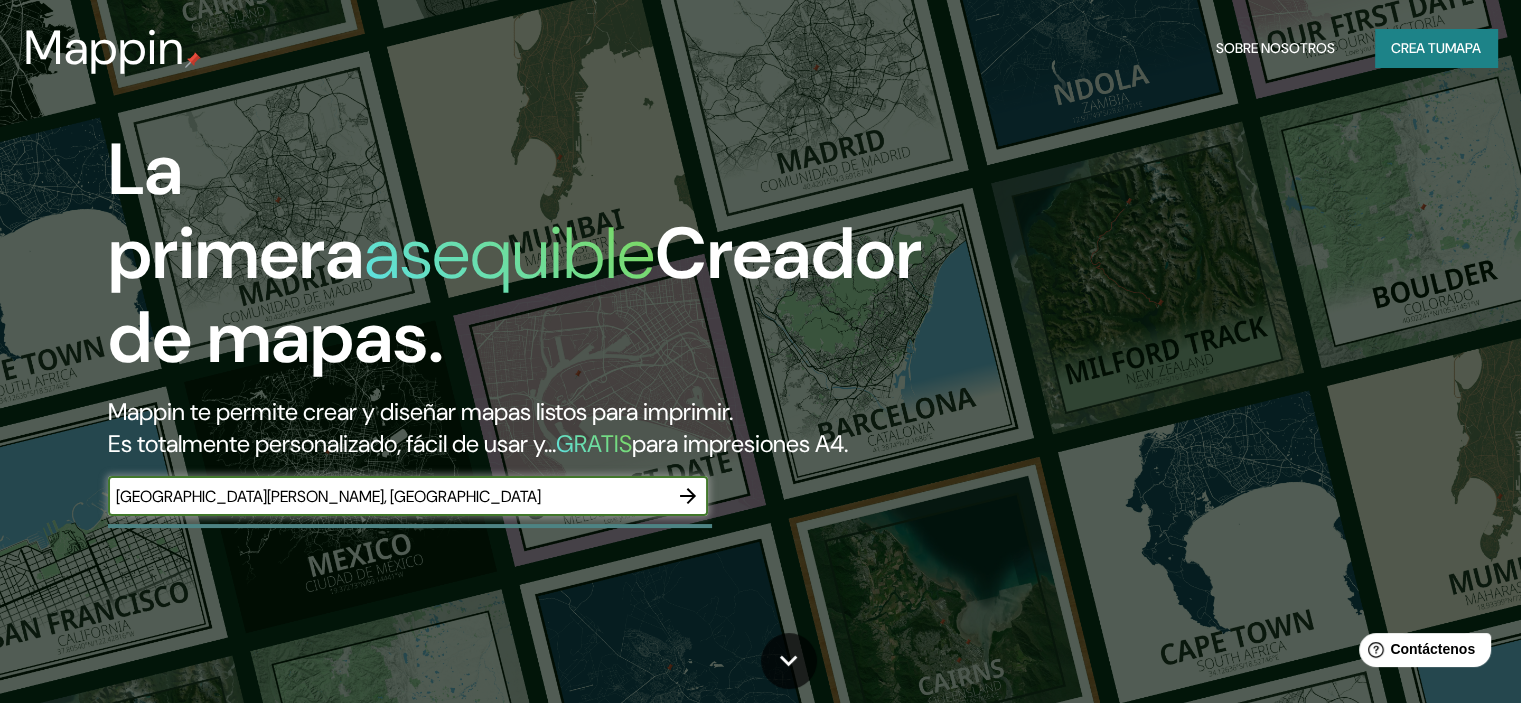 type on "[GEOGRAPHIC_DATA][PERSON_NAME], [GEOGRAPHIC_DATA]" 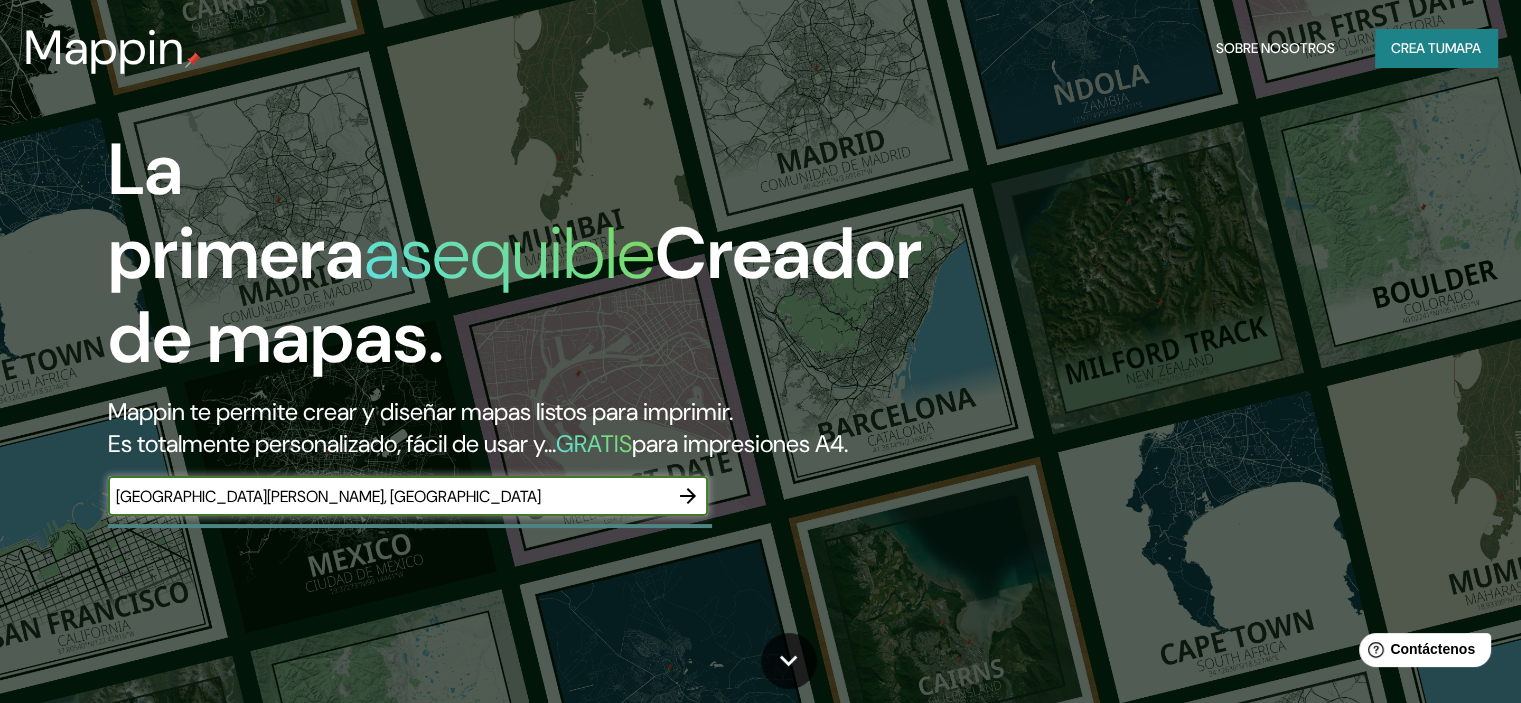 click 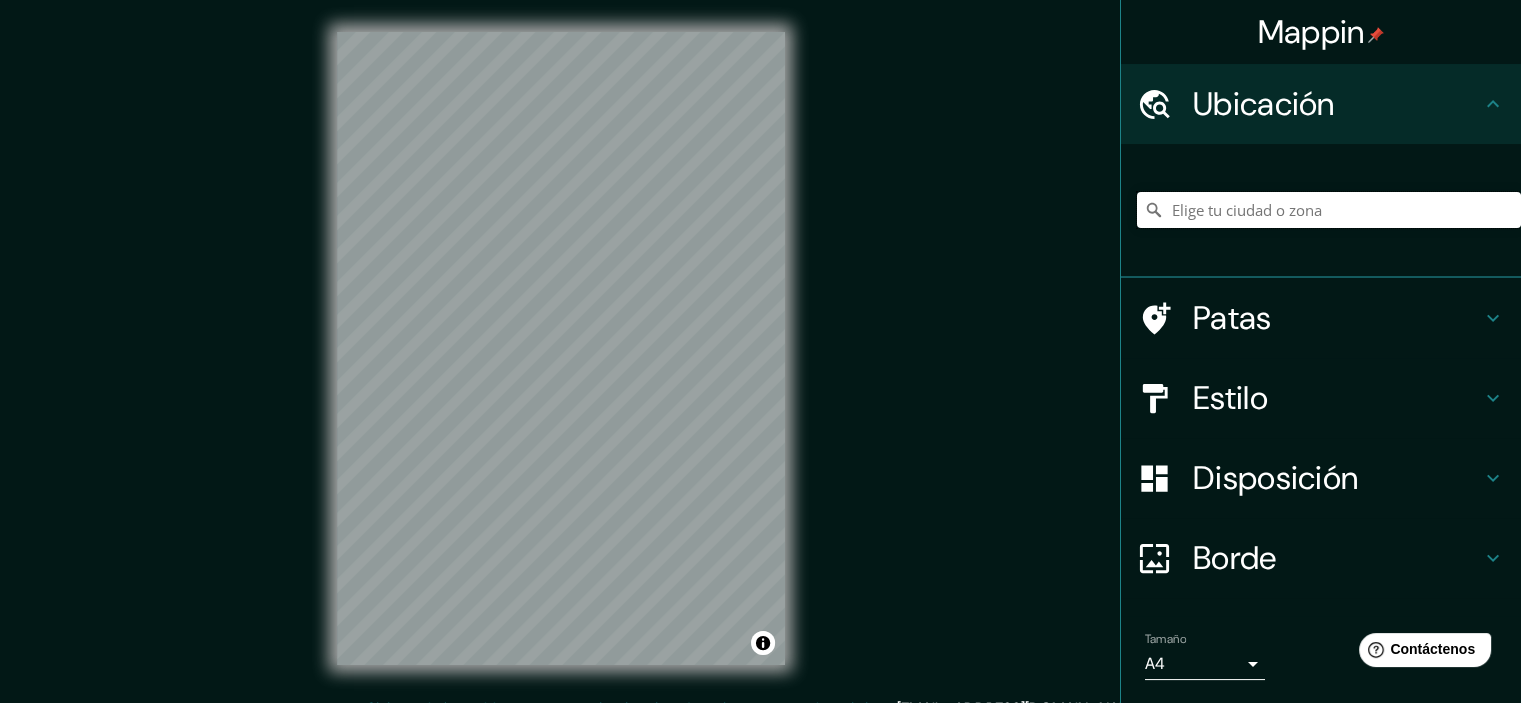 click at bounding box center [1329, 210] 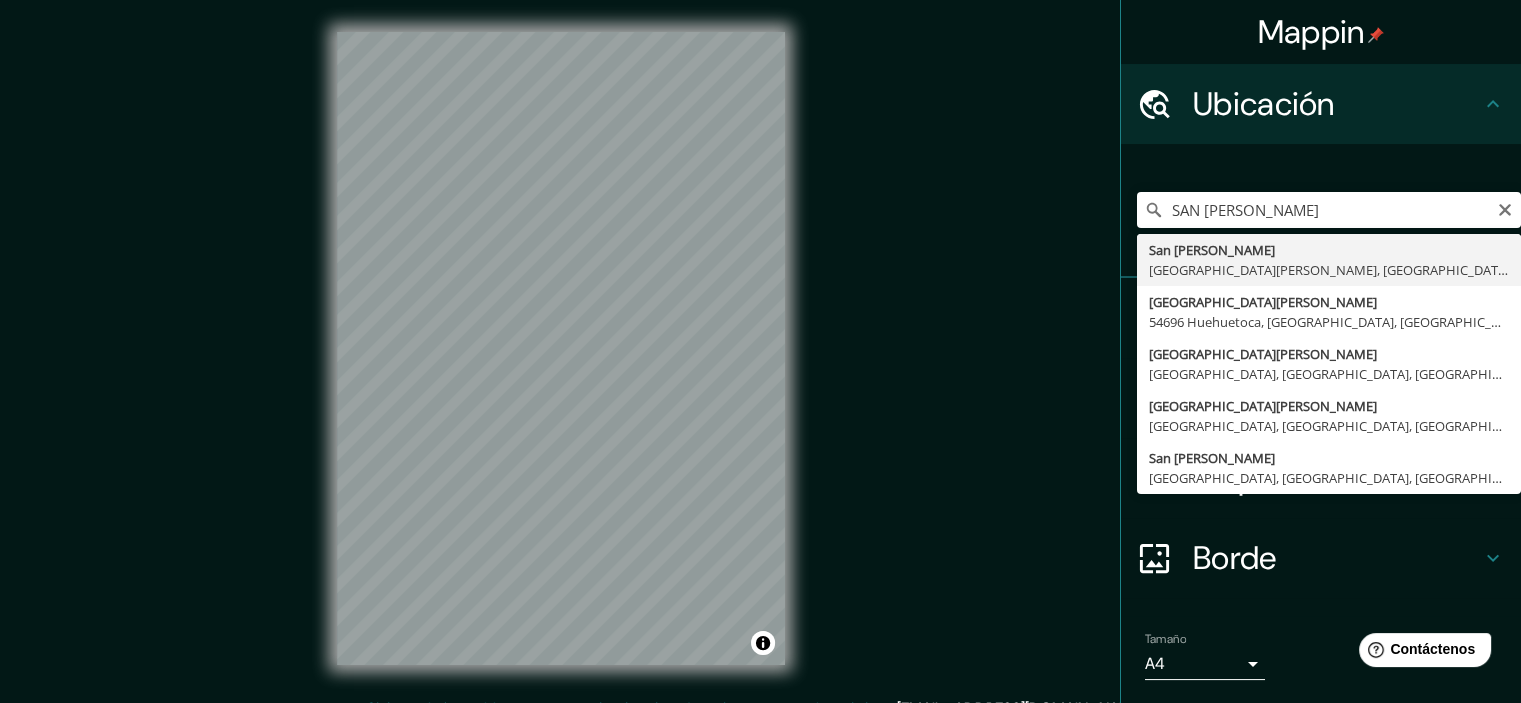 type on "[GEOGRAPHIC_DATA][PERSON_NAME], [GEOGRAPHIC_DATA][PERSON_NAME], [GEOGRAPHIC_DATA]" 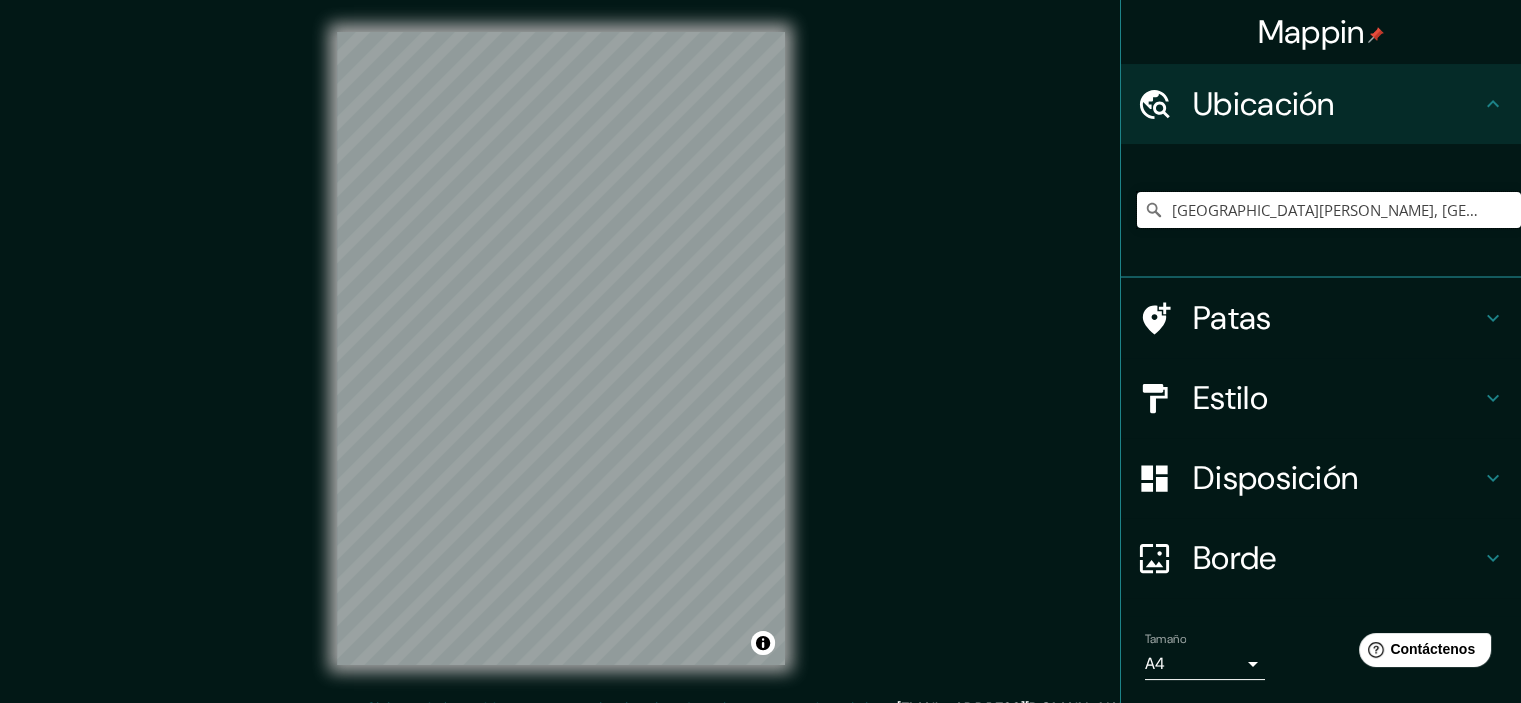 scroll, scrollTop: 0, scrollLeft: 0, axis: both 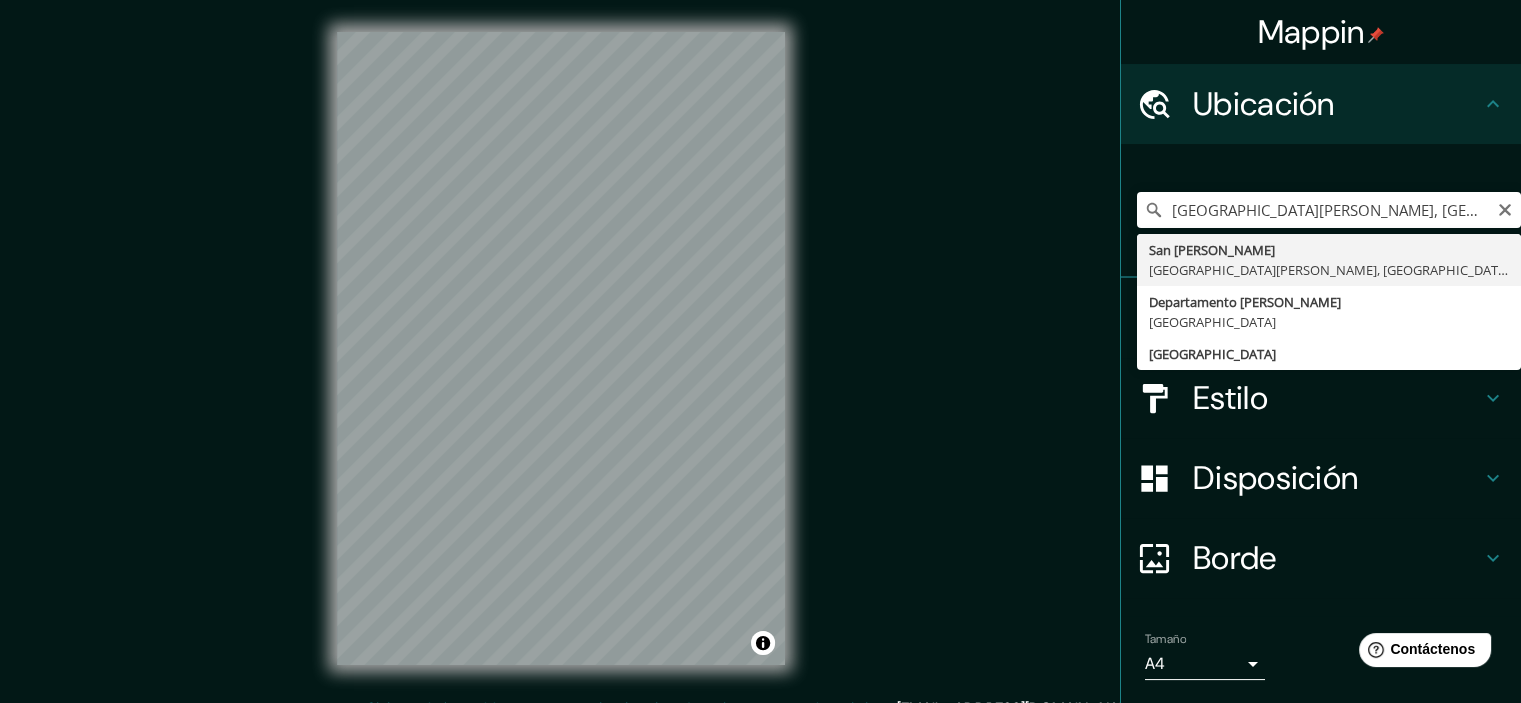 click on "Estilo" at bounding box center [1337, 398] 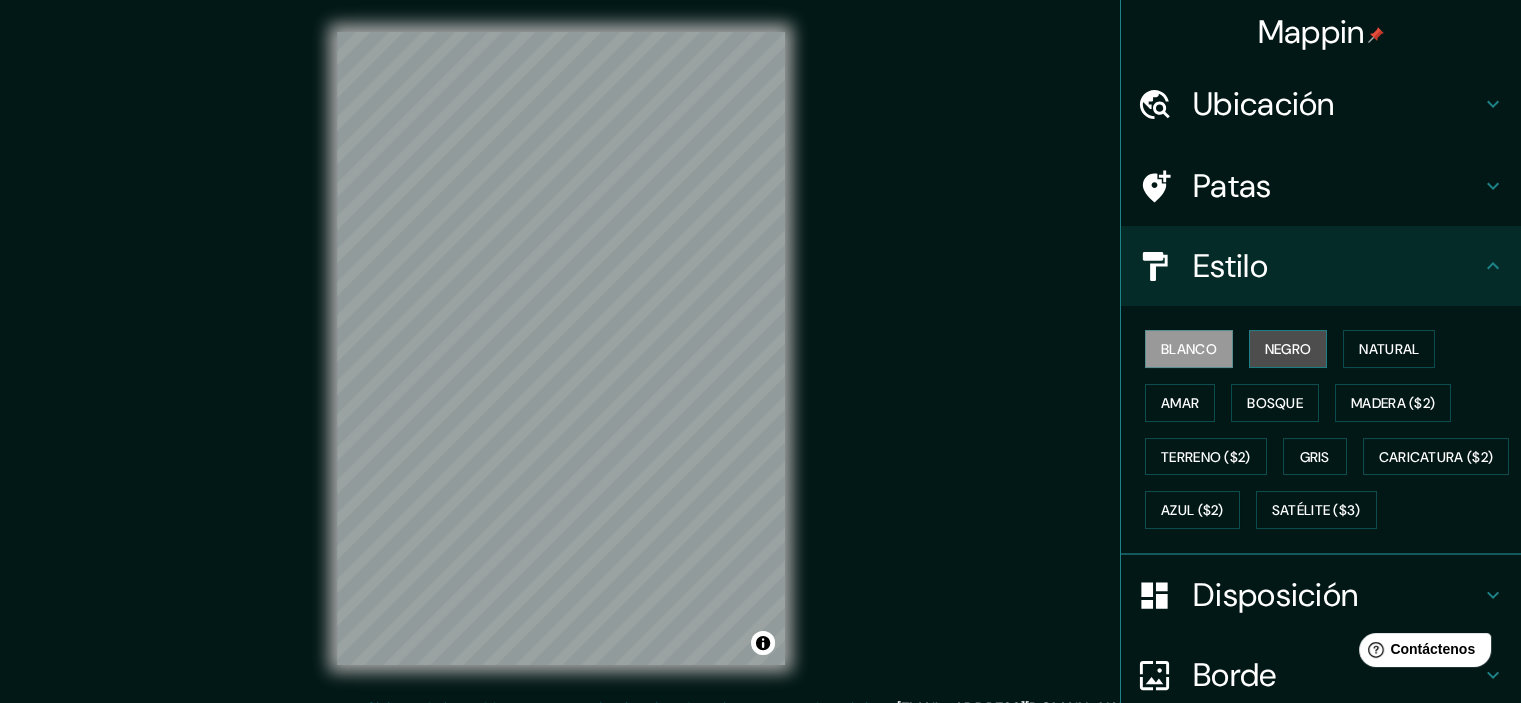 click on "Negro" at bounding box center (1288, 349) 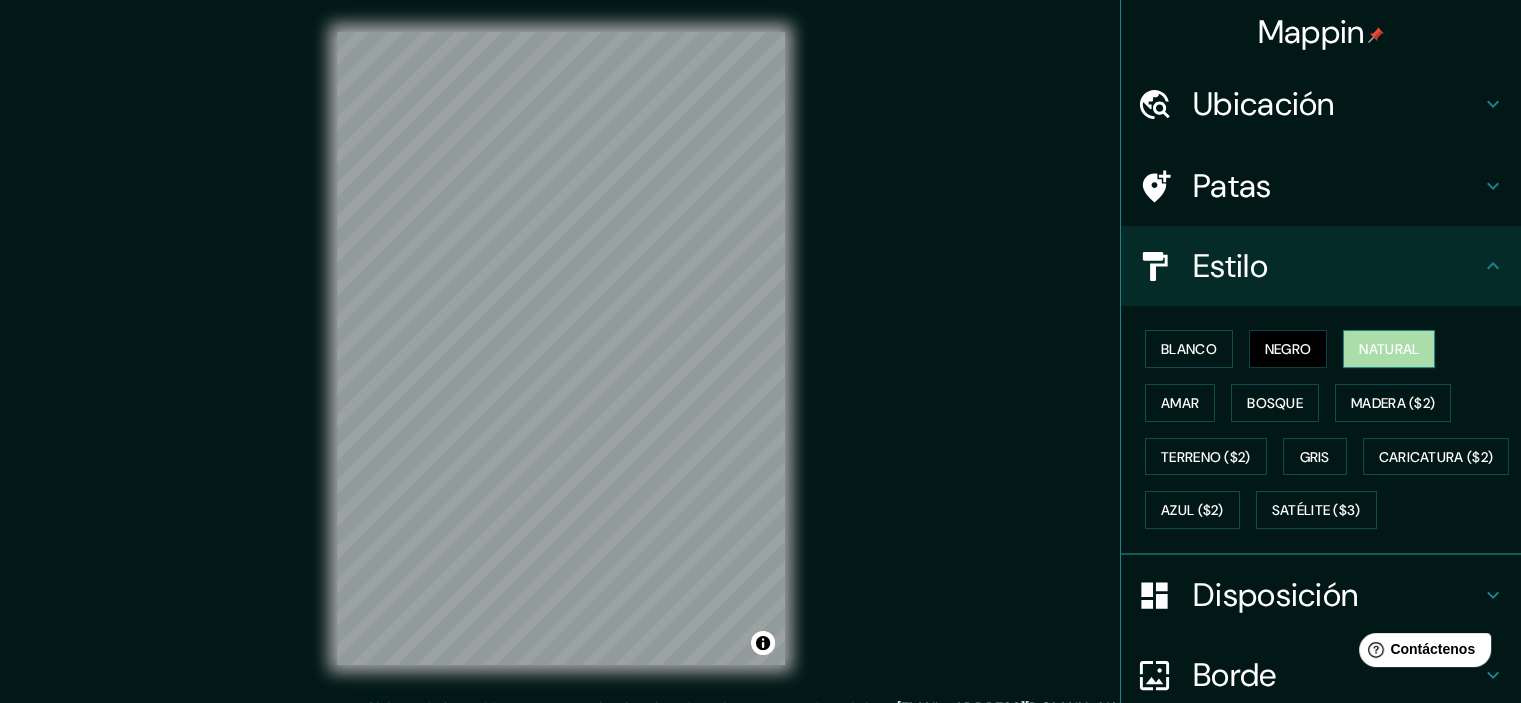 click on "Natural" at bounding box center [1389, 349] 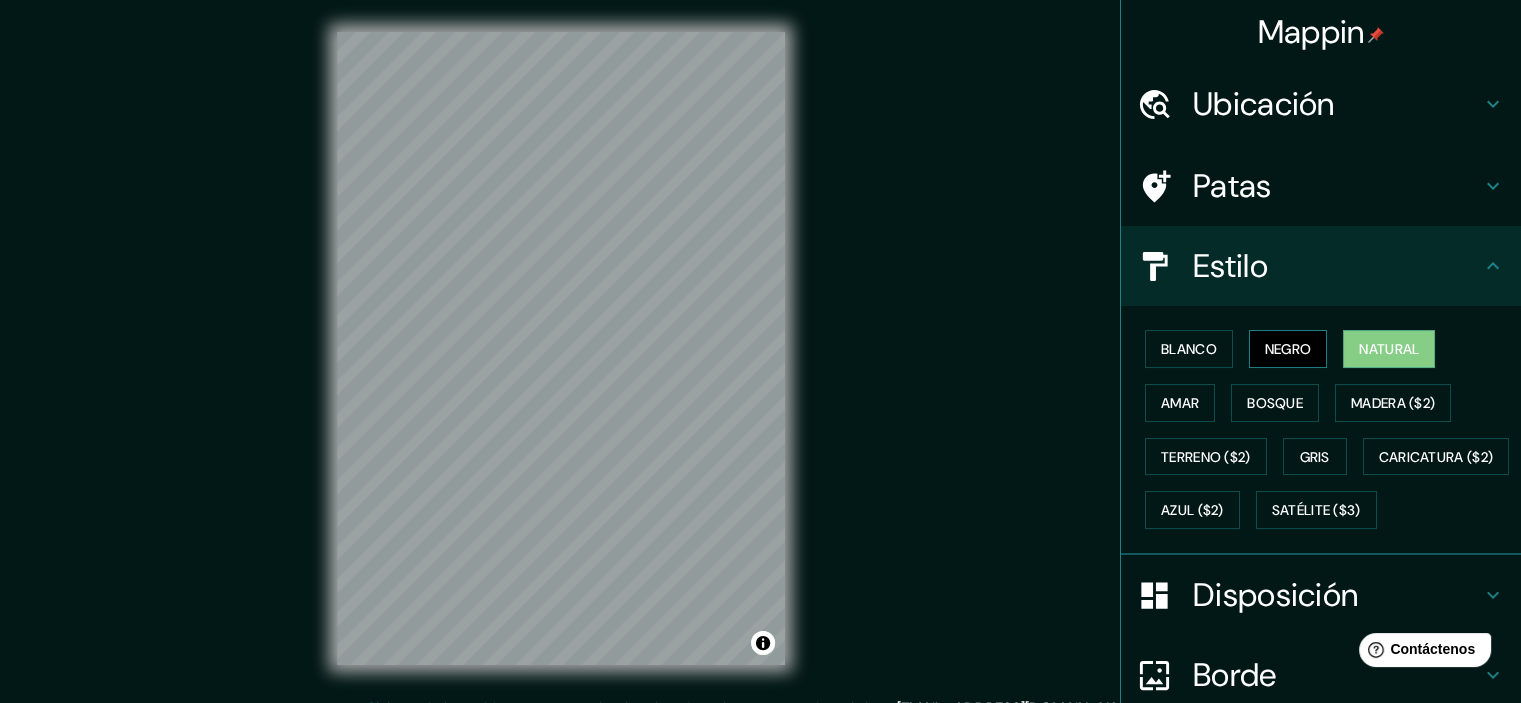 click on "Negro" at bounding box center (1288, 349) 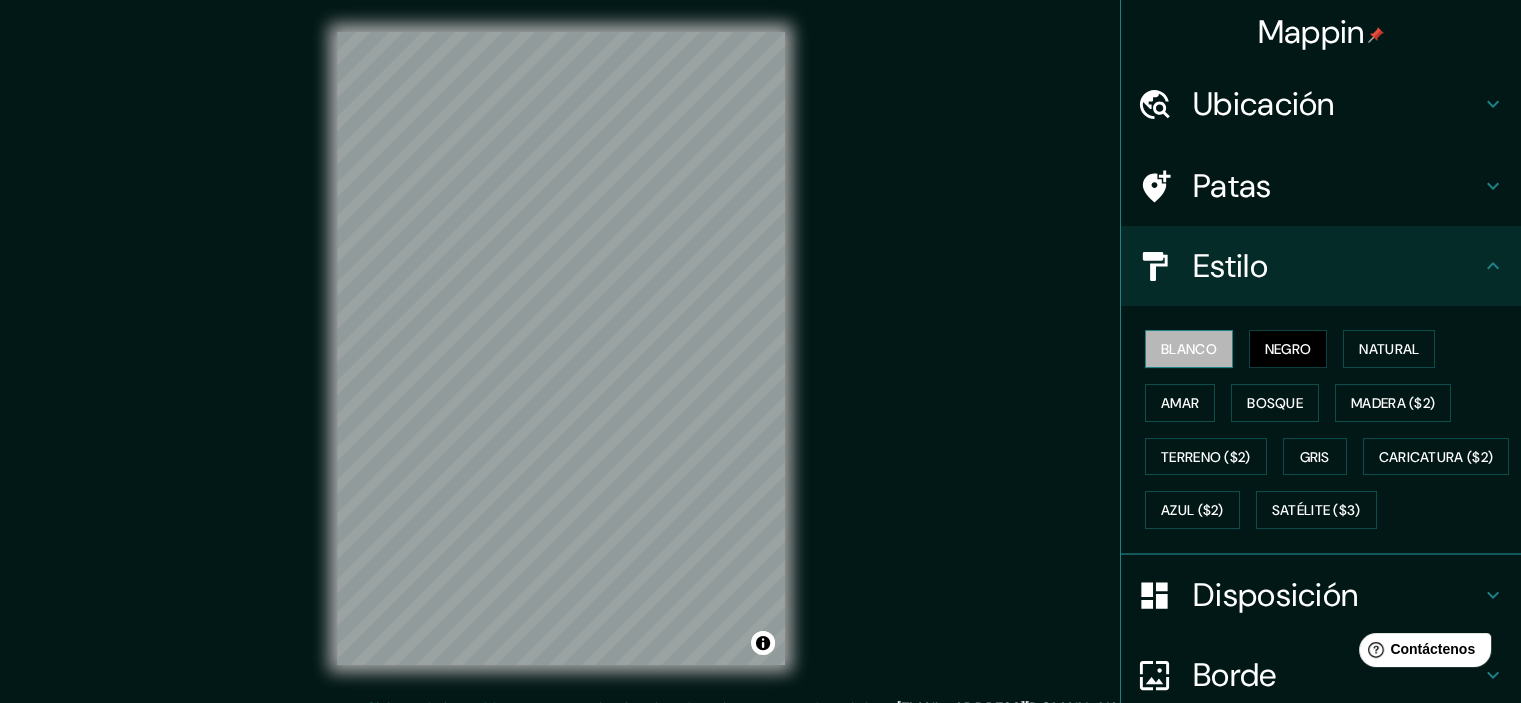 click on "Blanco" at bounding box center (1189, 349) 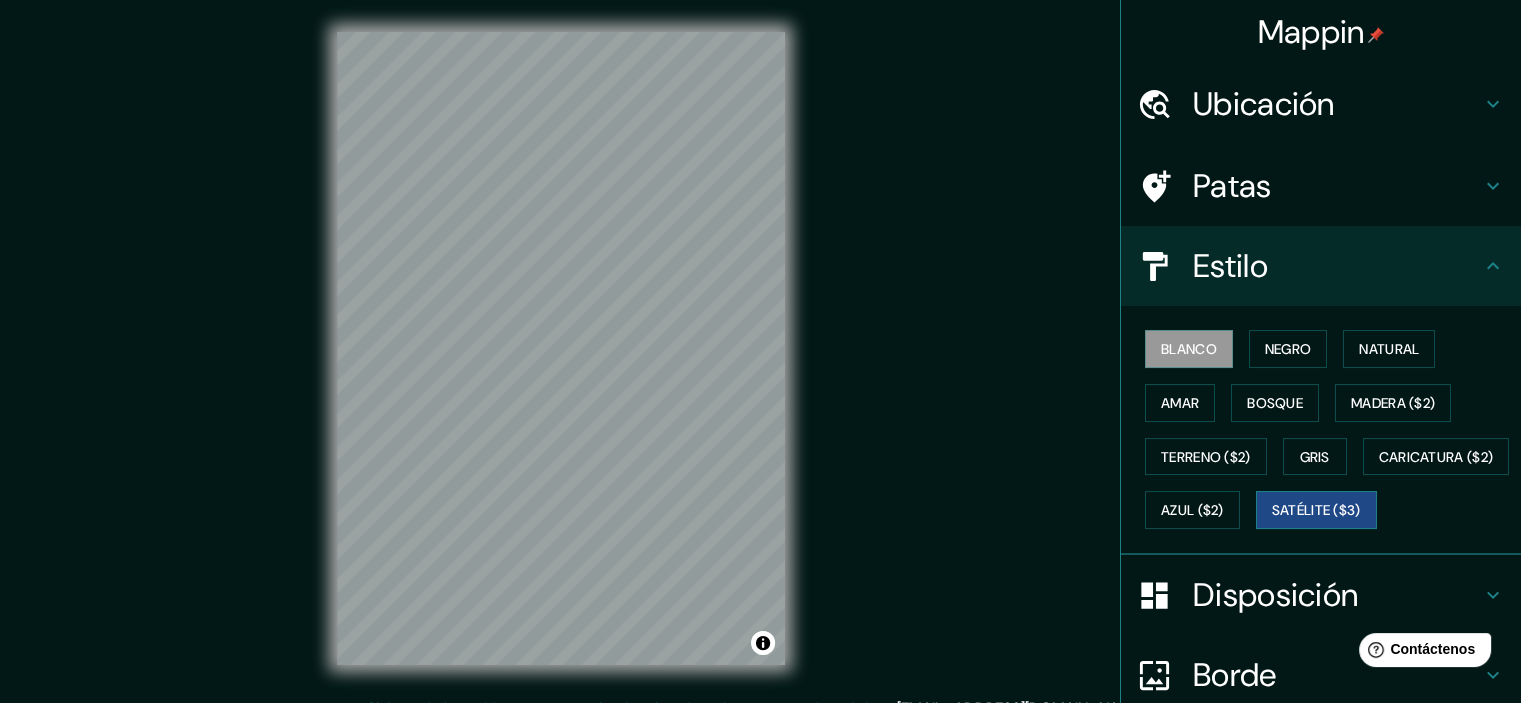 click on "Satélite ($3)" at bounding box center [1316, 511] 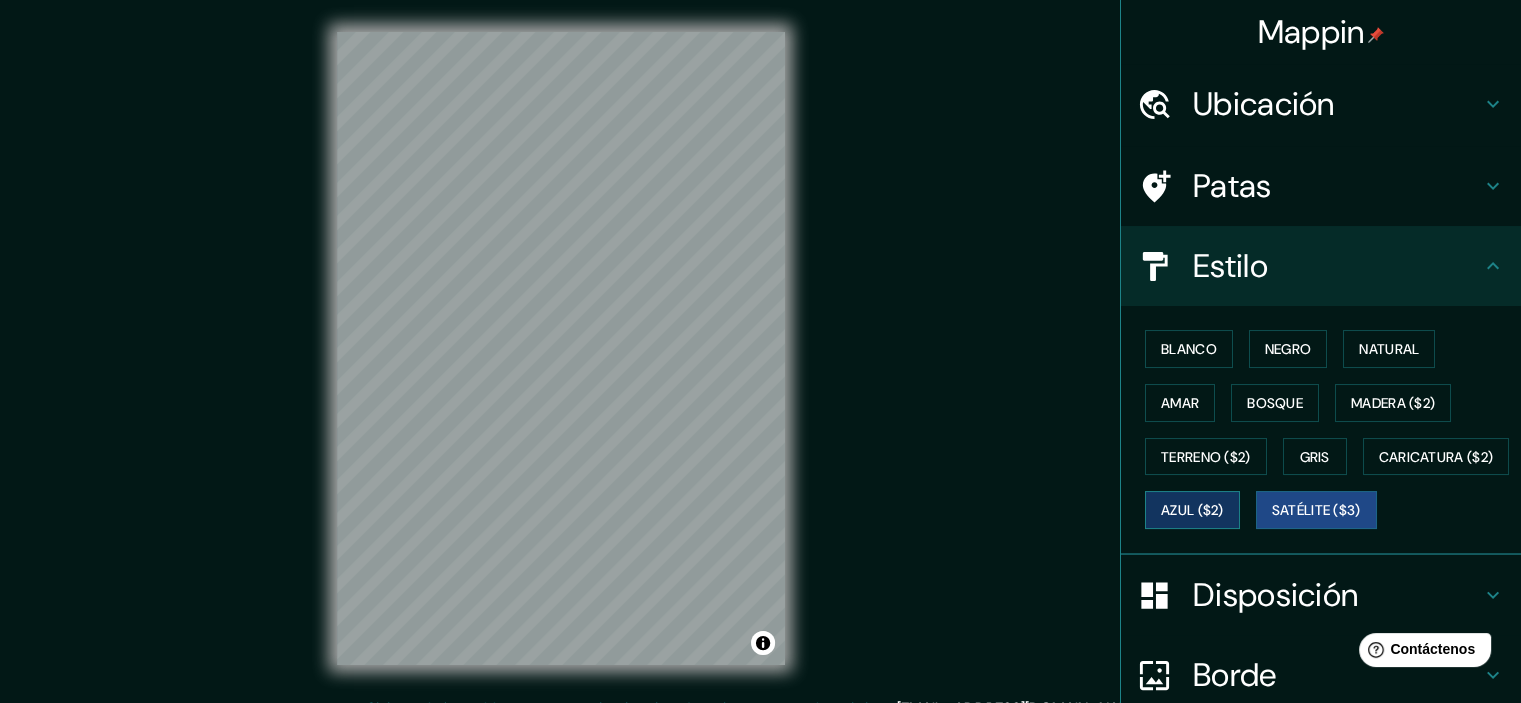 click on "Azul ($2)" at bounding box center [1192, 511] 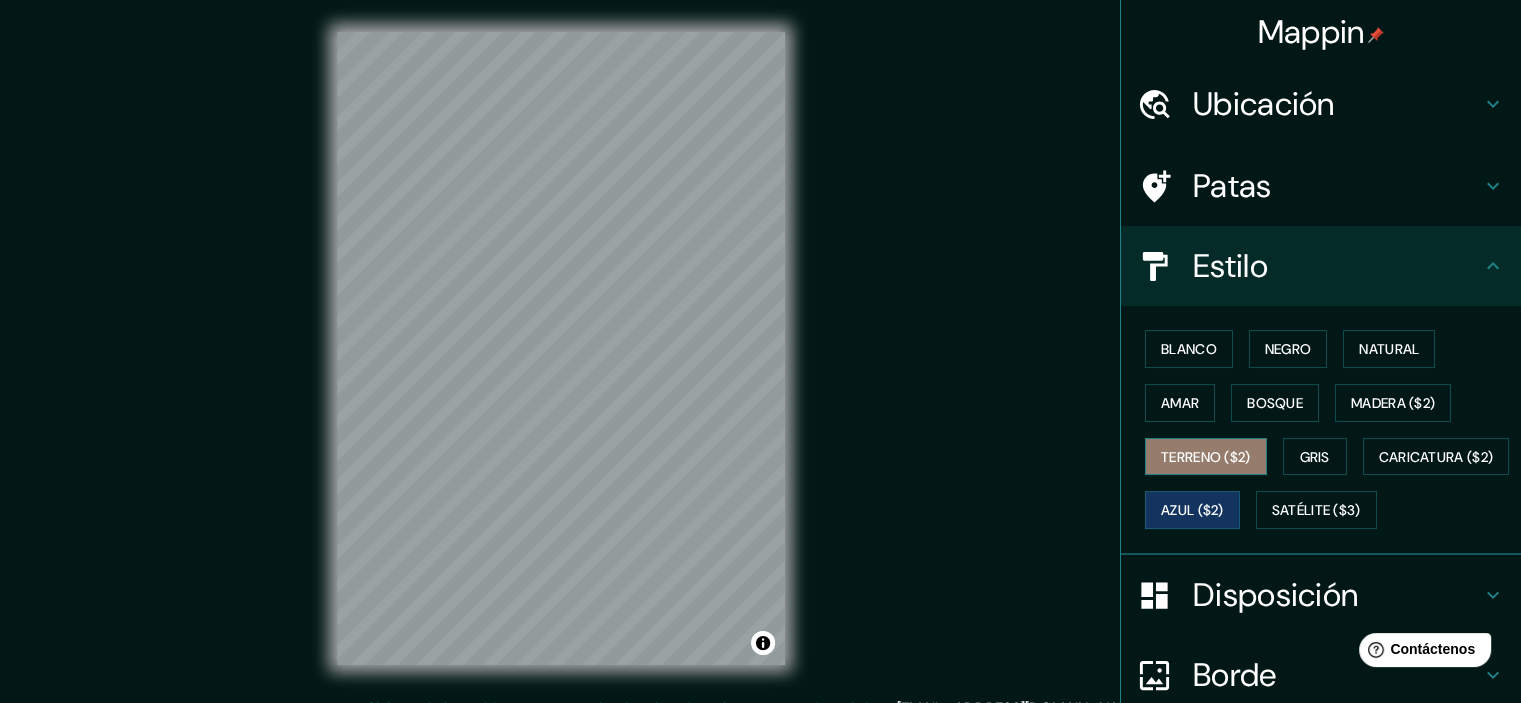 click on "Terreno ($2)" at bounding box center (1206, 457) 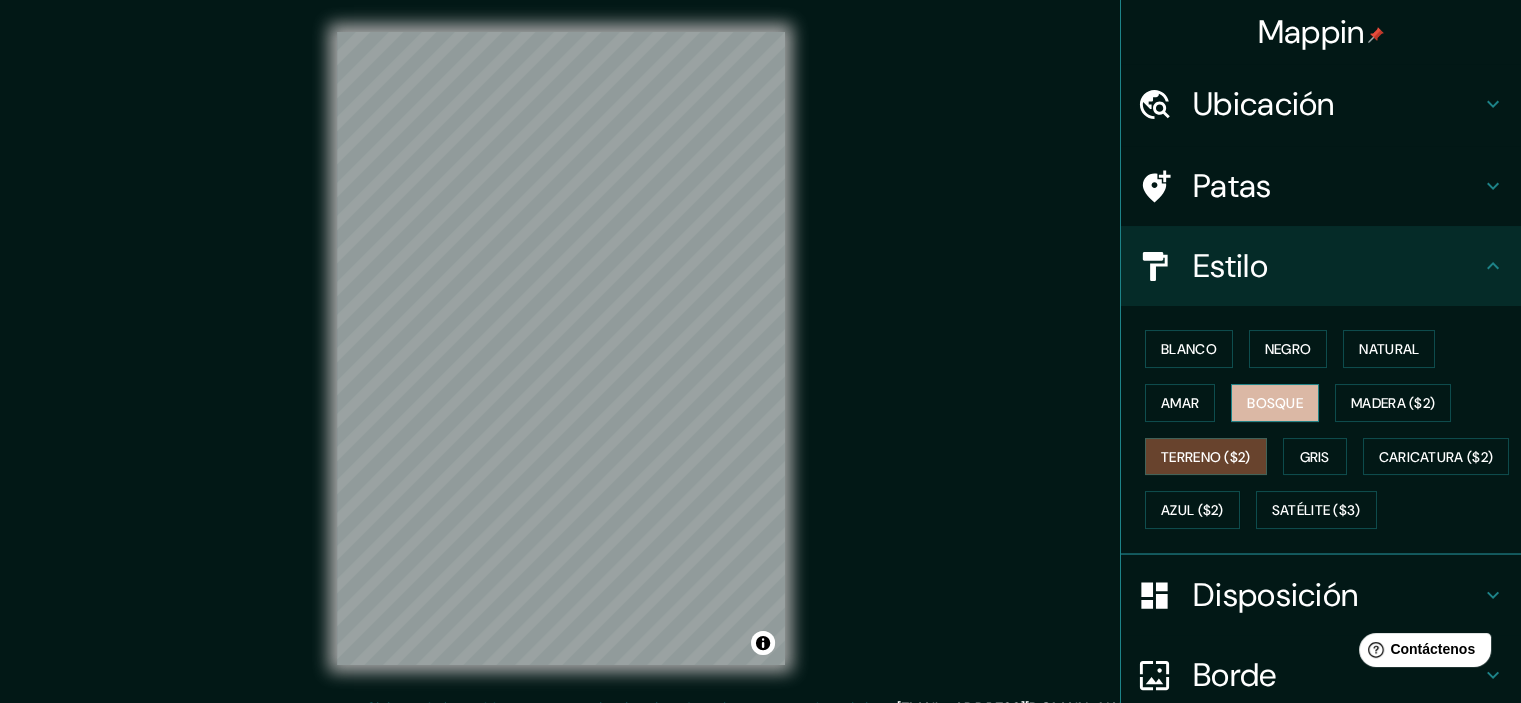 click on "Bosque" at bounding box center [1275, 403] 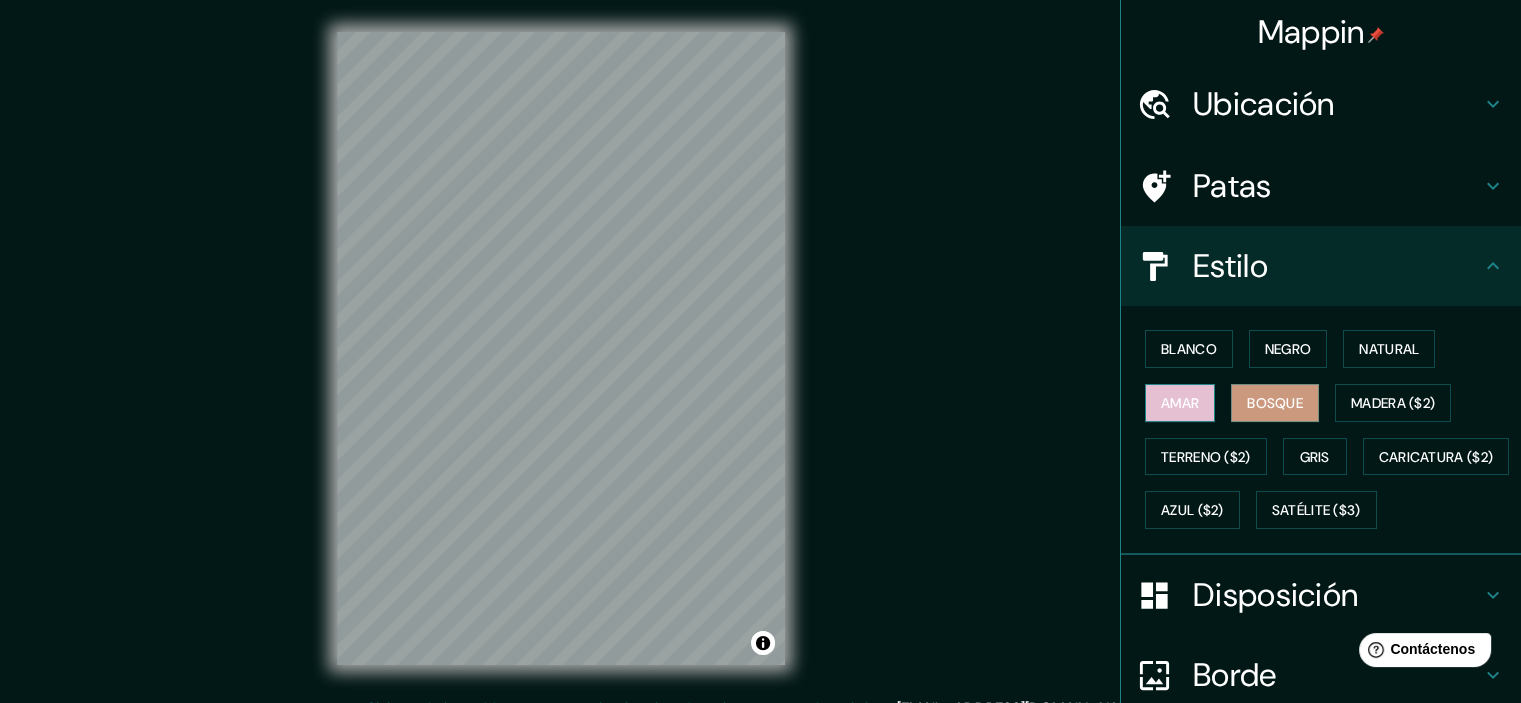 click on "Amar" at bounding box center [1180, 403] 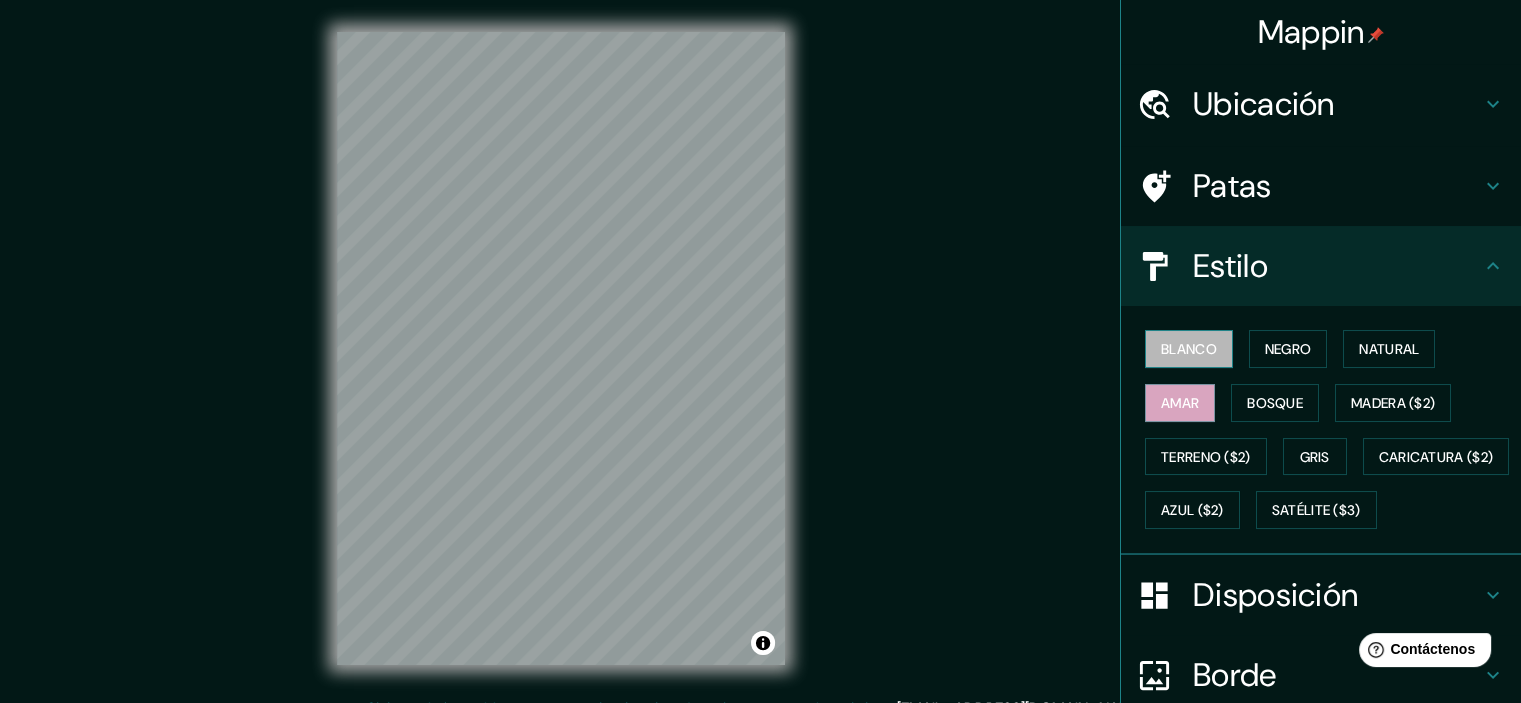 click on "Blanco" at bounding box center (1189, 349) 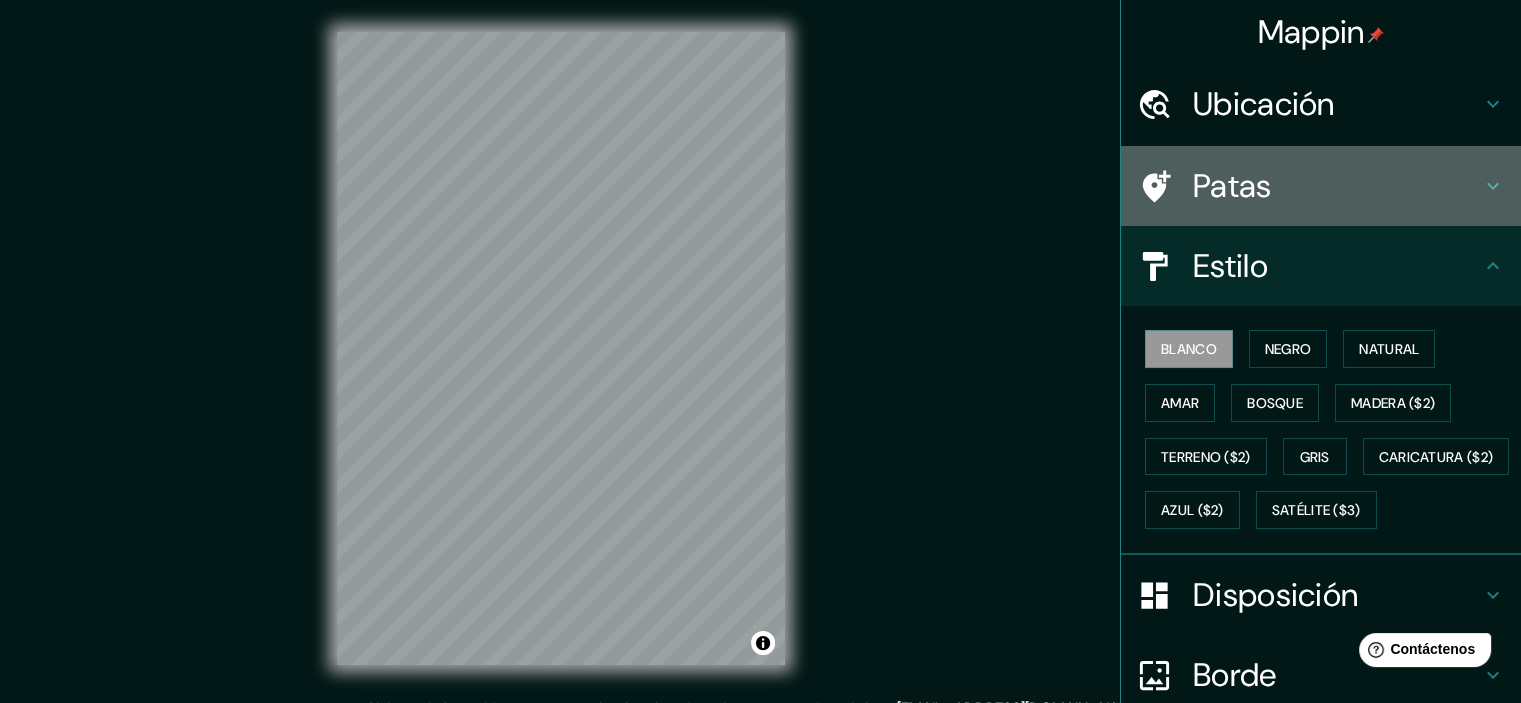 click 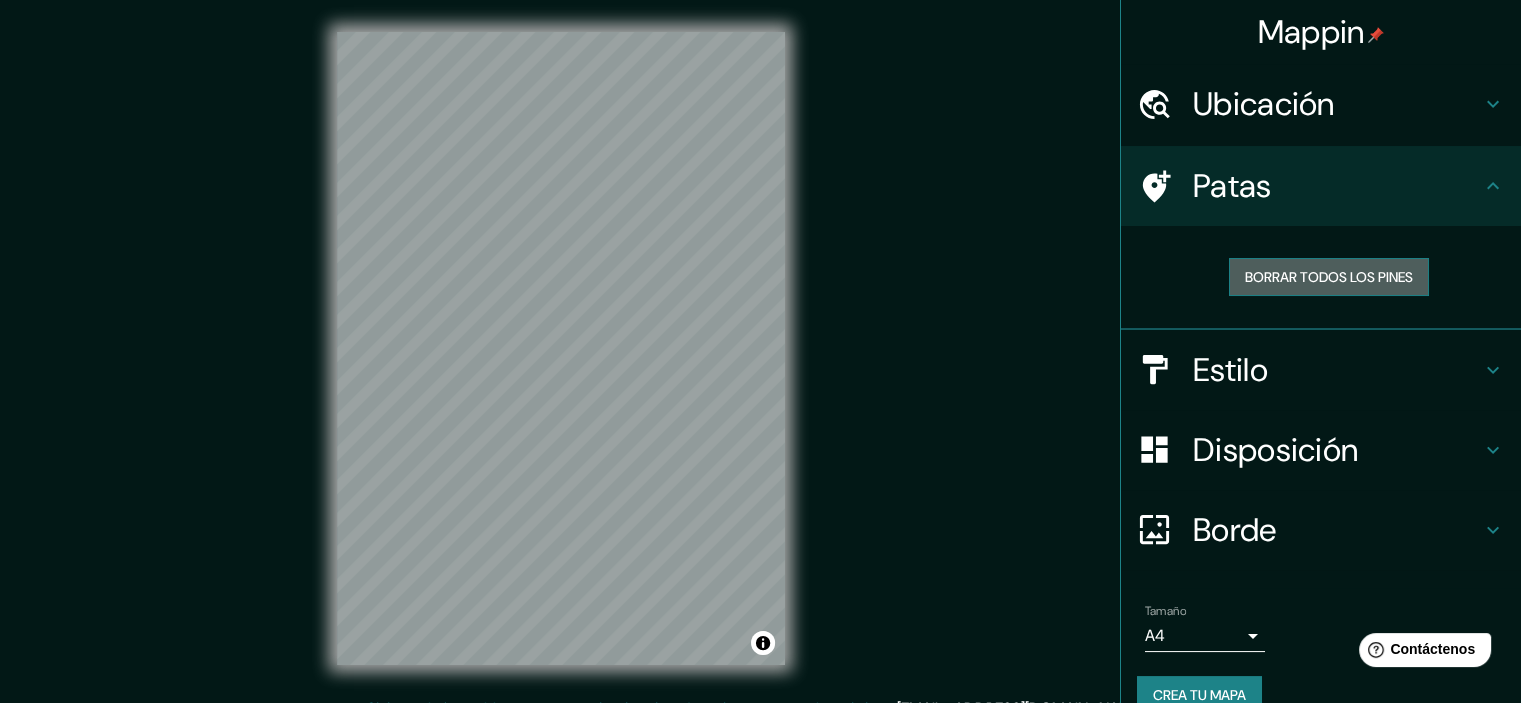 click on "Borrar todos los pines" at bounding box center (1329, 277) 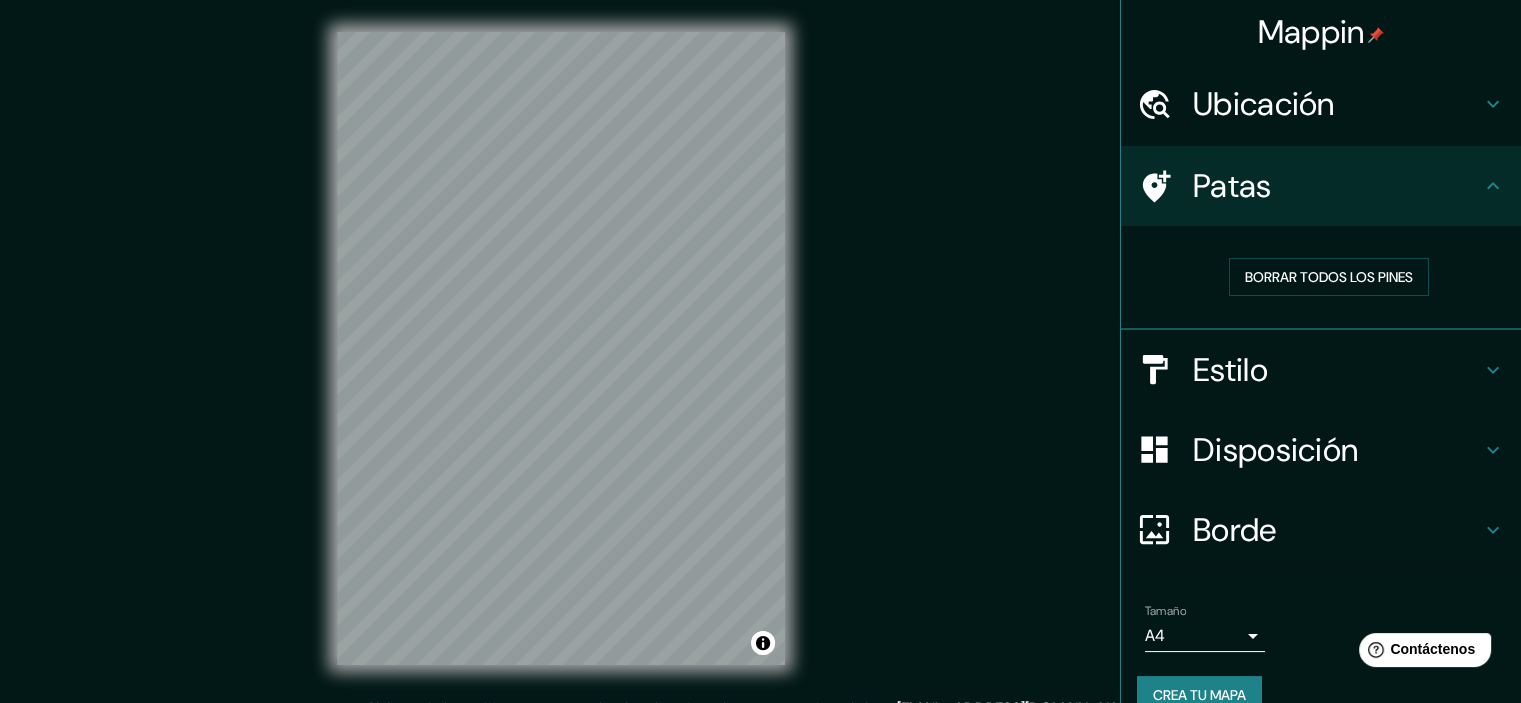 click 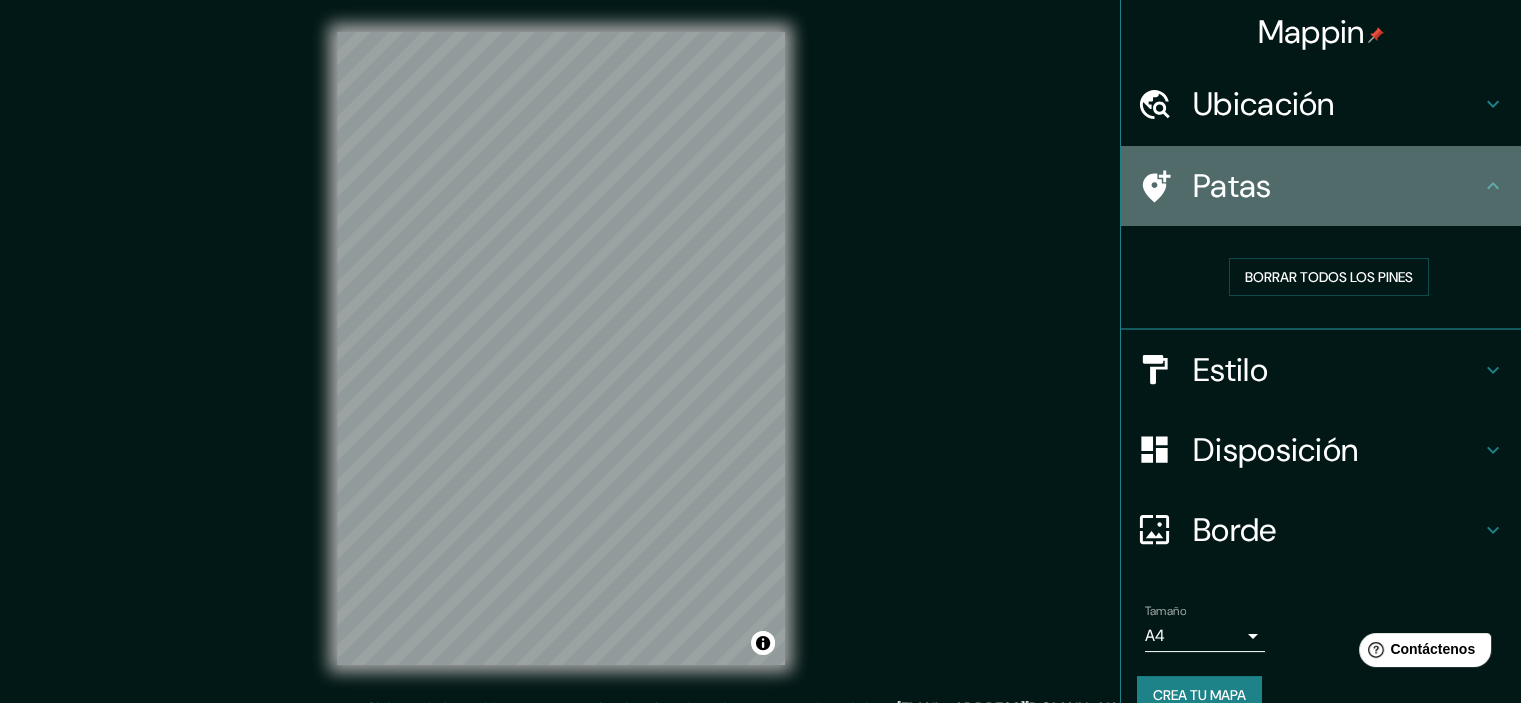 click 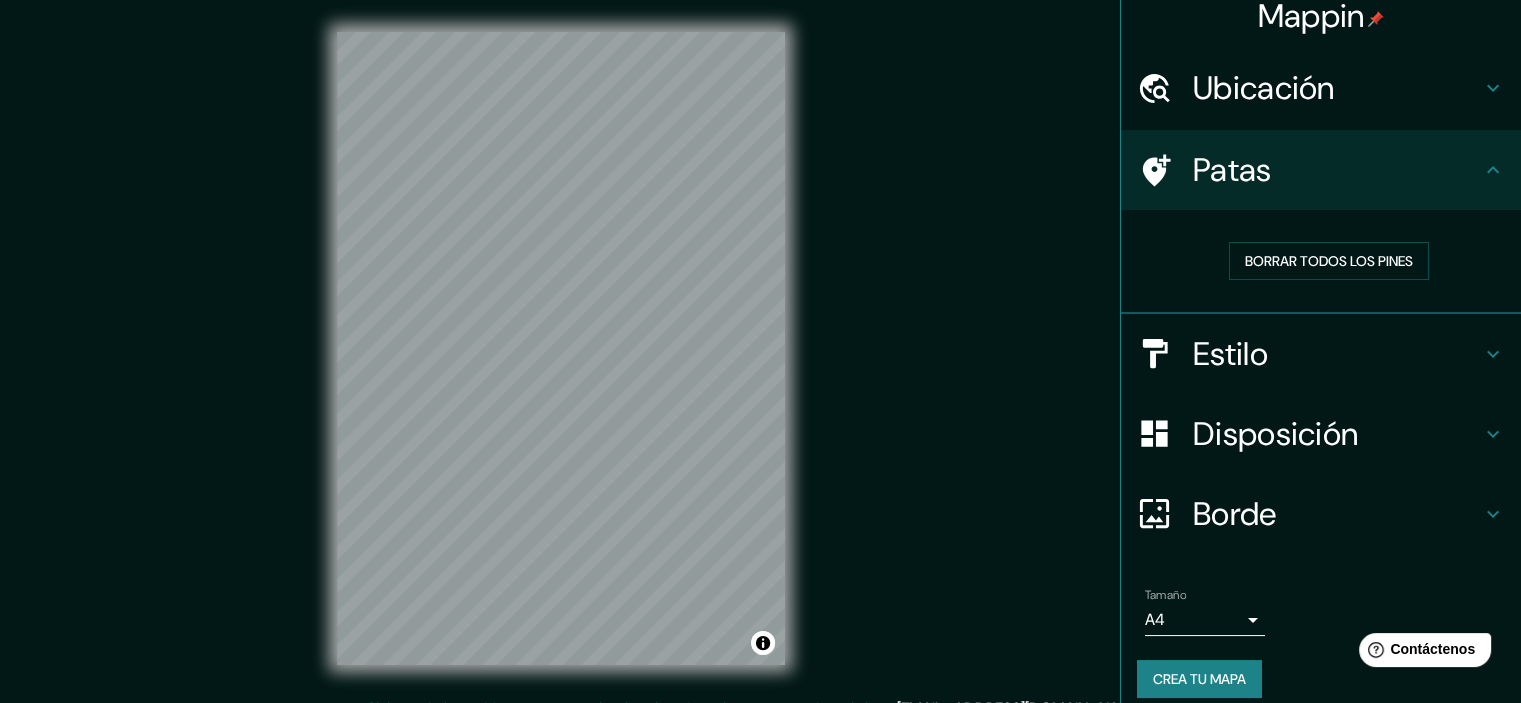 scroll, scrollTop: 32, scrollLeft: 0, axis: vertical 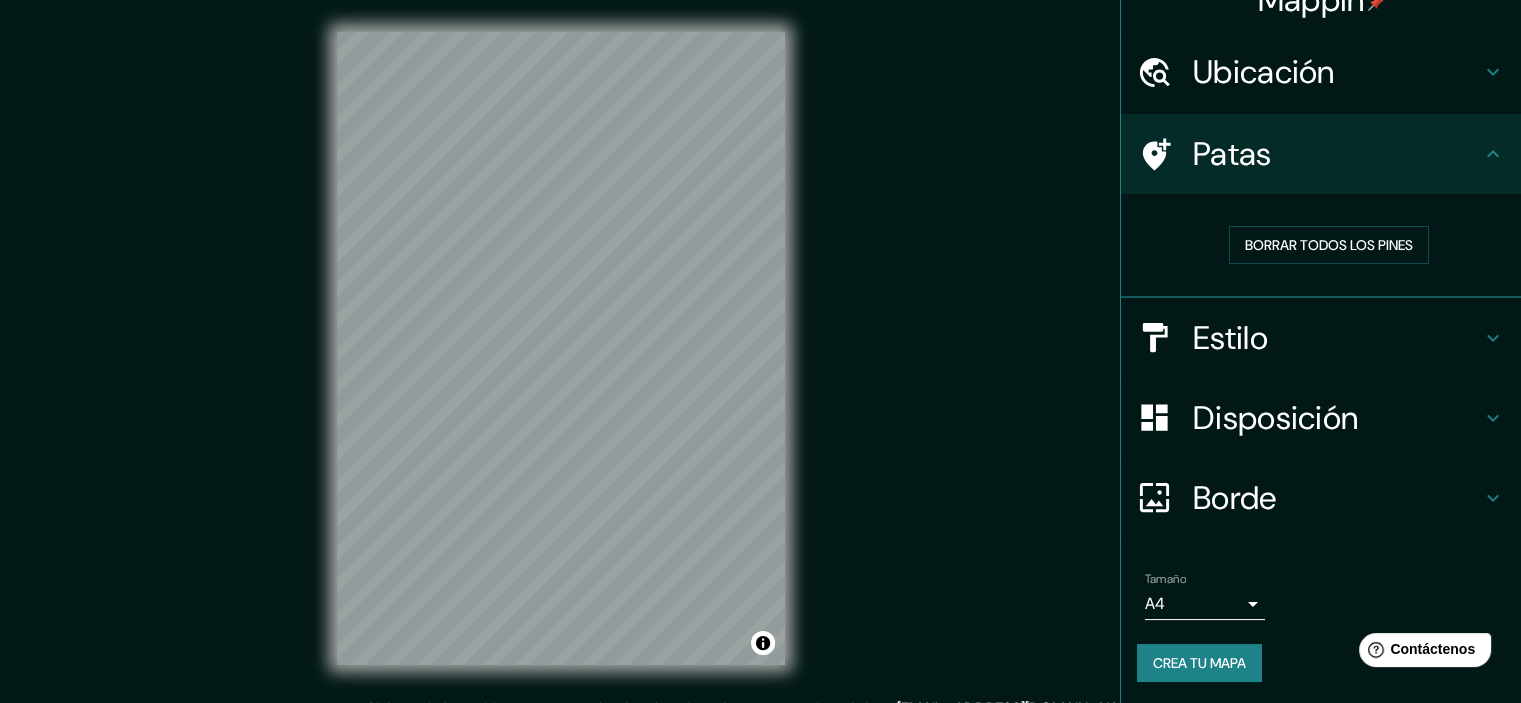 click on "Mappin Ubicación [GEOGRAPHIC_DATA][PERSON_NAME], [GEOGRAPHIC_DATA][PERSON_NAME], [GEOGRAPHIC_DATA] [GEOGRAPHIC_DATA][PERSON_NAME] [GEOGRAPHIC_DATA][PERSON_NAME], [GEOGRAPHIC_DATA] Departamento [PERSON_NAME] [GEOGRAPHIC_DATA] [GEOGRAPHIC_DATA] Patas Borrar todos los pines Estilo Disposición Borde Elige un borde.  Consejo  : puedes opacar las capas del marco para crear efectos geniales. Ninguno Simple Transparente Elegante Tamaño A4 single Crea tu mapa © Mapbox   © OpenStreetMap   Improve this map Si tiene algún problema, sugerencia o inquietud, envíe un correo electrónico a  [EMAIL_ADDRESS][DOMAIN_NAME]  .   . . Texto original Valora esta traducción Tu opinión servirá para ayudar a mejorar el Traductor de Google" at bounding box center (760, 351) 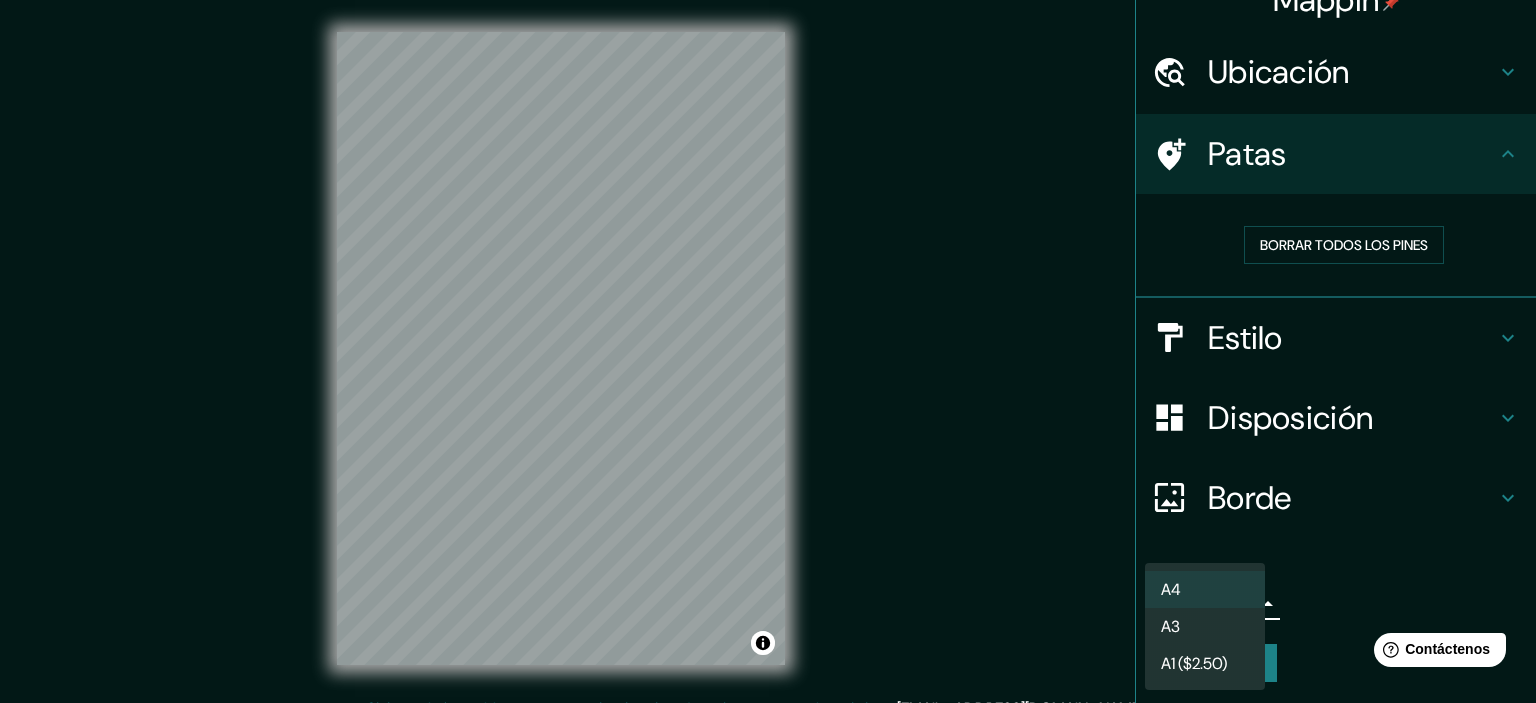 click on "A3" at bounding box center [1205, 626] 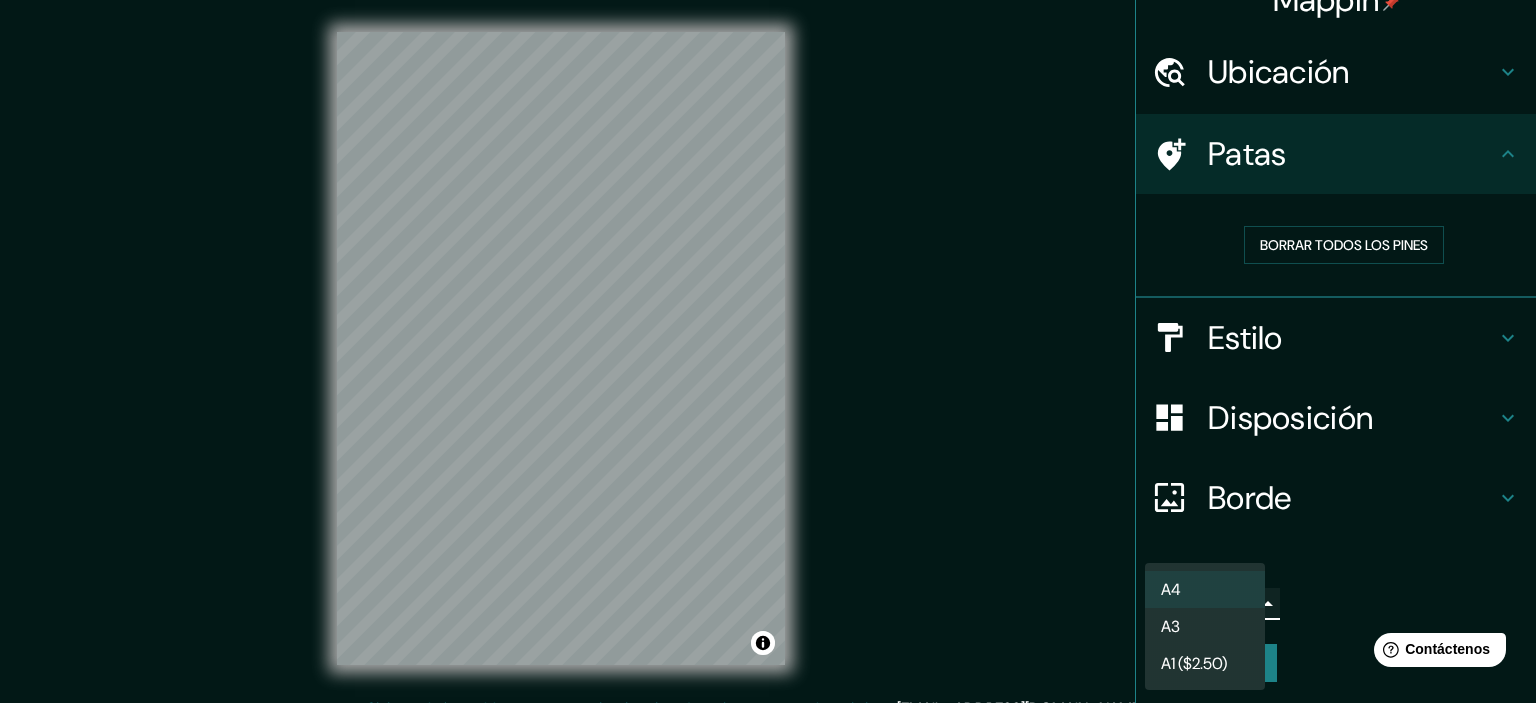 type on "a4" 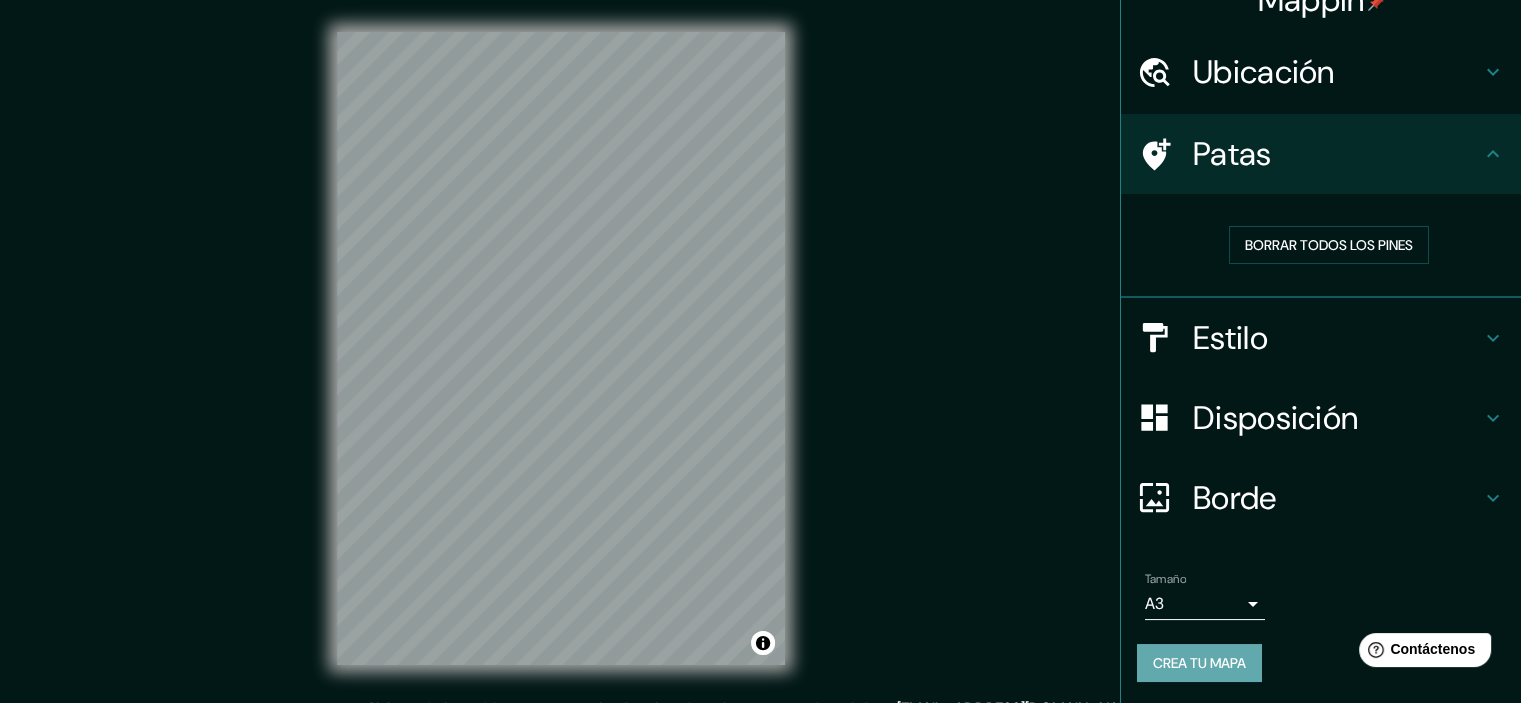 click on "Crea tu mapa" at bounding box center [1199, 663] 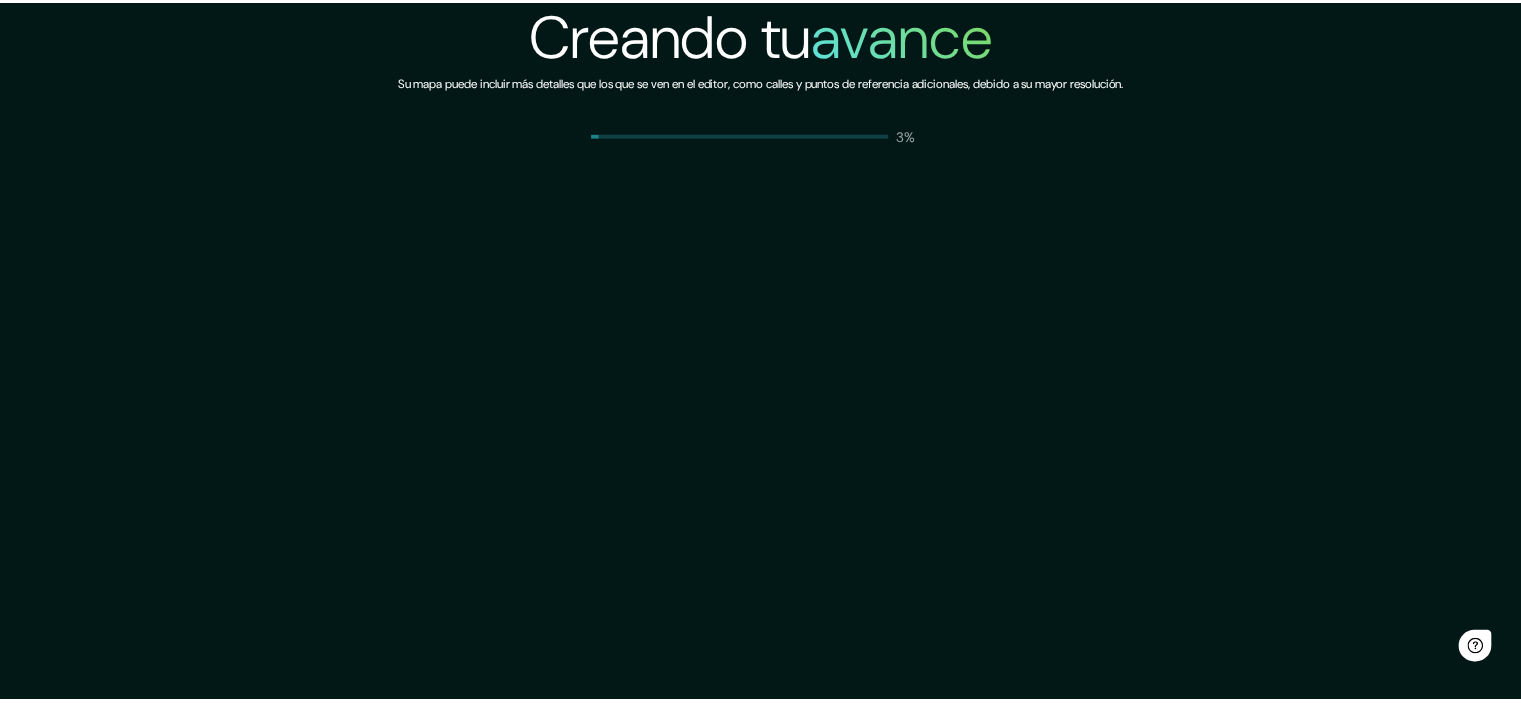 scroll, scrollTop: 0, scrollLeft: 0, axis: both 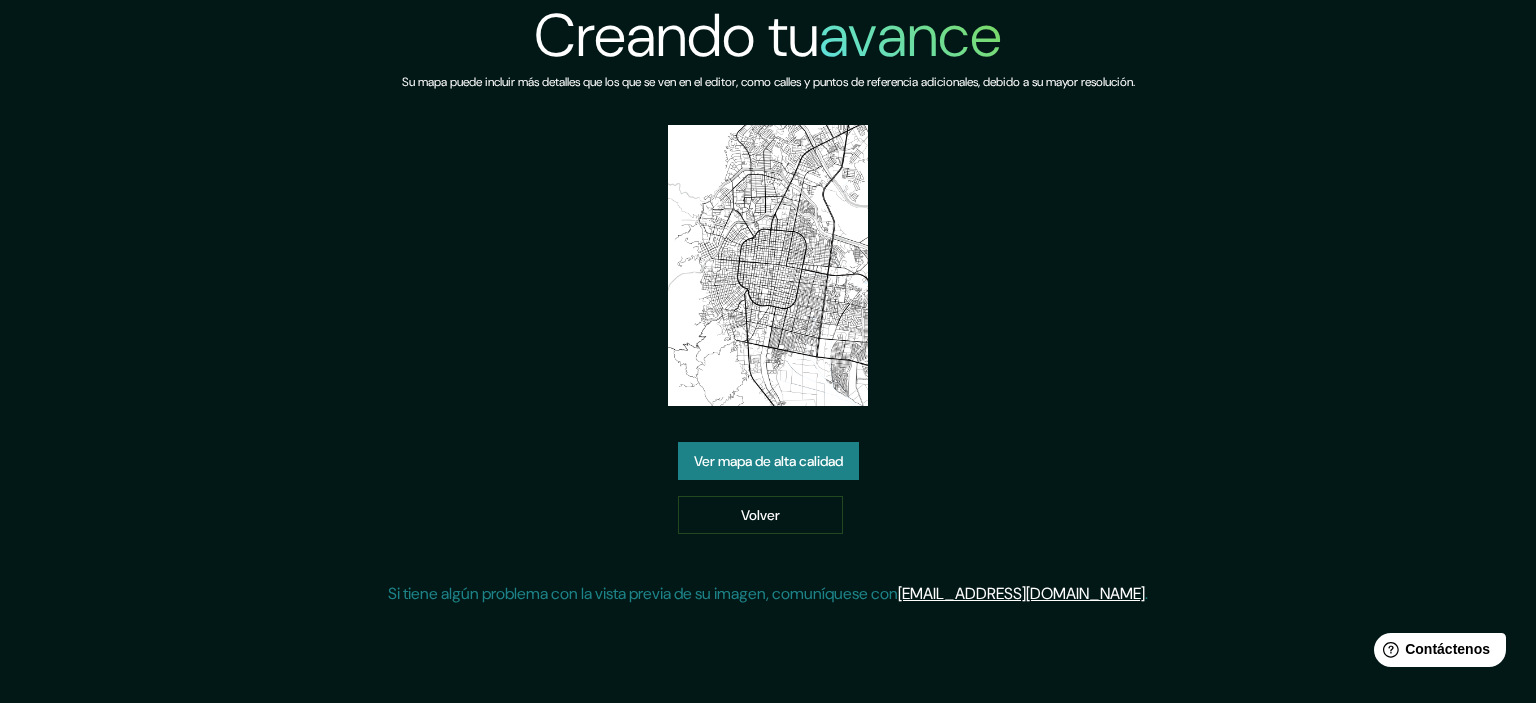 click on "Ver mapa de alta calidad" at bounding box center [768, 461] 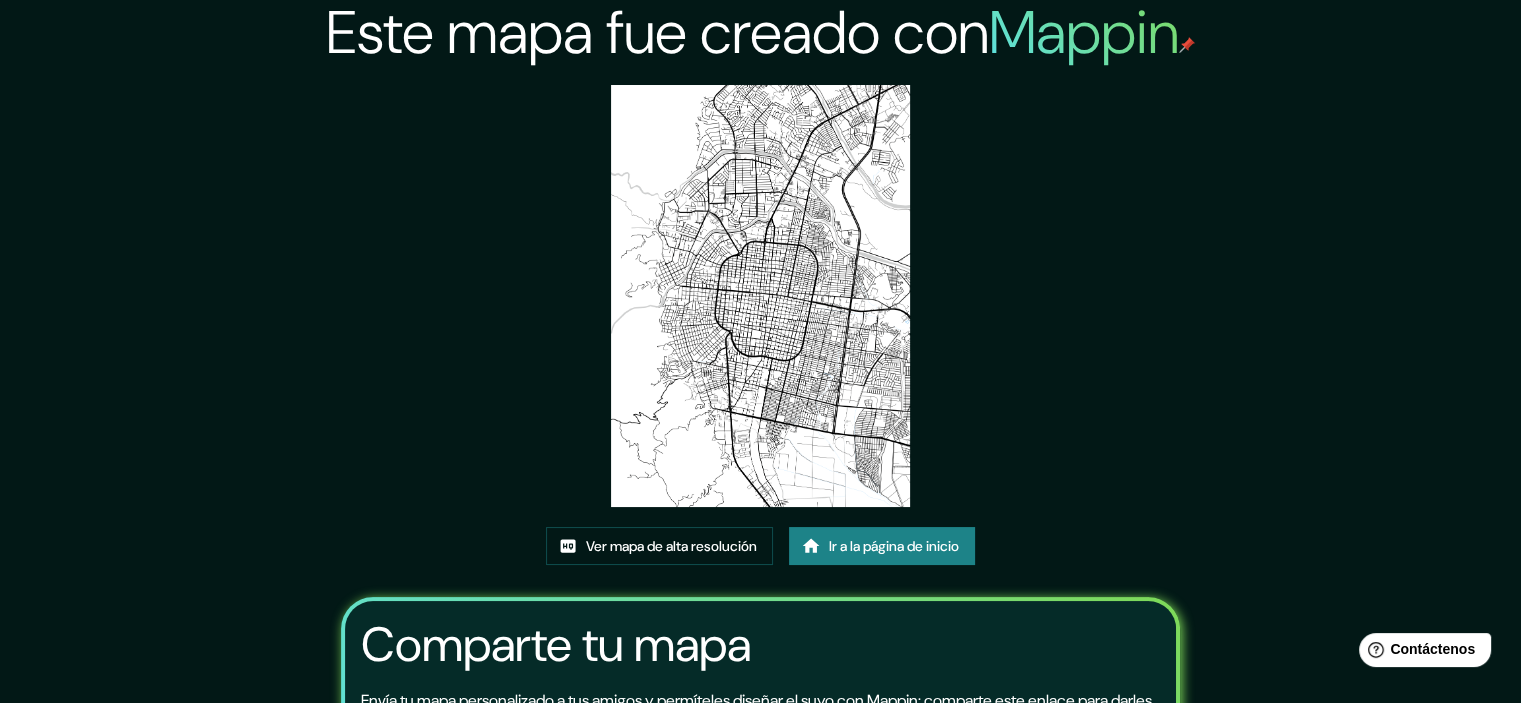 scroll, scrollTop: 0, scrollLeft: 0, axis: both 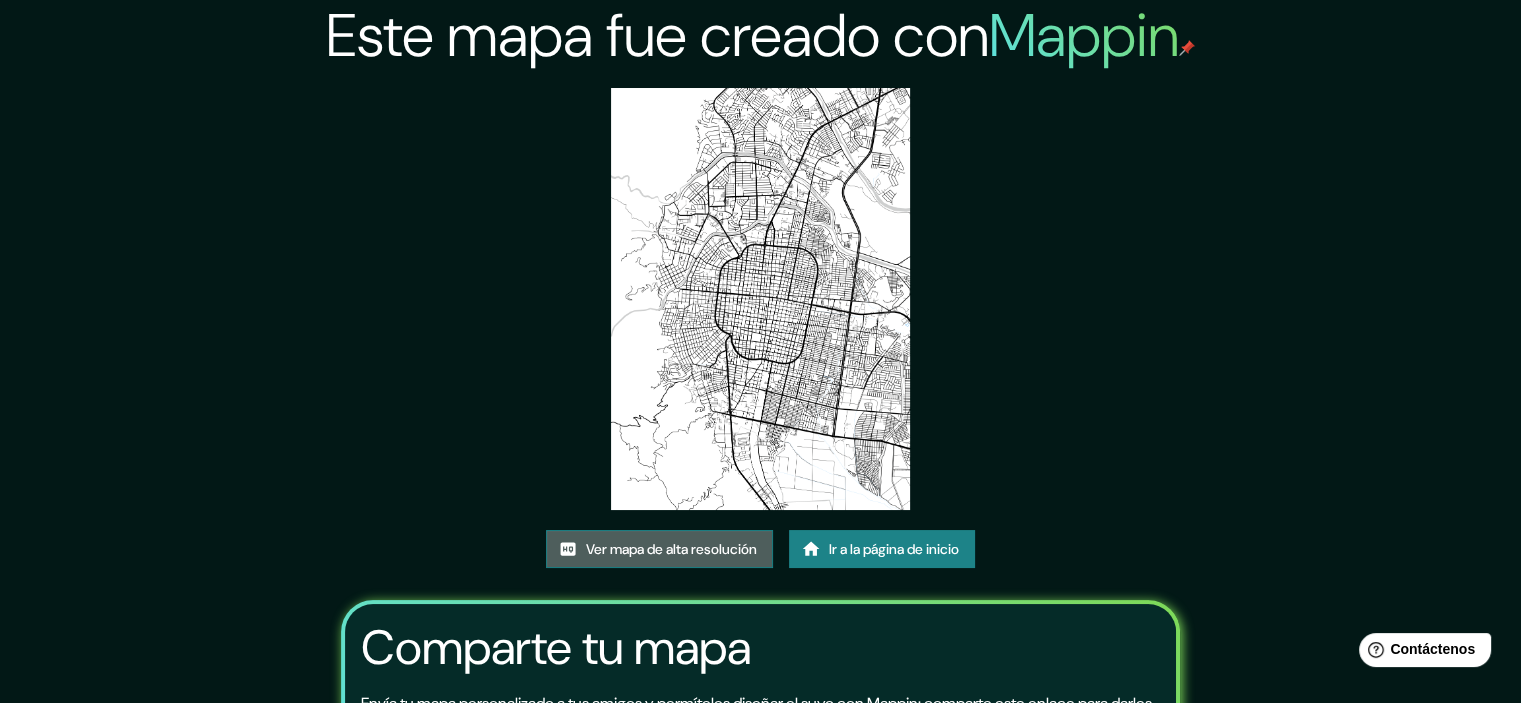 click on "Ver mapa de alta resolución" at bounding box center (671, 549) 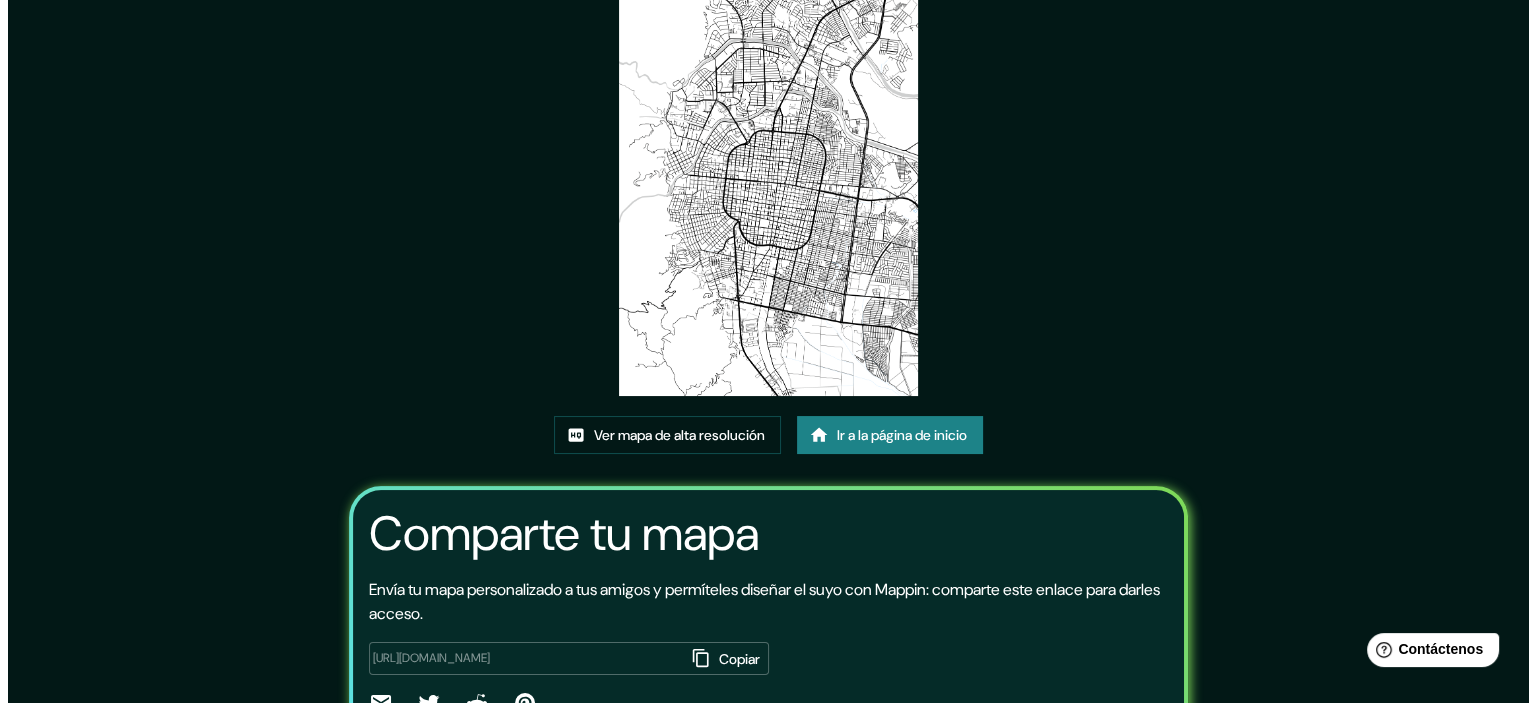 scroll, scrollTop: 0, scrollLeft: 0, axis: both 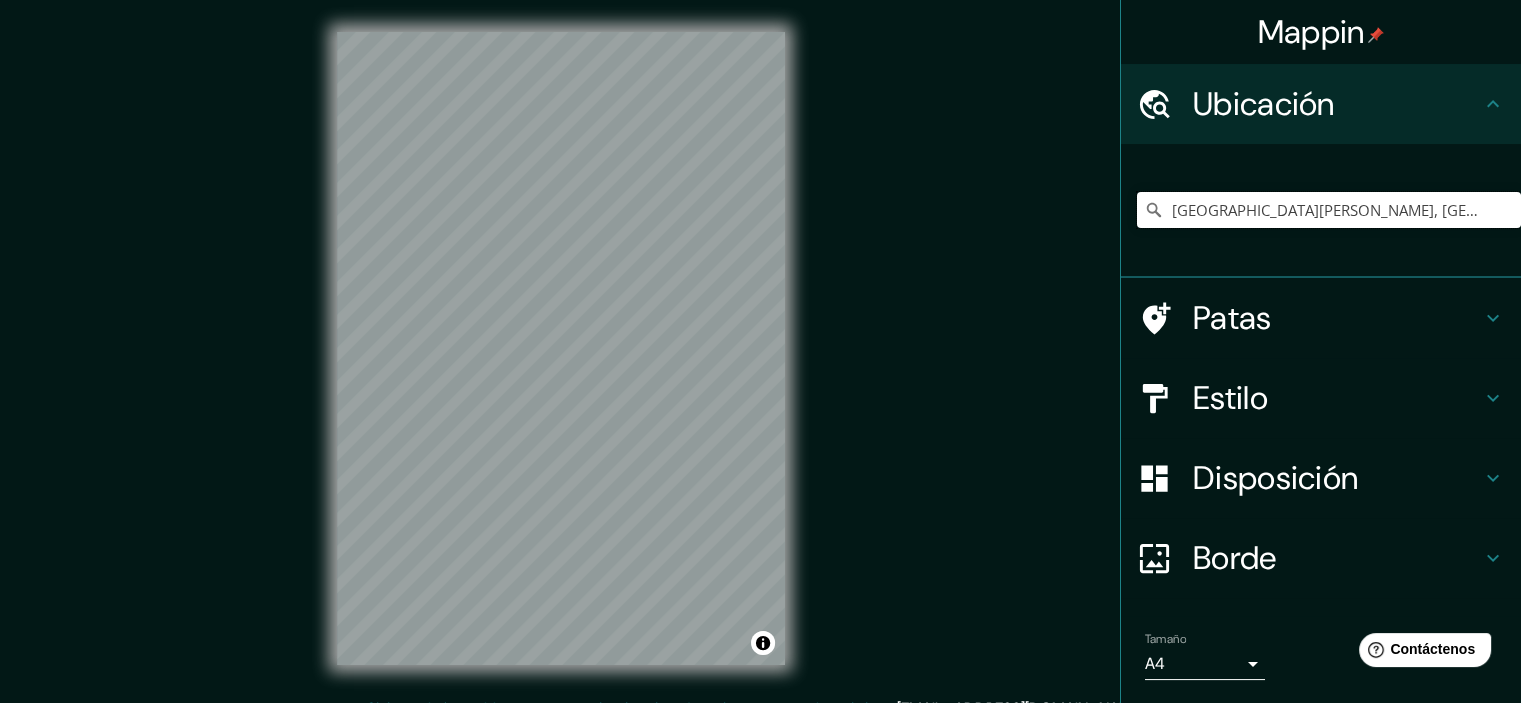 click on "[GEOGRAPHIC_DATA][PERSON_NAME], [GEOGRAPHIC_DATA][PERSON_NAME], [GEOGRAPHIC_DATA]" at bounding box center (1329, 210) 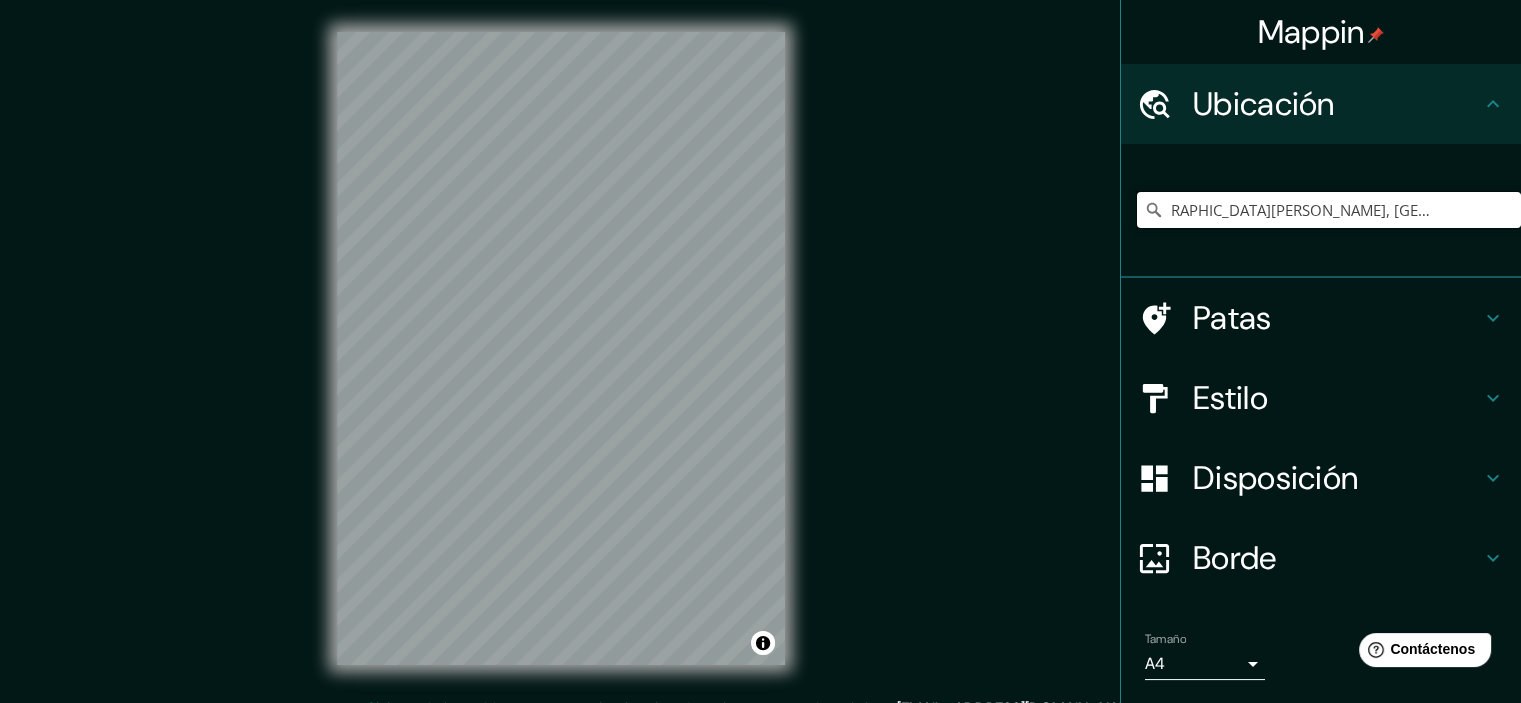 scroll, scrollTop: 0, scrollLeft: 0, axis: both 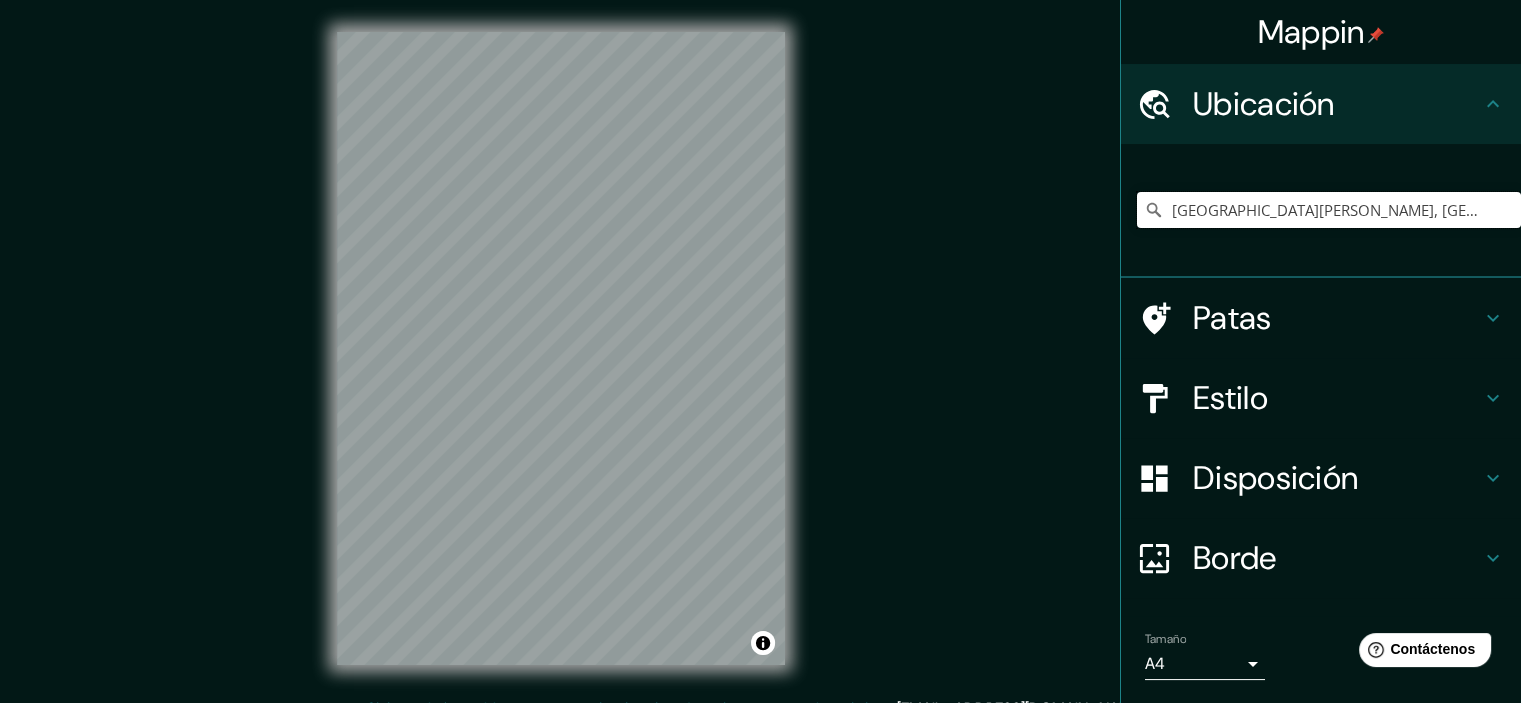 drag, startPoint x: 1484, startPoint y: 206, endPoint x: 1117, endPoint y: 182, distance: 367.7839 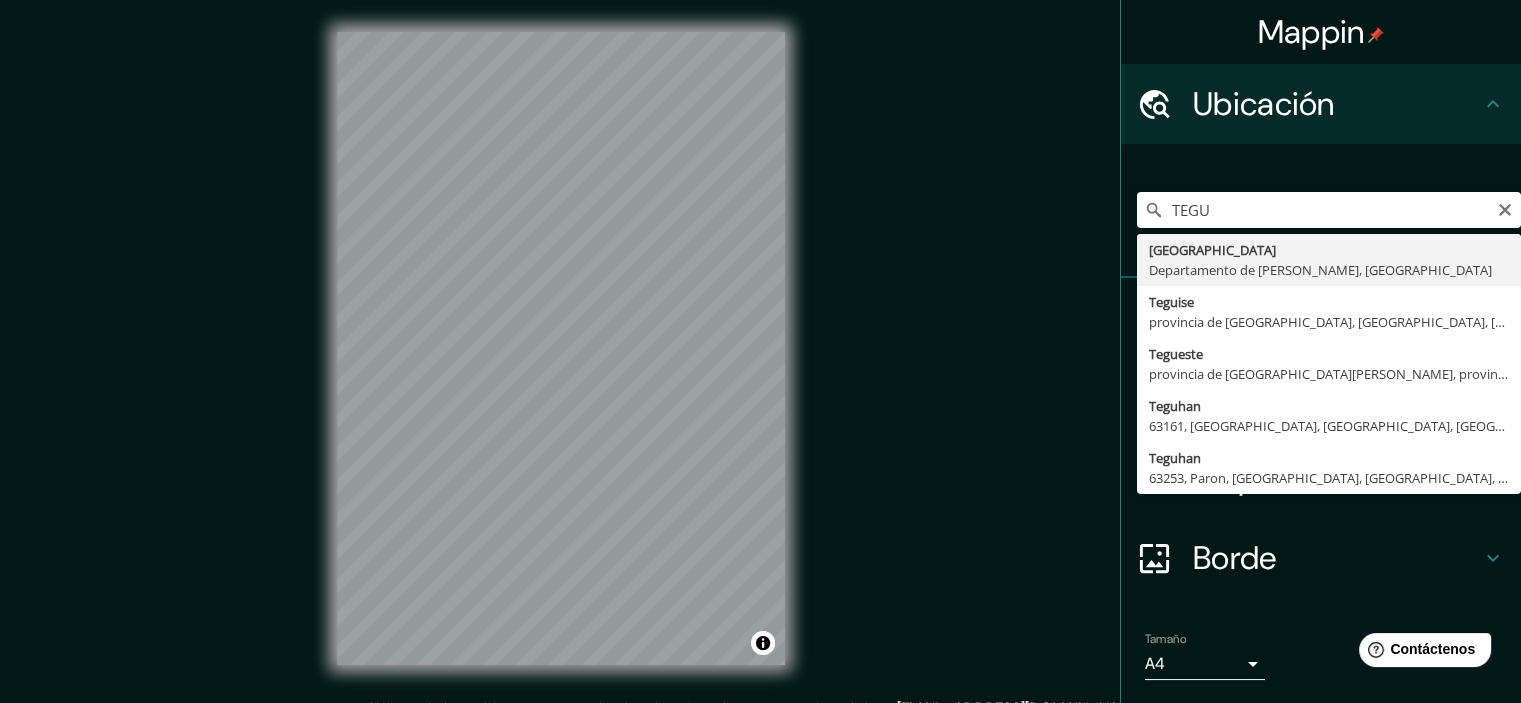 type on "Tegucigalpa, Departamento de Francisco Morazán, Honduras" 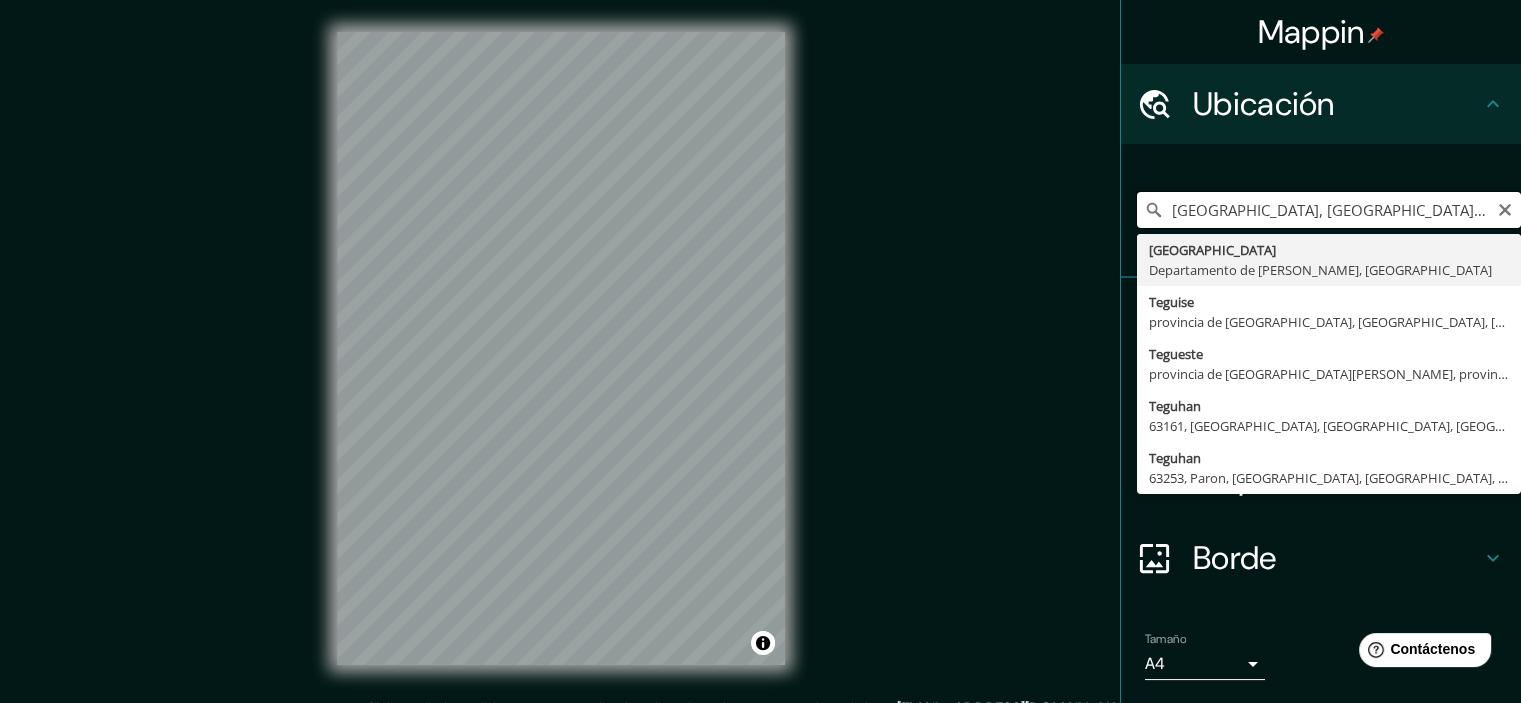 scroll, scrollTop: 0, scrollLeft: 0, axis: both 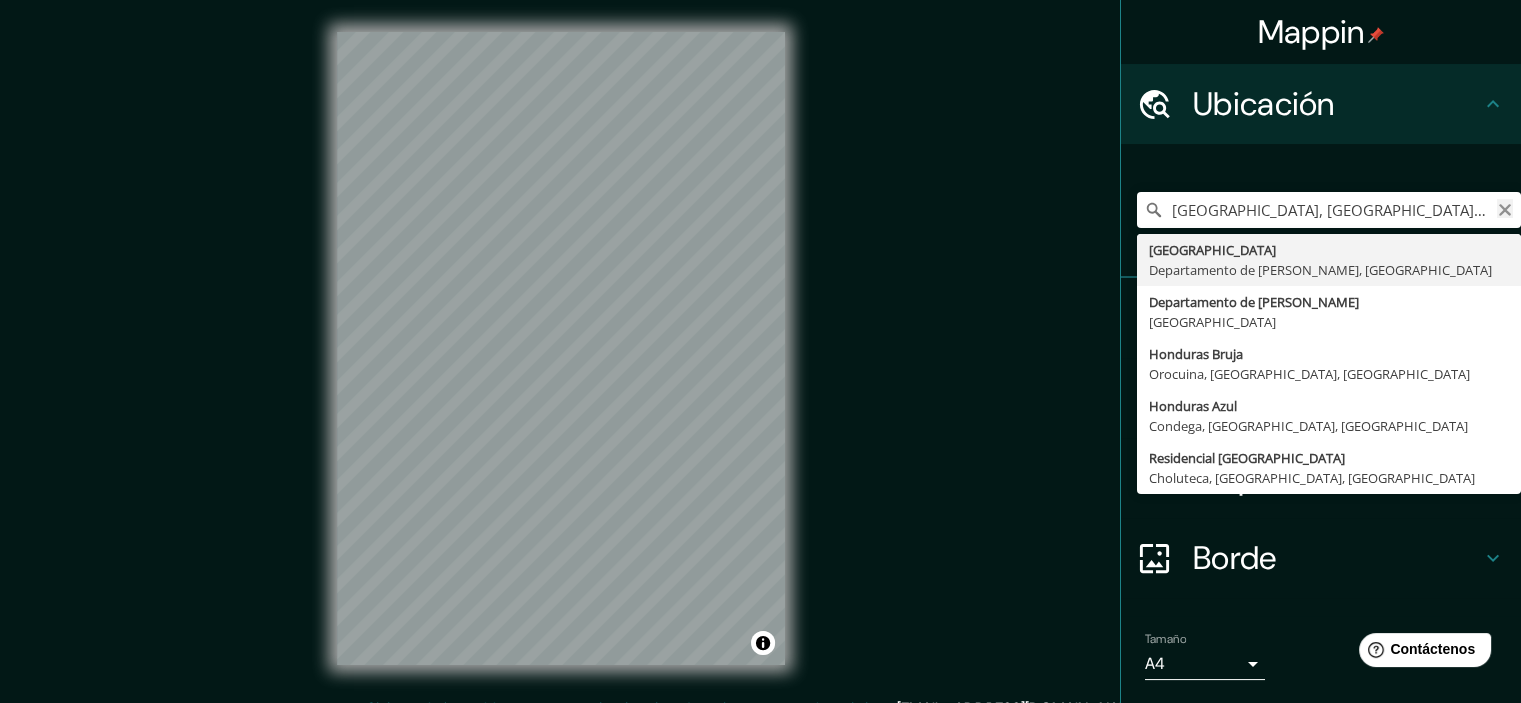 click 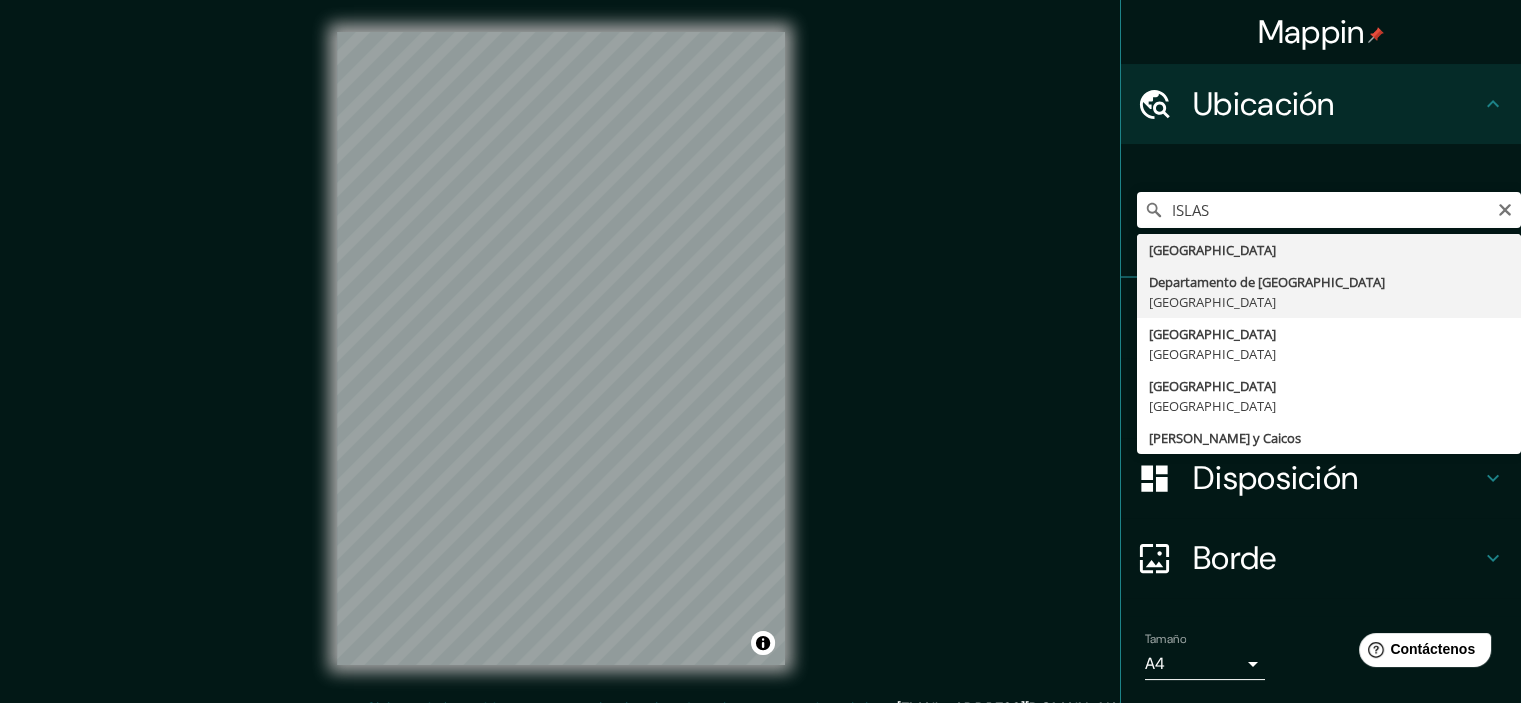 type on "Departamento de Islas de la Bahía, Honduras" 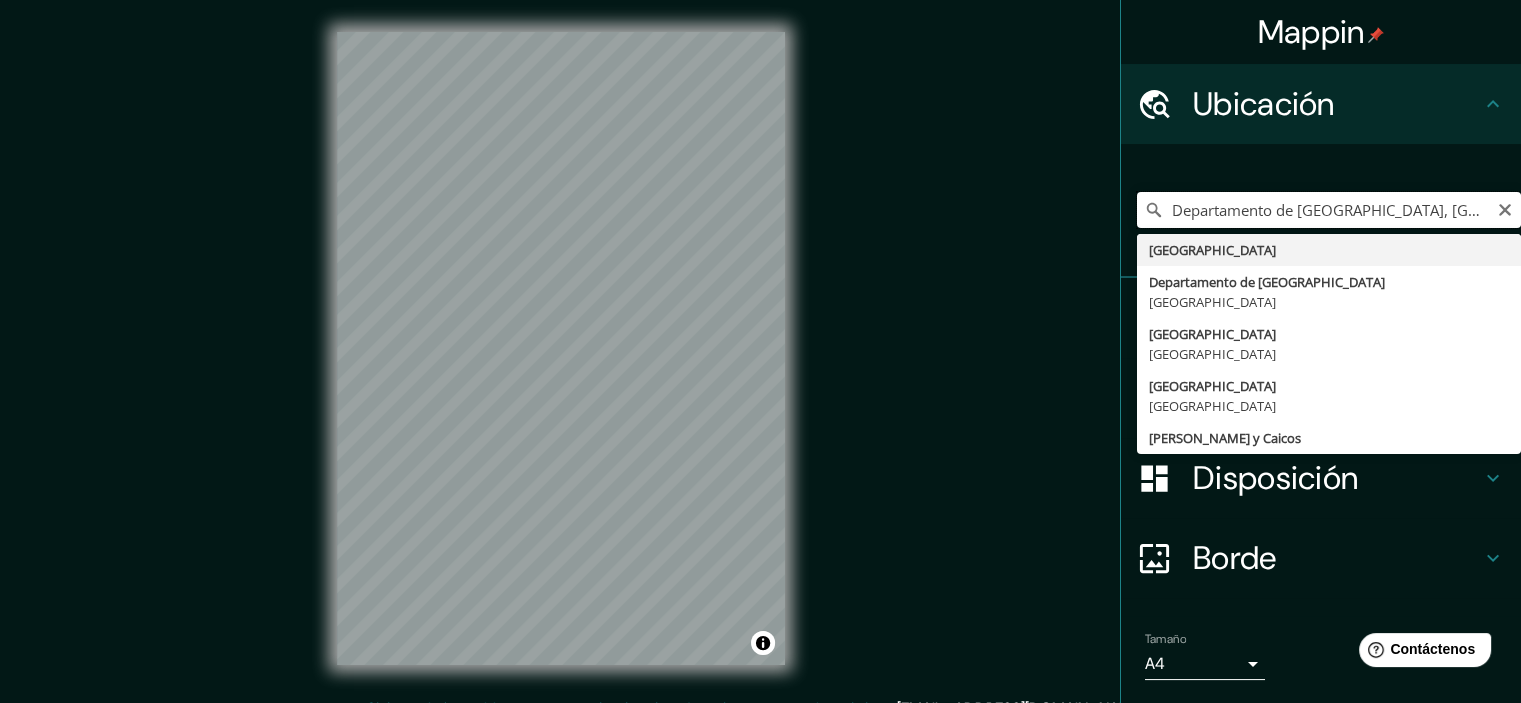scroll, scrollTop: 0, scrollLeft: 0, axis: both 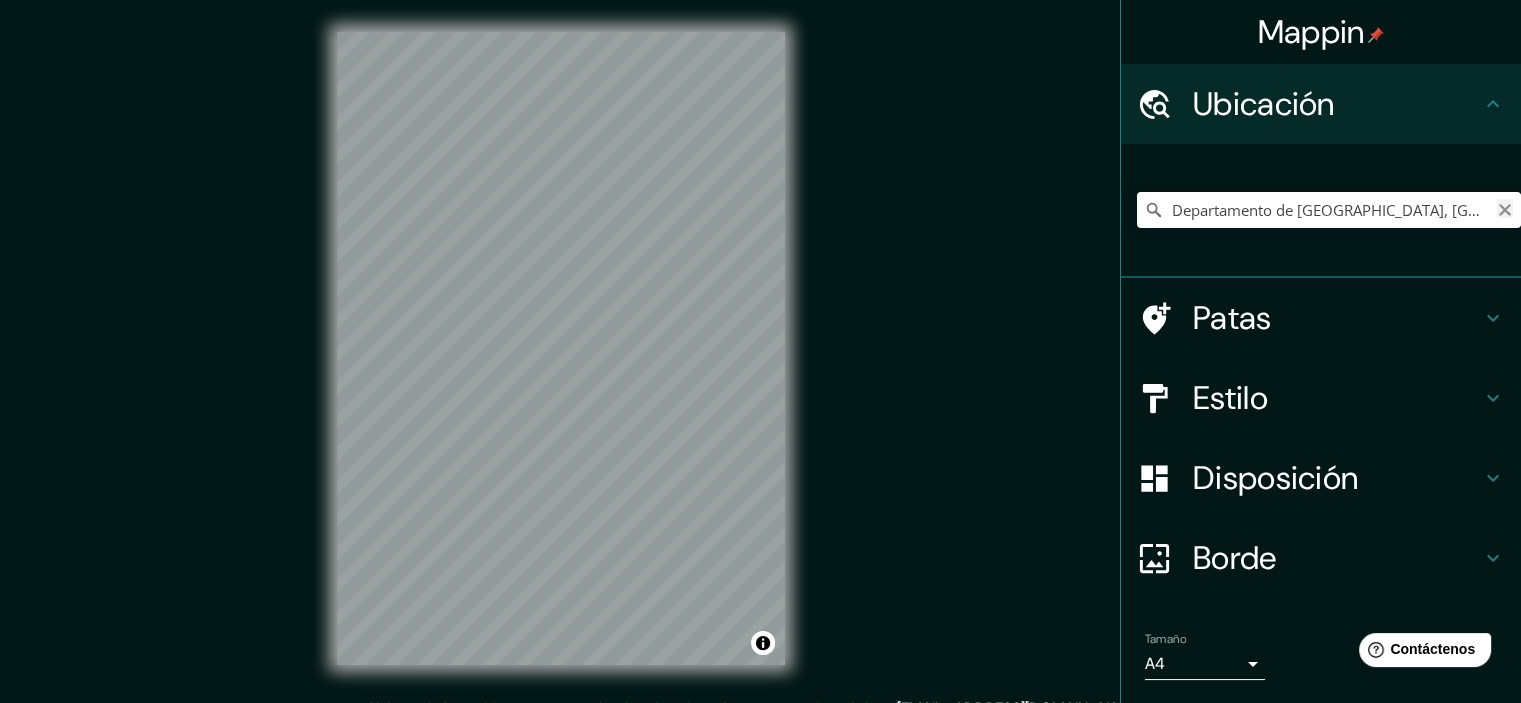 click 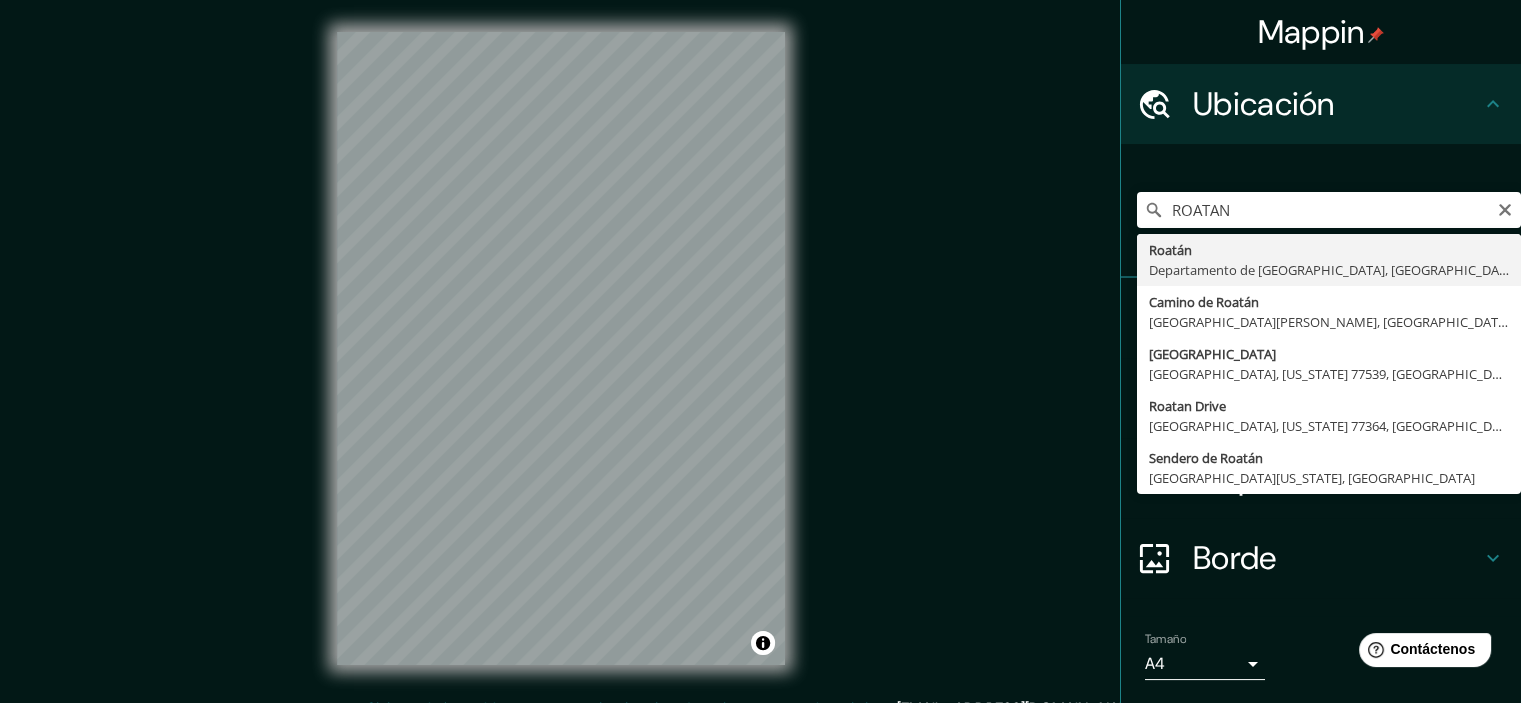 type on "Roatán, Departamento de Islas de la Bahía, Honduras" 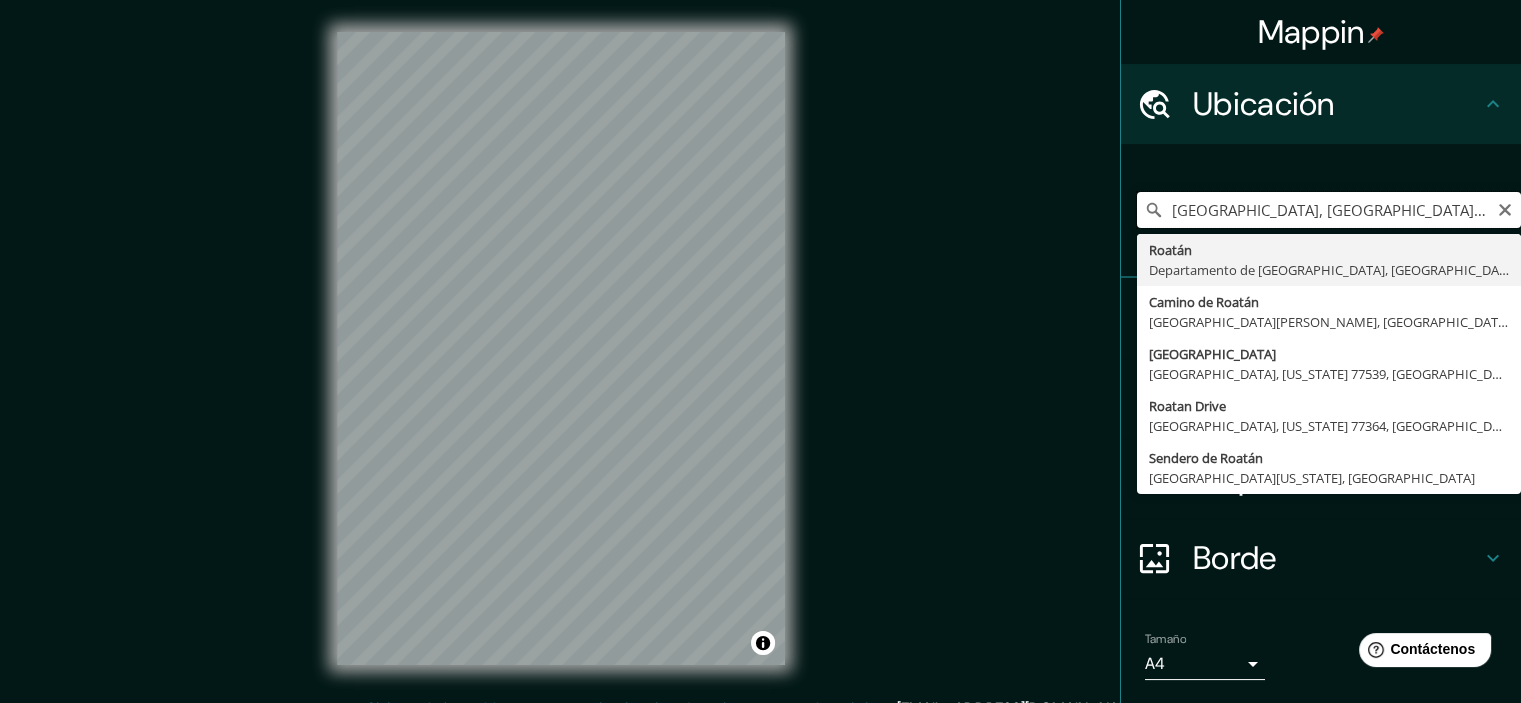 scroll, scrollTop: 0, scrollLeft: 0, axis: both 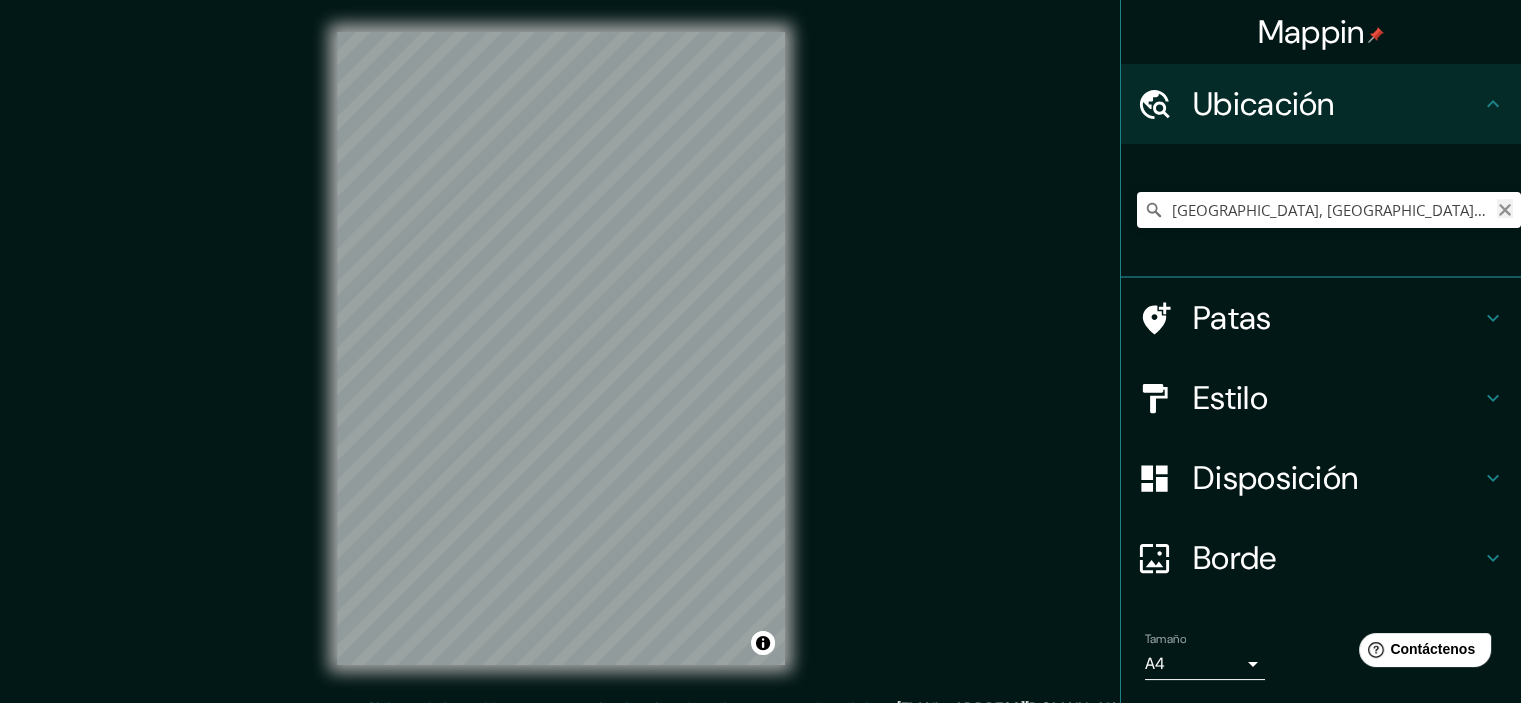 click 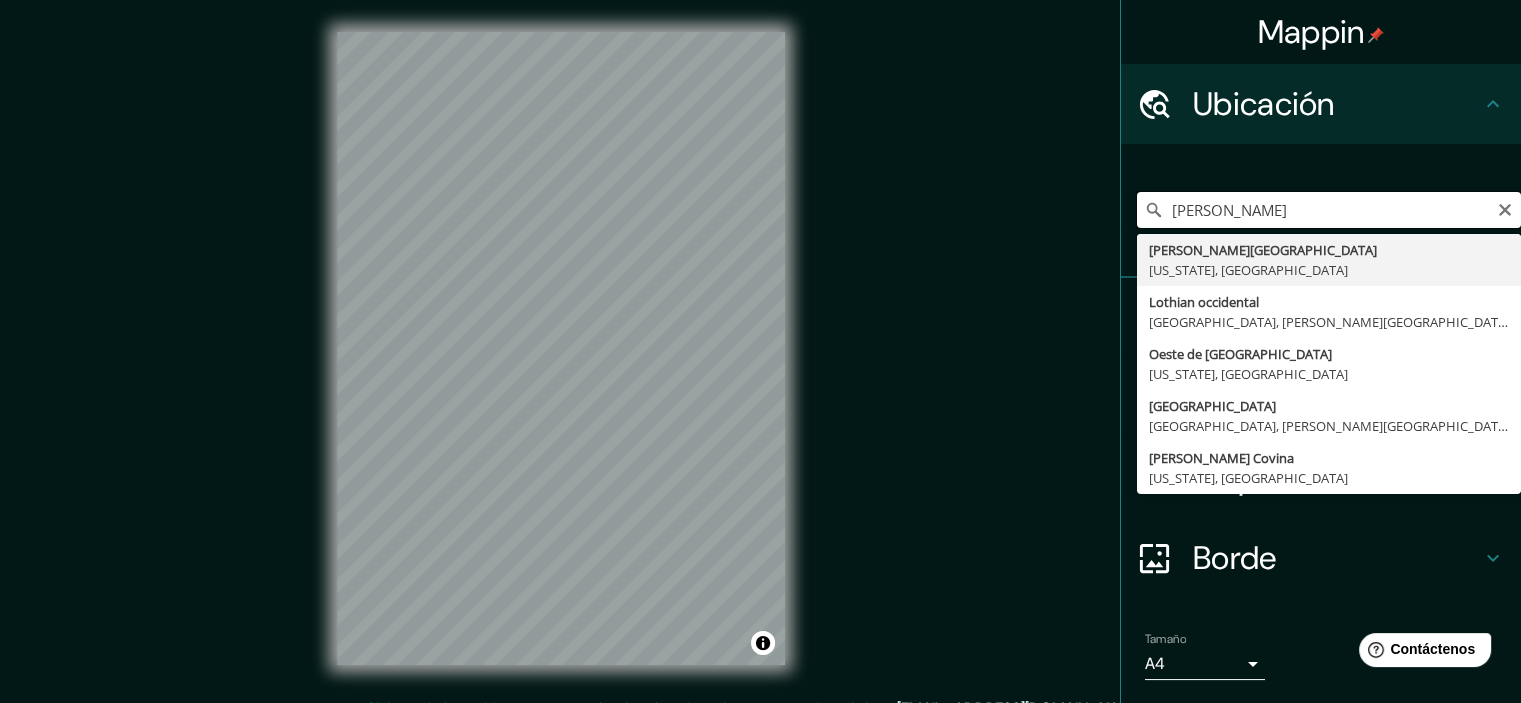 drag, startPoint x: 1152, startPoint y: 205, endPoint x: 1058, endPoint y: 205, distance: 94 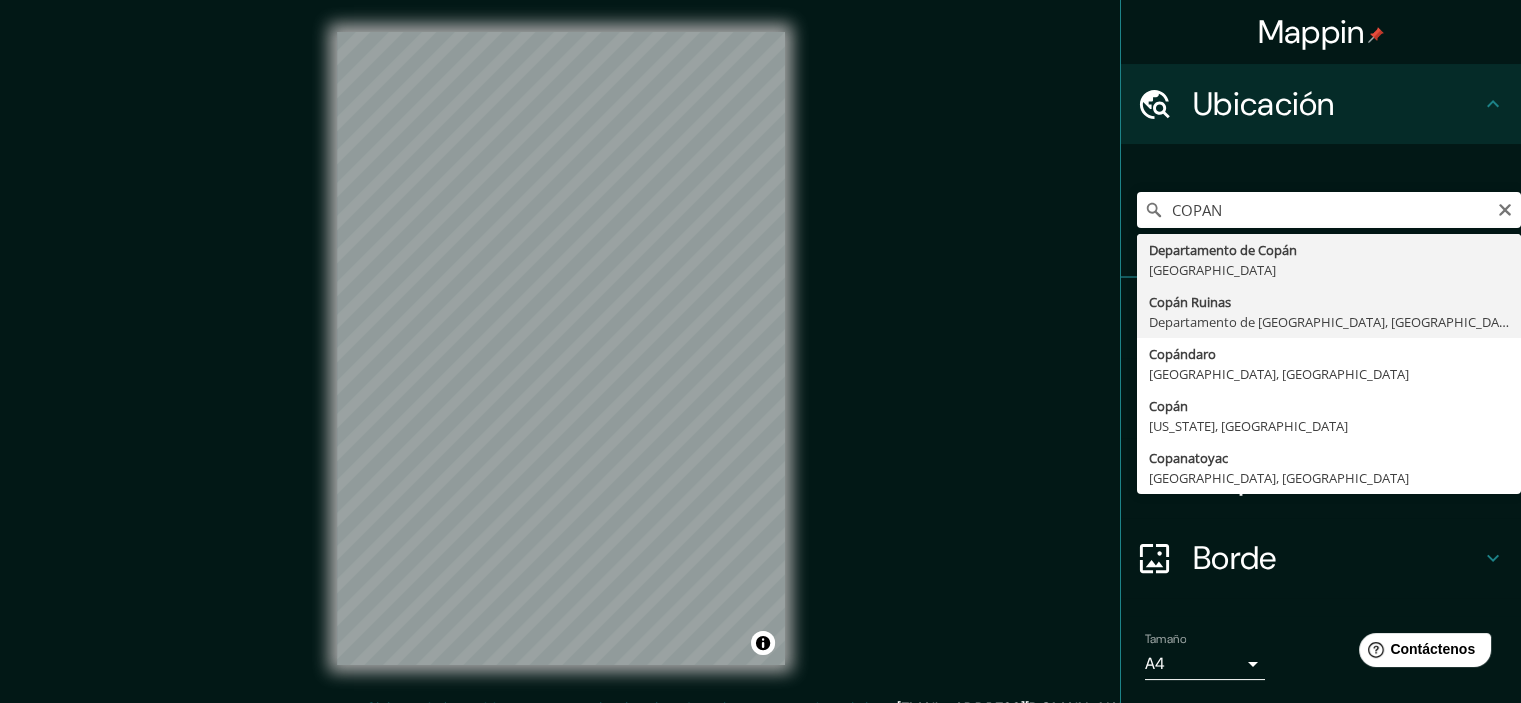 type on "Copán Ruinas, Departamento de Copán, Honduras" 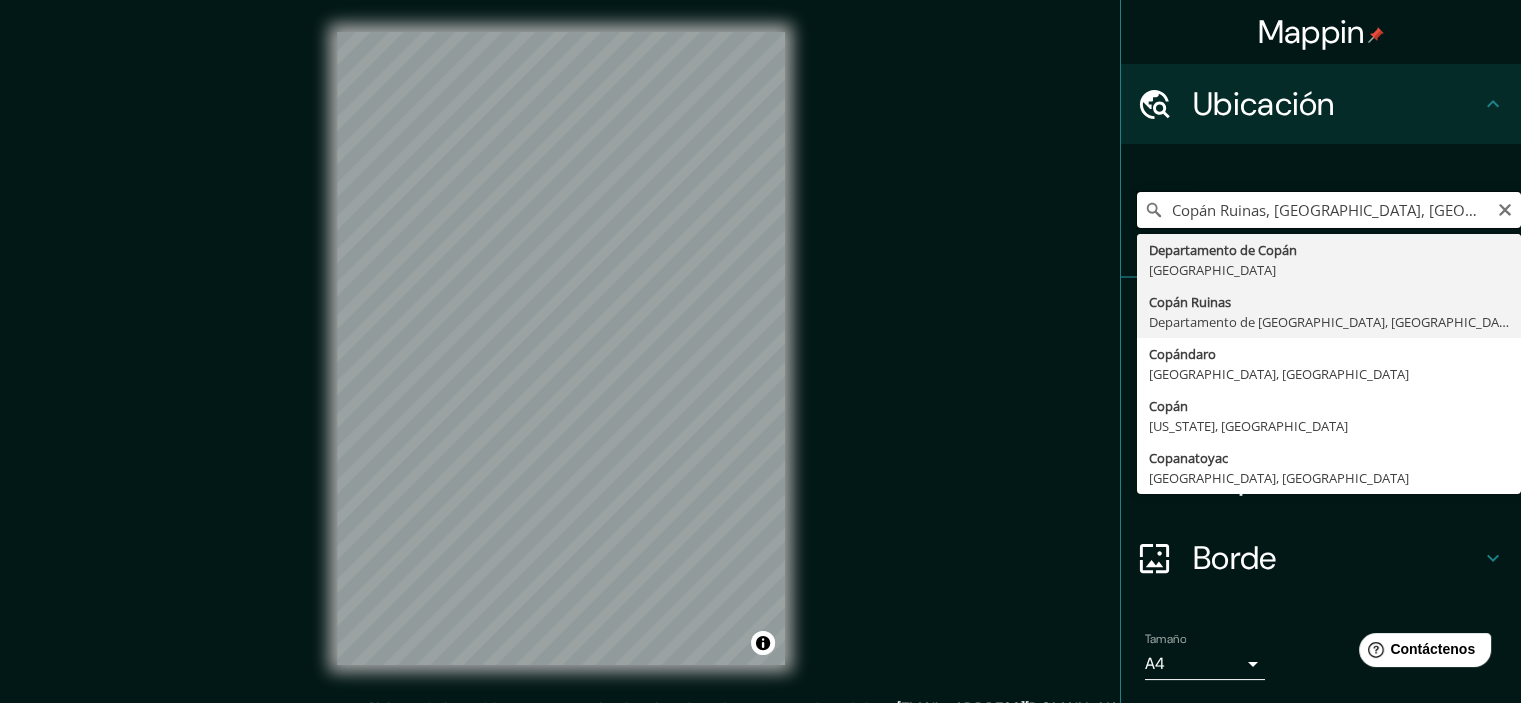 scroll, scrollTop: 0, scrollLeft: 0, axis: both 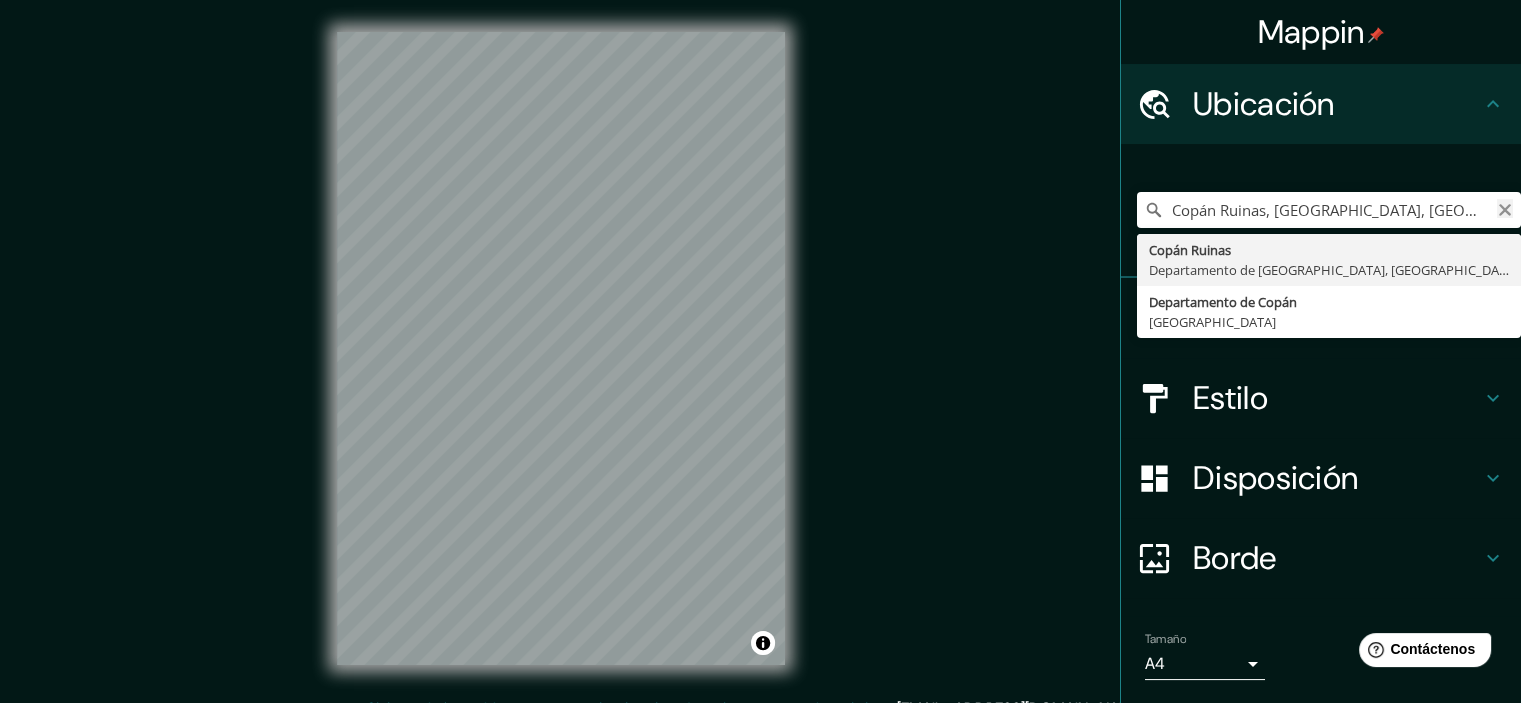 click 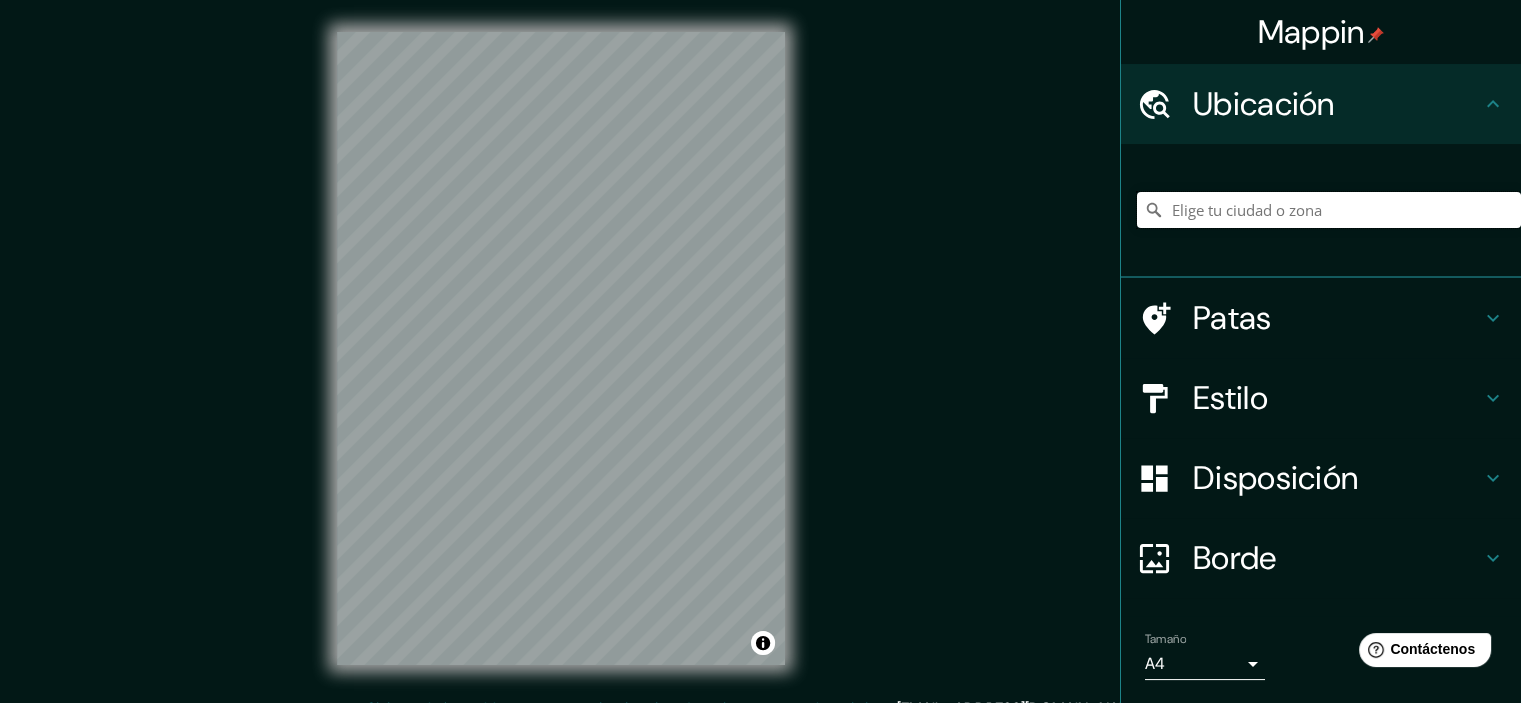 click at bounding box center [1329, 210] 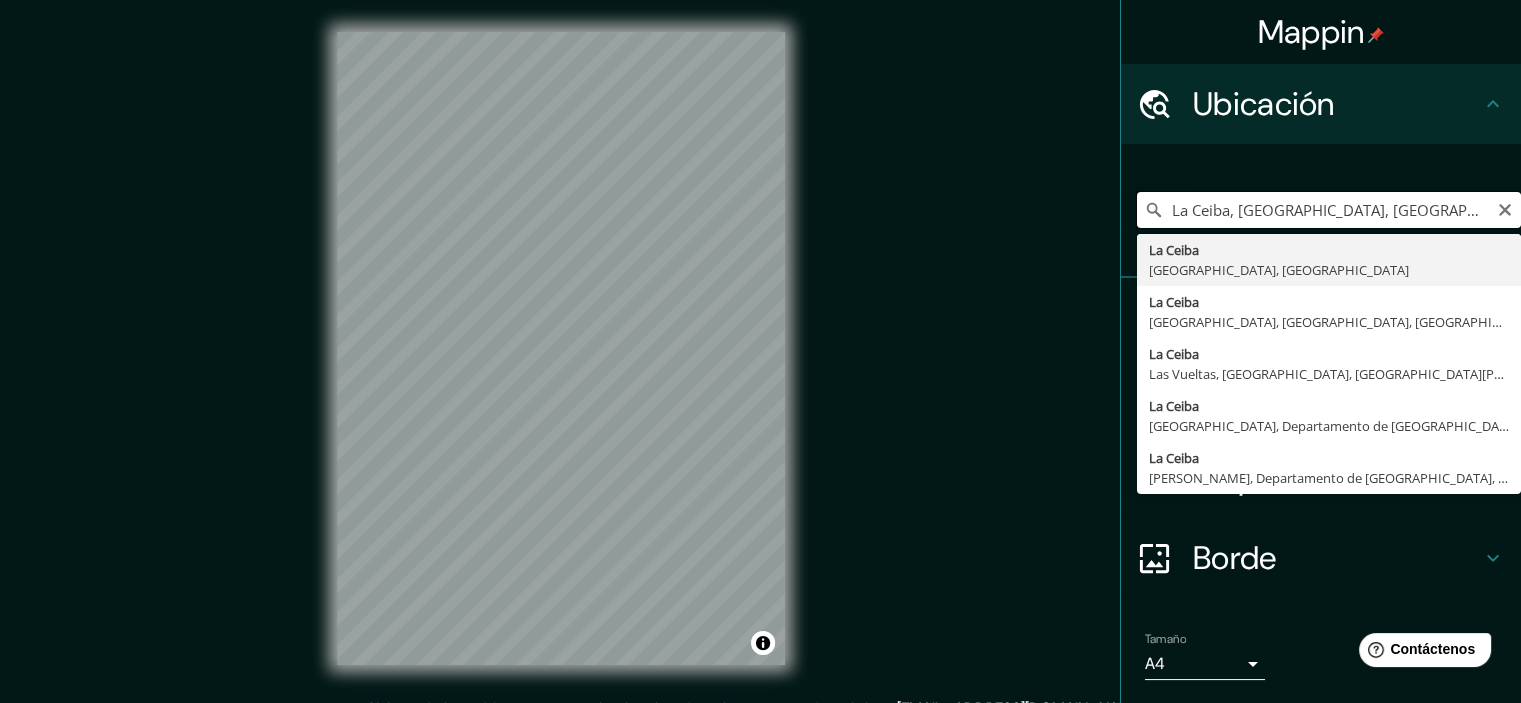 type on "La Ceiba, Departamento de Atlántida, Honduras" 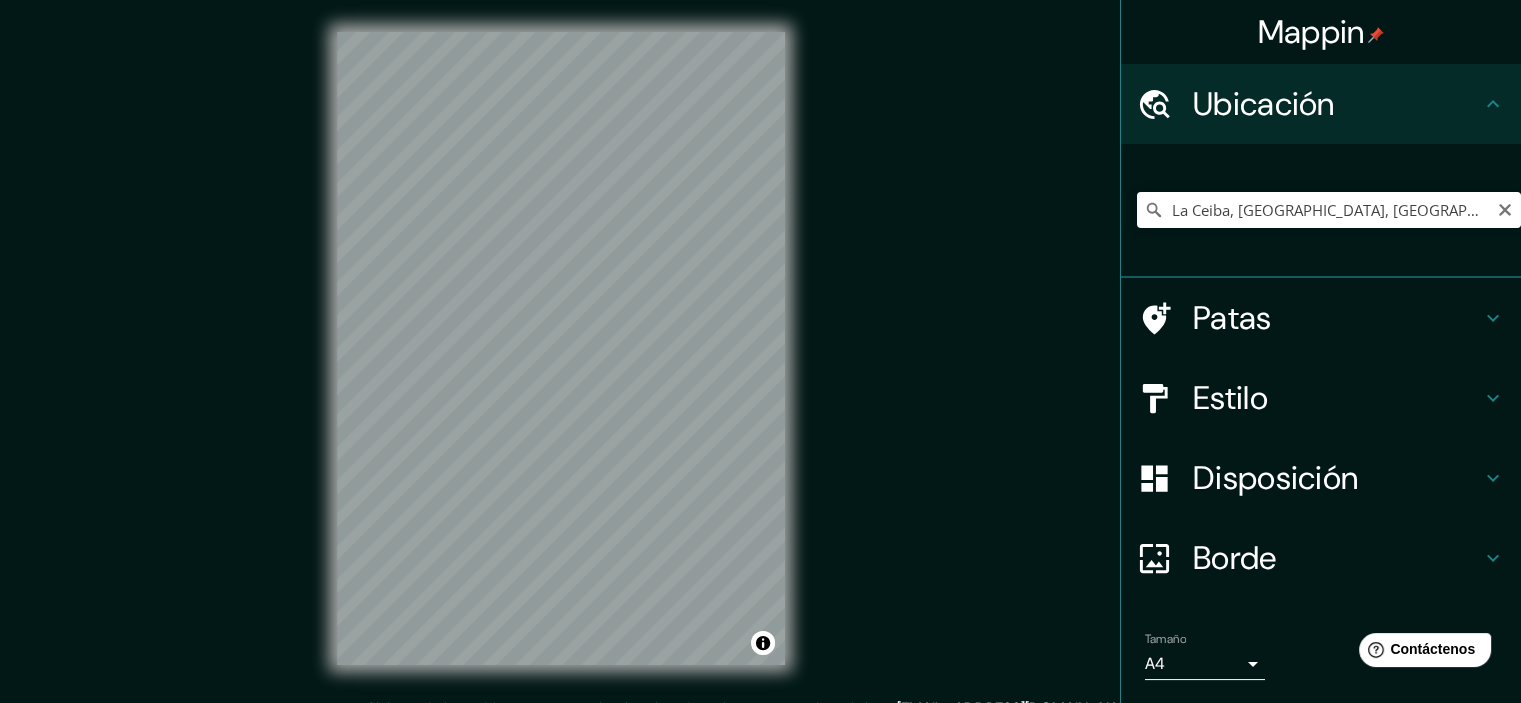 scroll, scrollTop: 25, scrollLeft: 0, axis: vertical 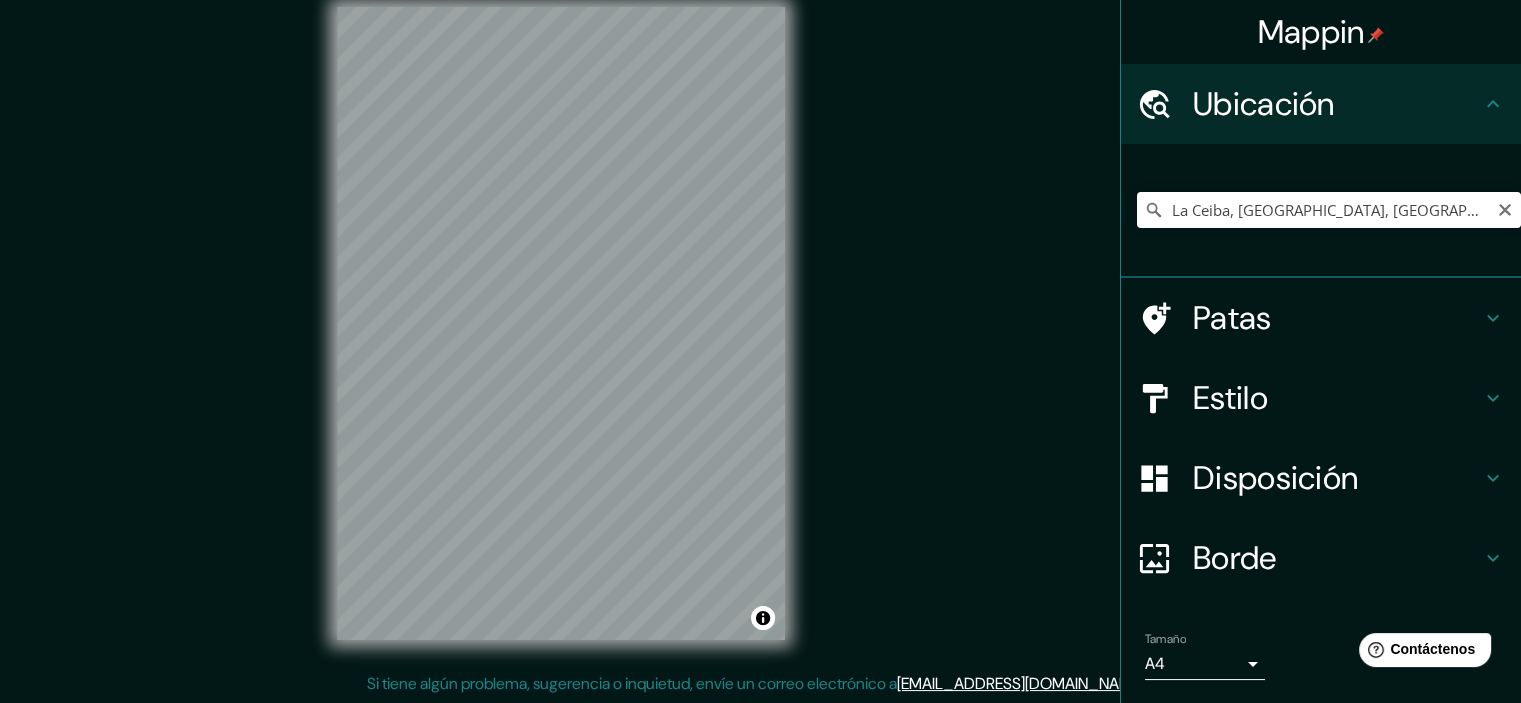 click 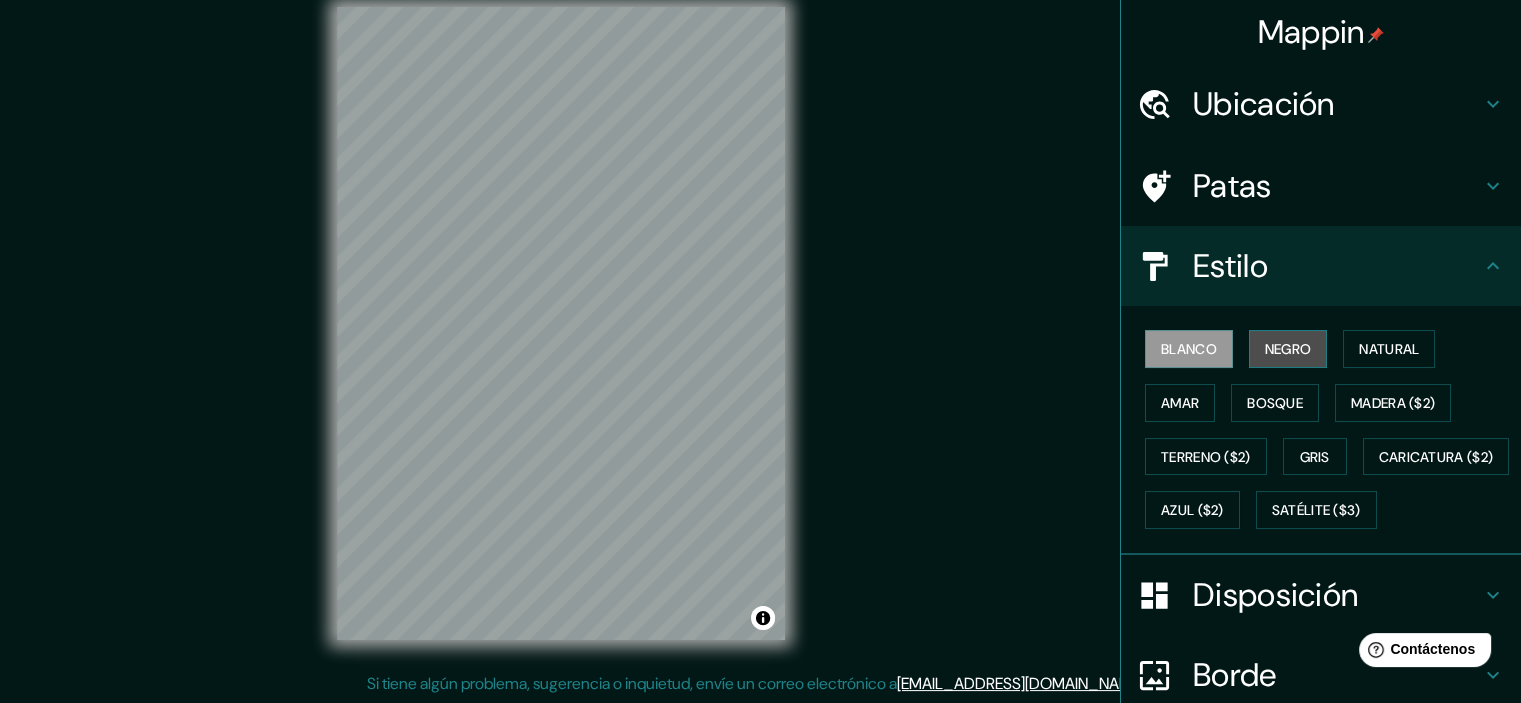 click on "Negro" at bounding box center (1288, 349) 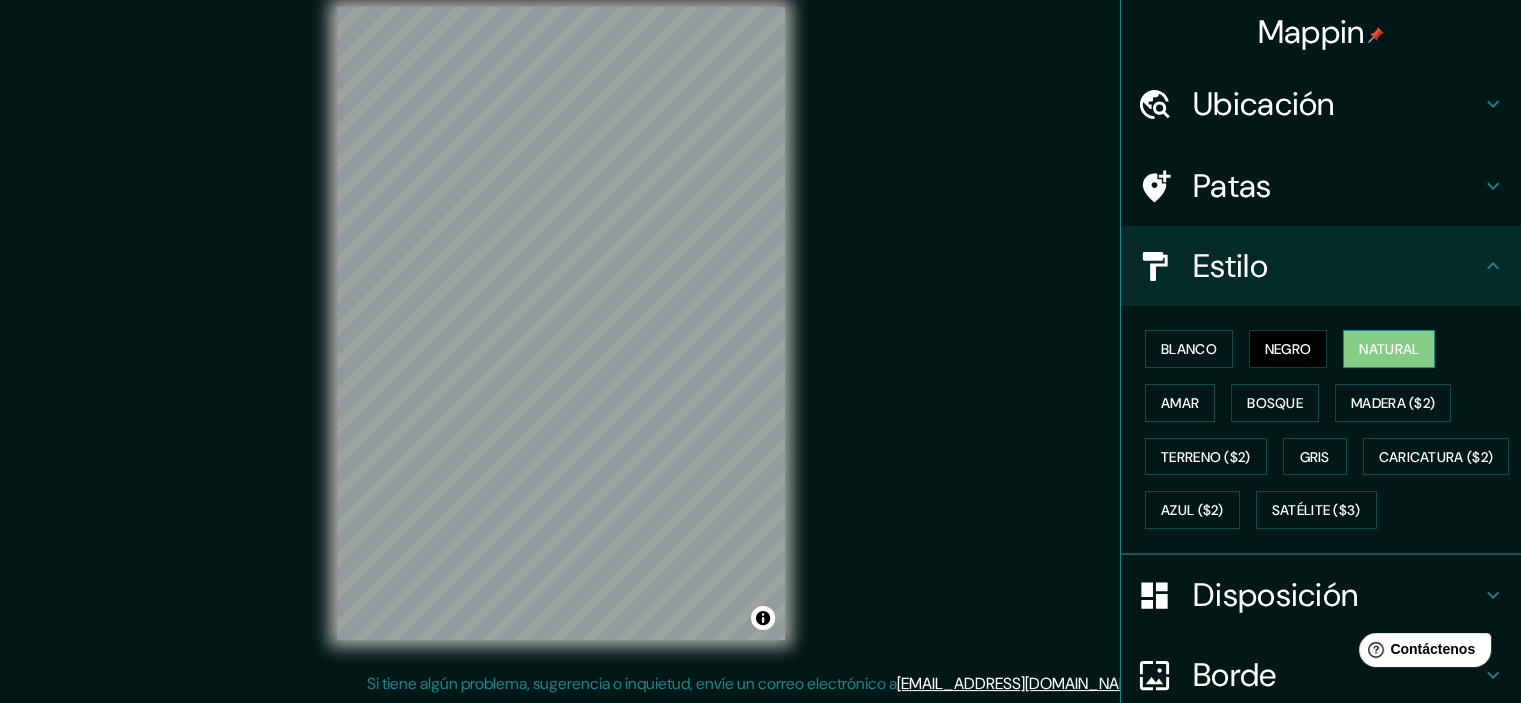 click on "Natural" at bounding box center [1389, 349] 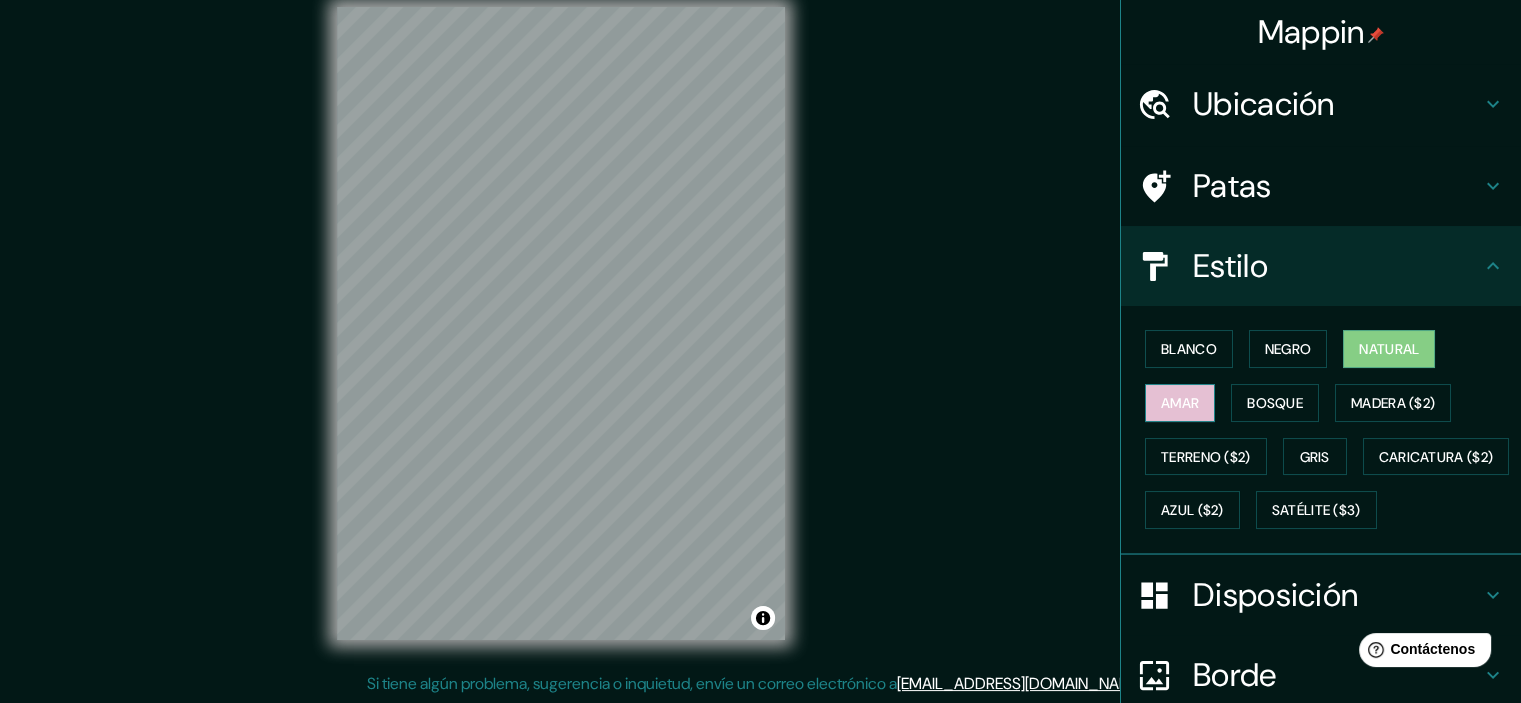 click on "Amar" at bounding box center [1180, 403] 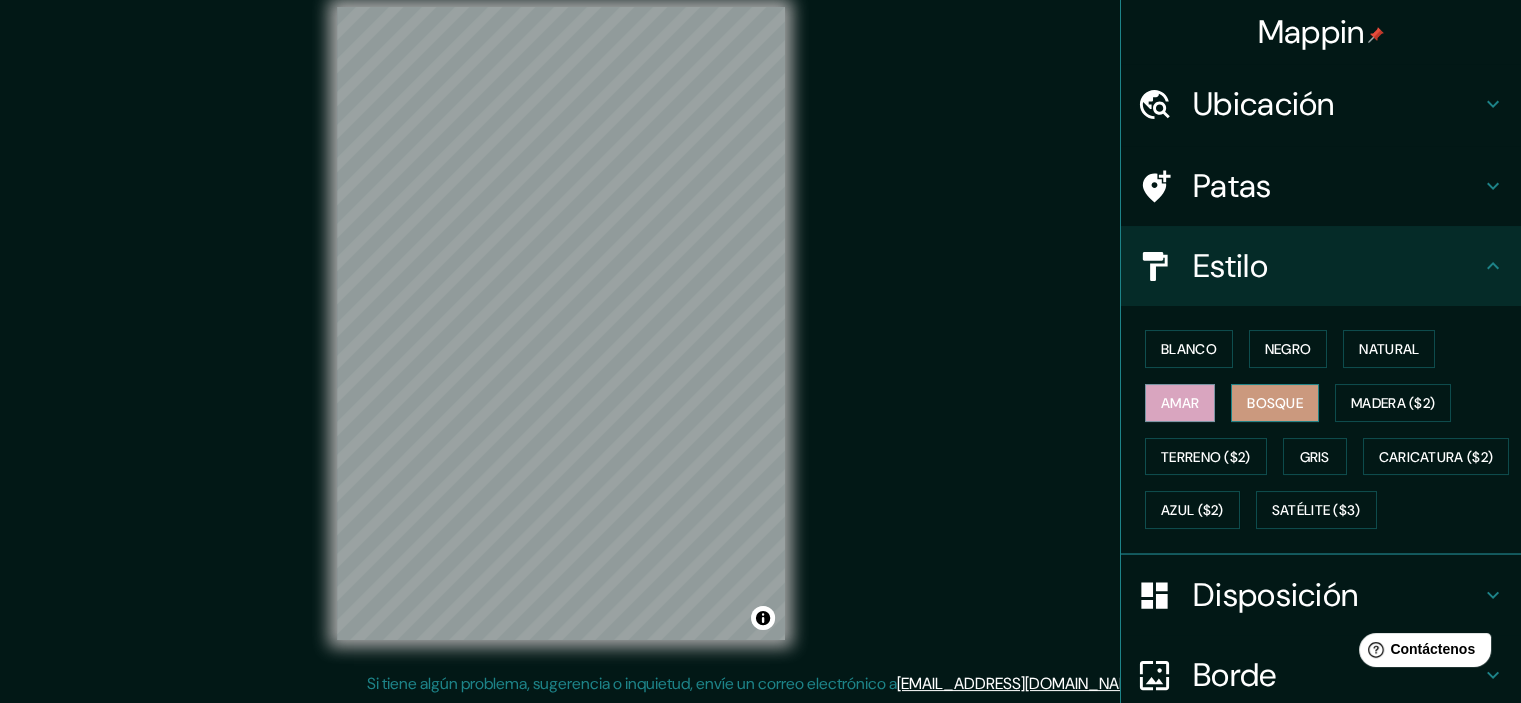 click on "Bosque" at bounding box center (1275, 403) 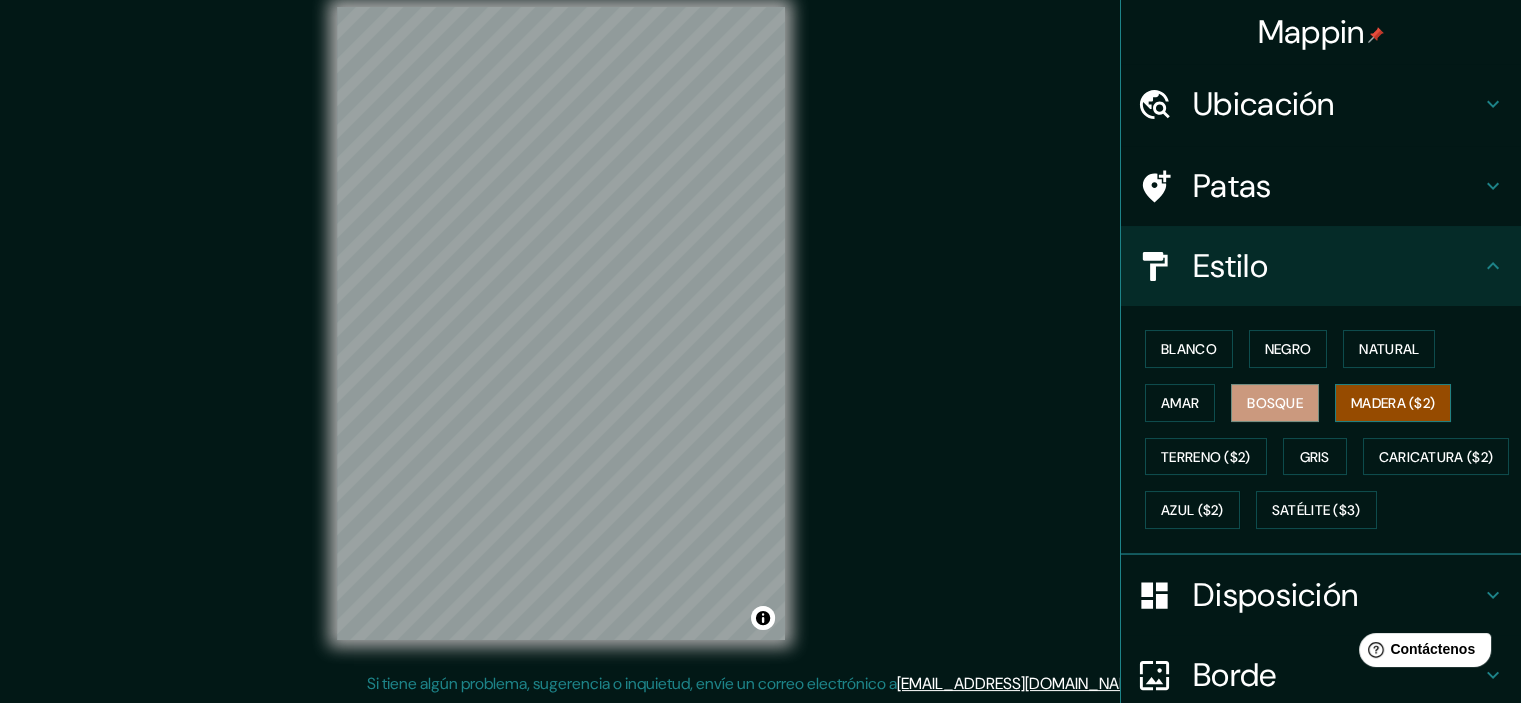 click on "Madera ($2)" at bounding box center (1393, 403) 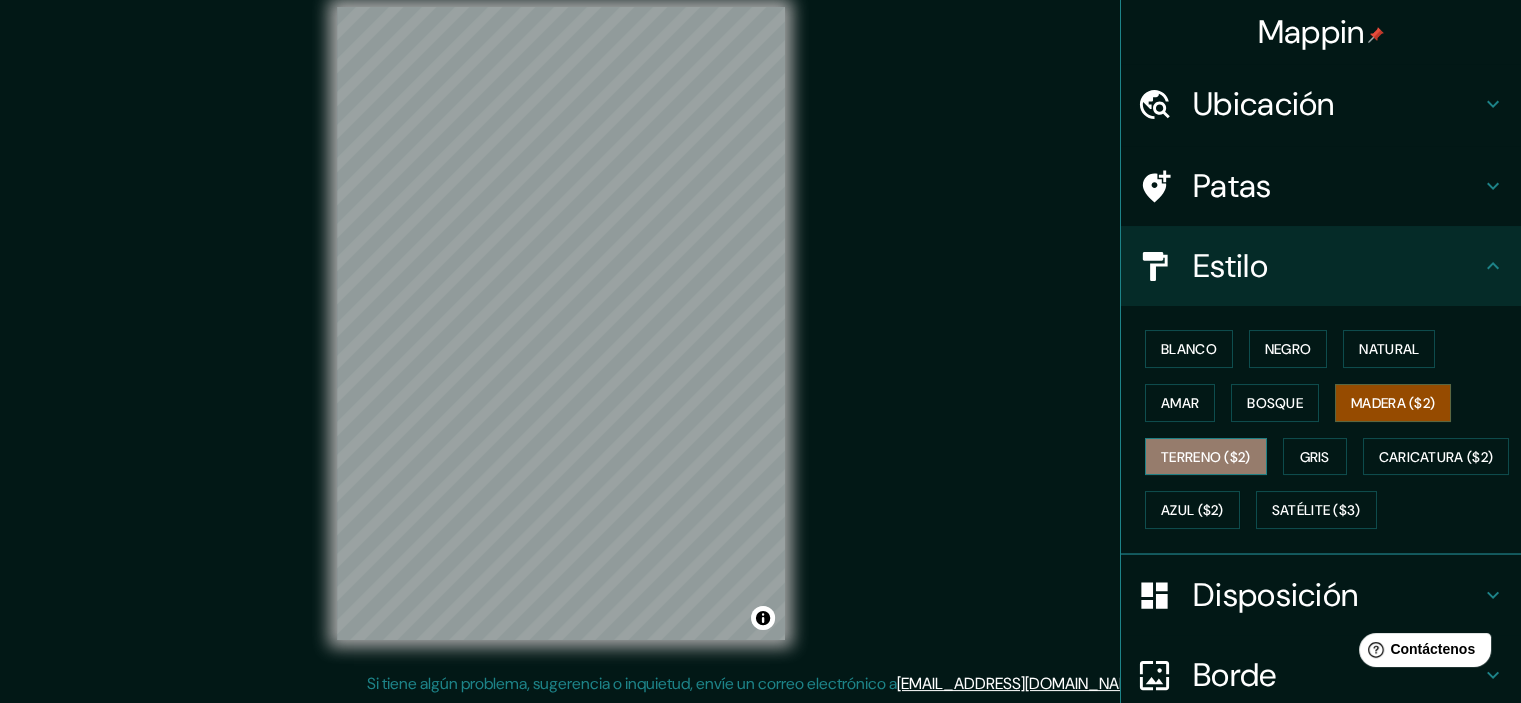 click on "Terreno ($2)" at bounding box center (1206, 457) 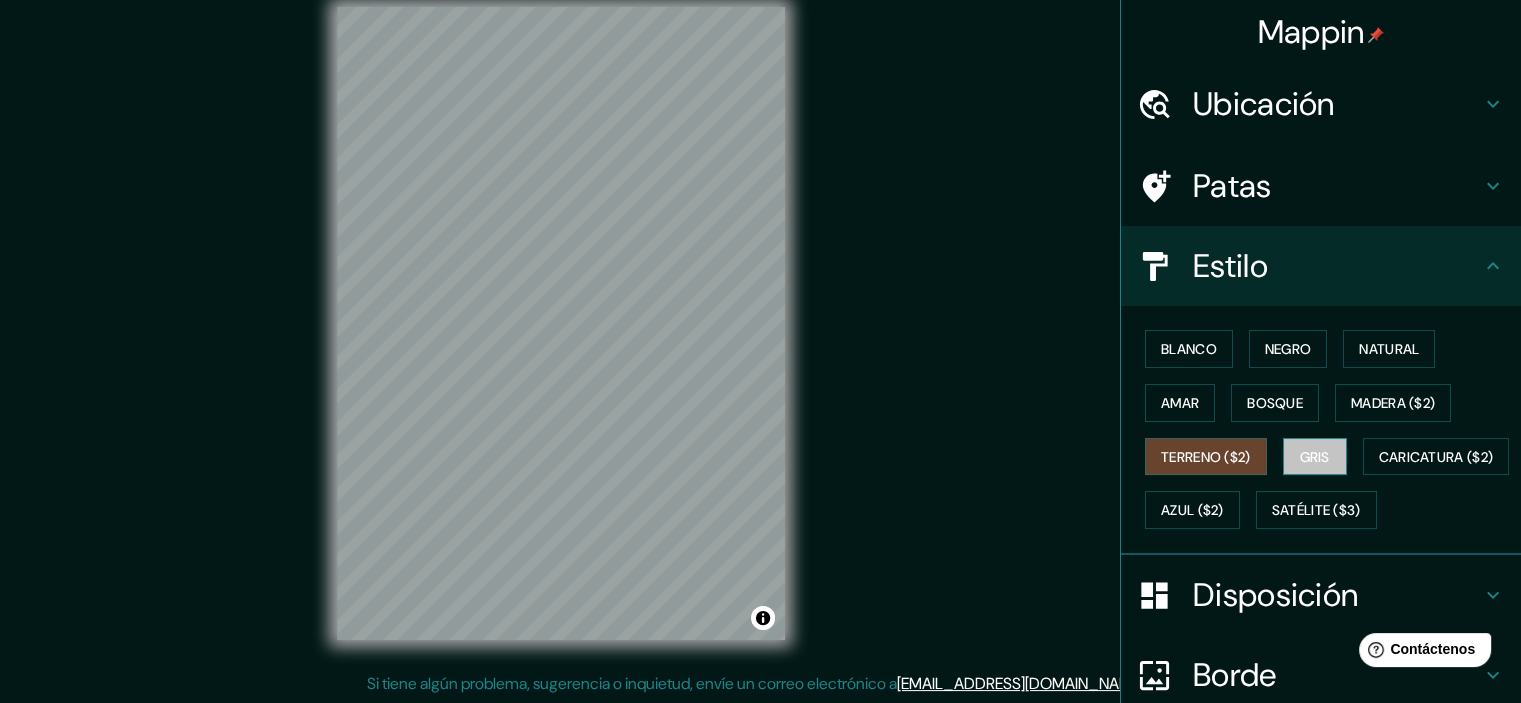 click on "Gris" at bounding box center (1315, 457) 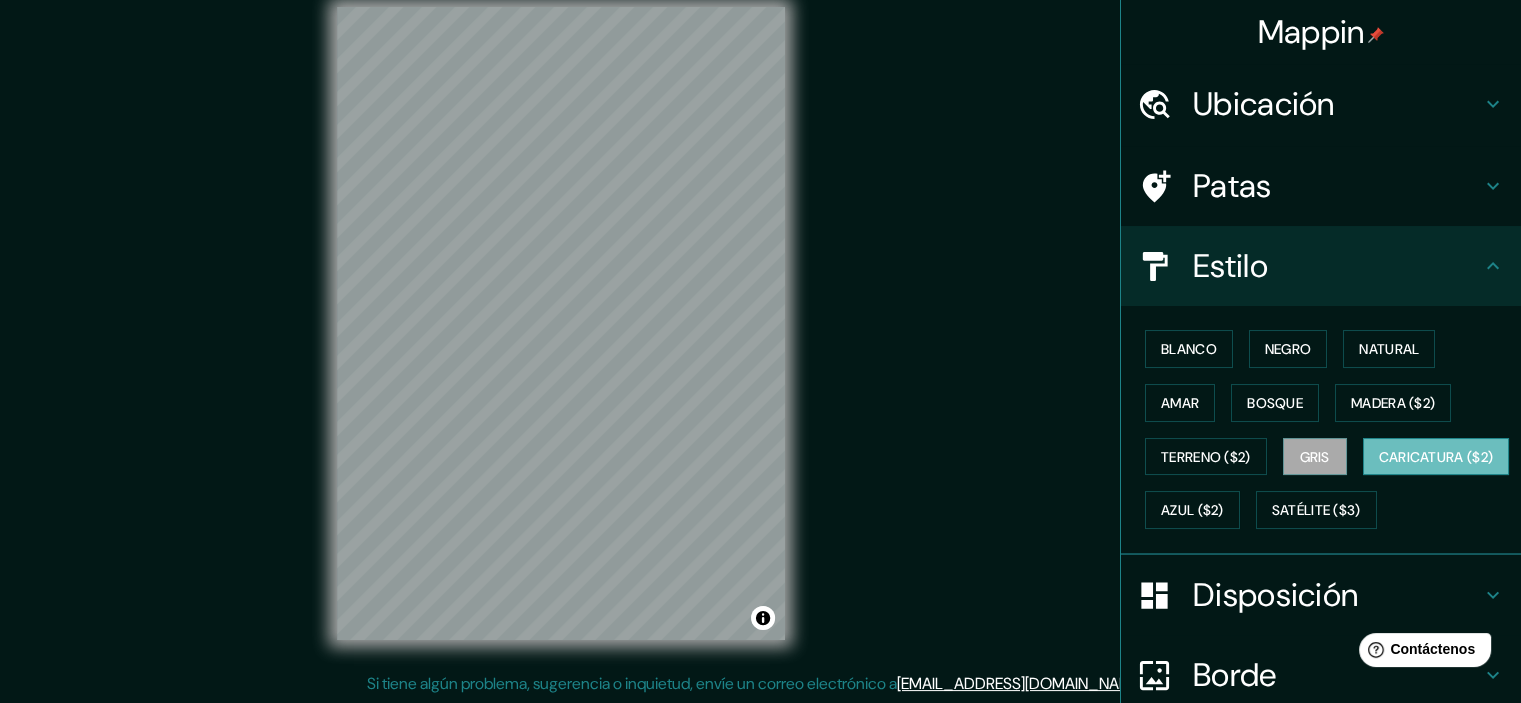 click on "Caricatura ($2)" at bounding box center [1436, 457] 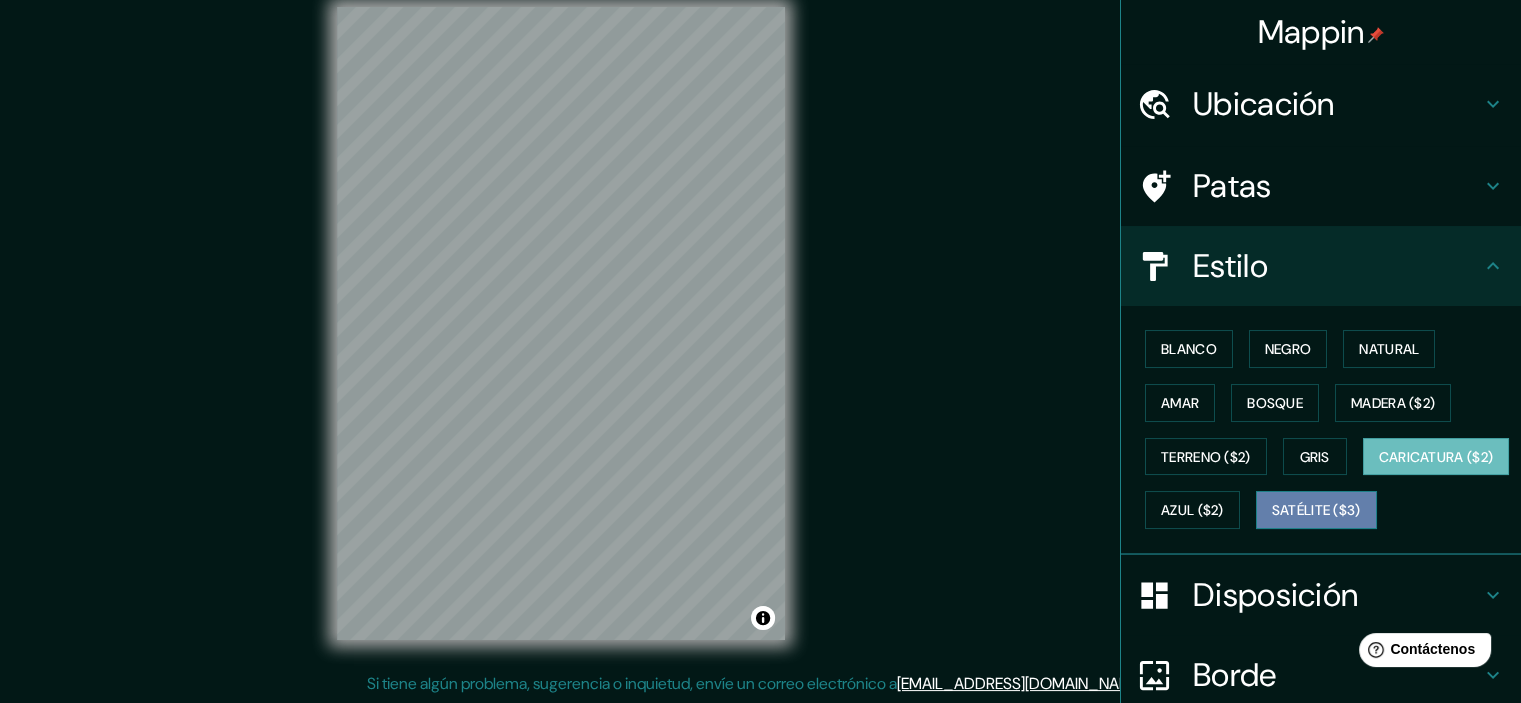 click on "Satélite ($3)" at bounding box center [1316, 511] 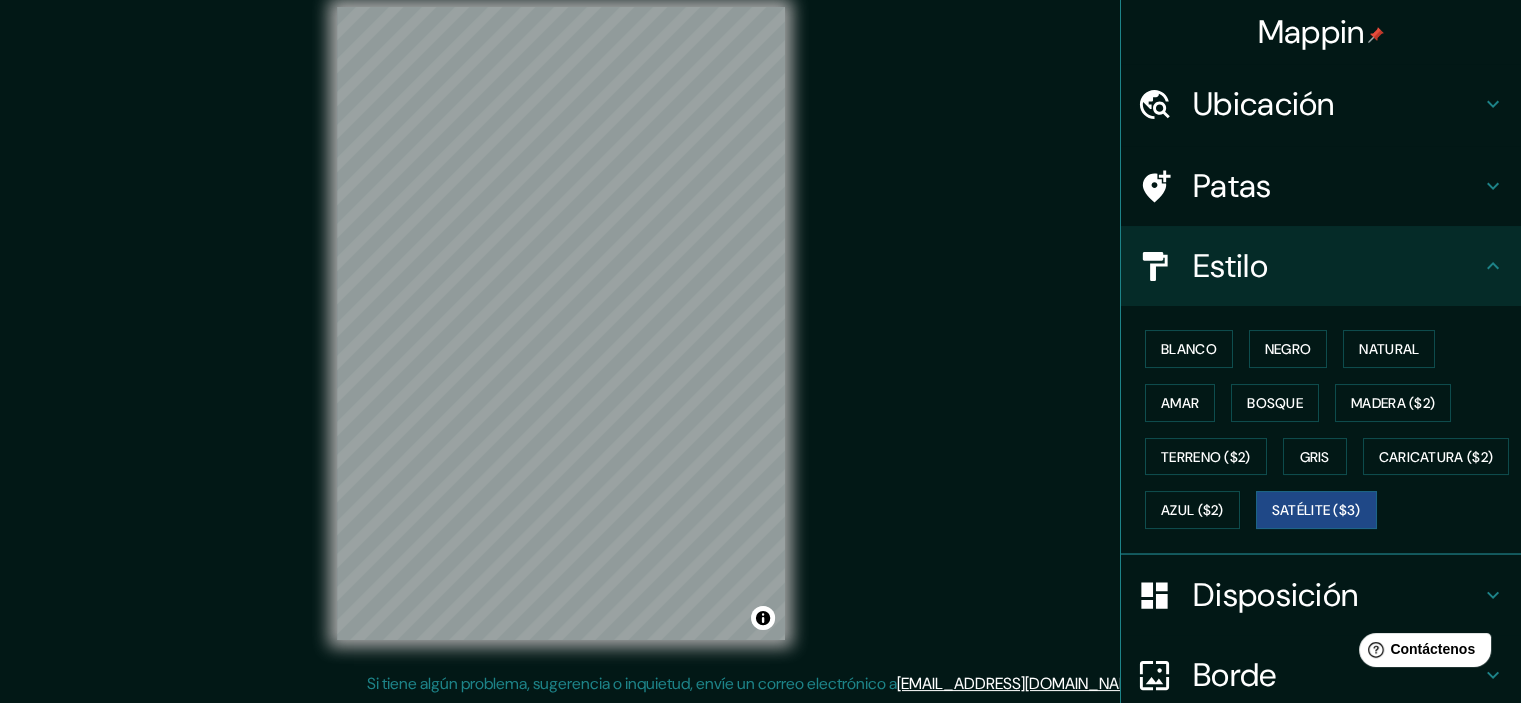 type 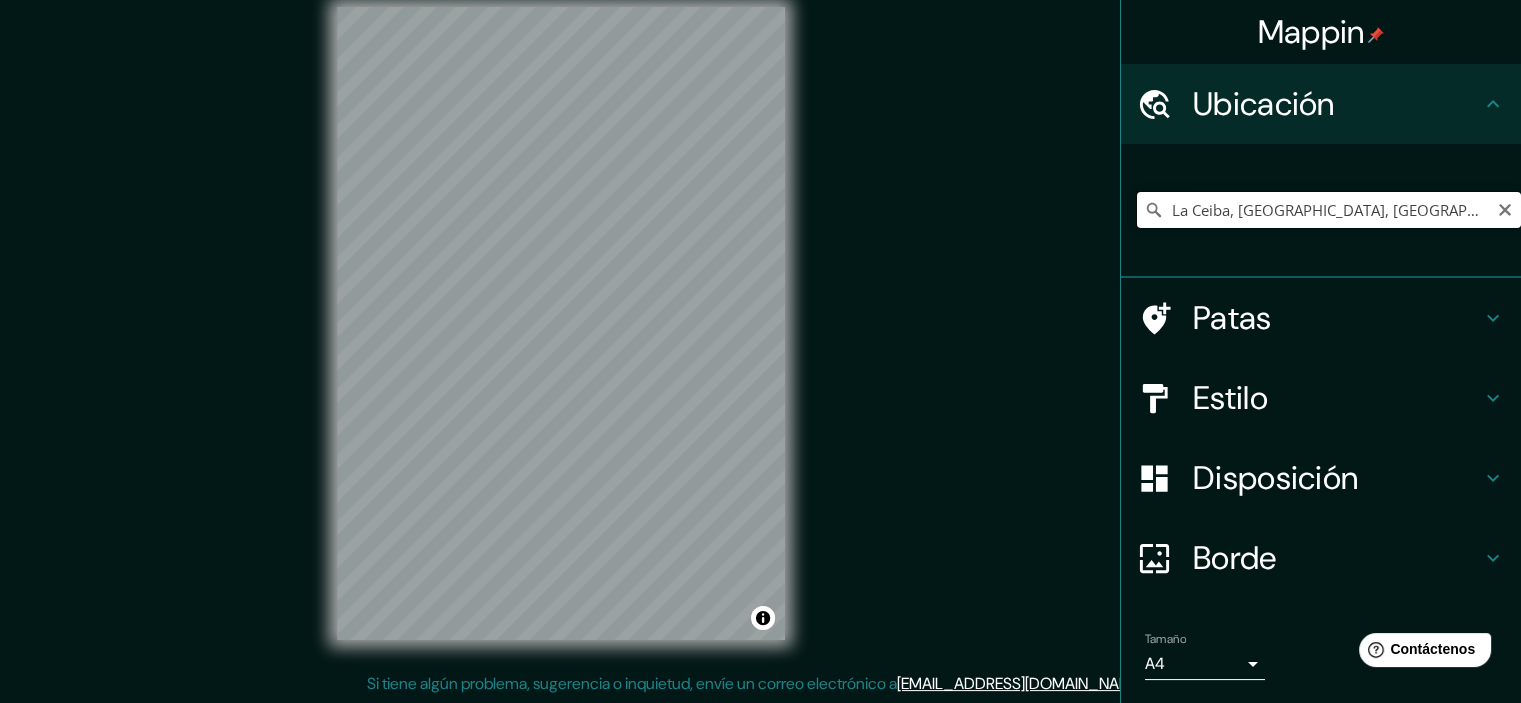 click on "La Ceiba, Departamento de Atlántida, Honduras" at bounding box center (1329, 210) 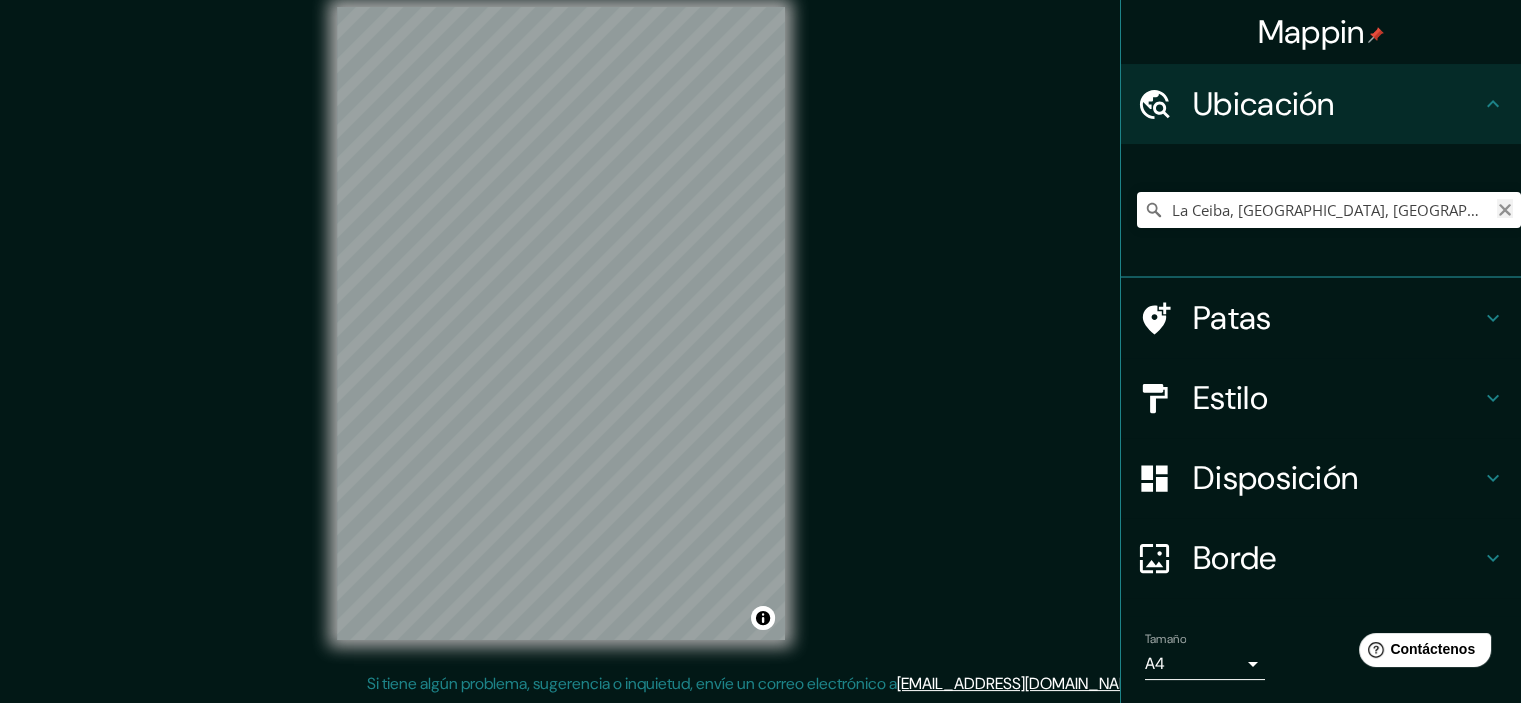 click 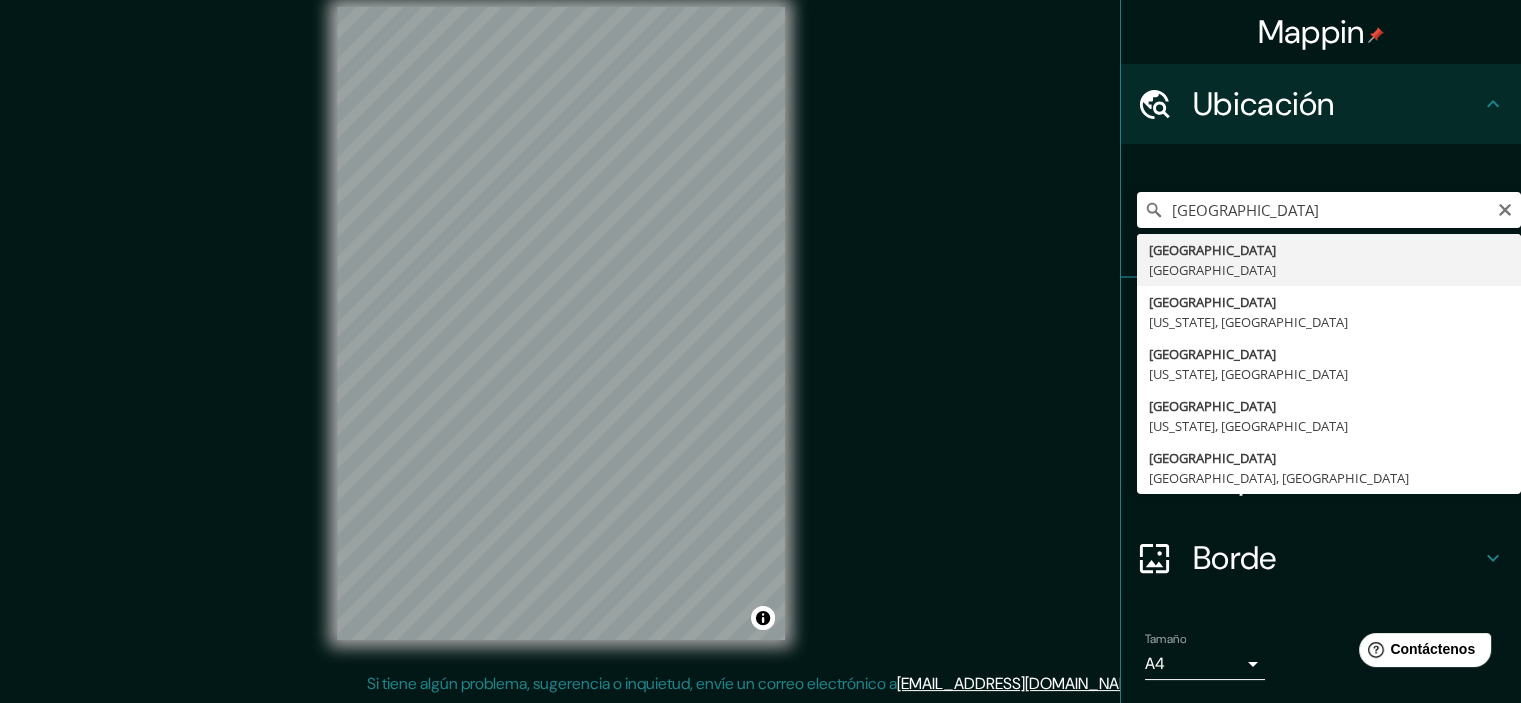 type on "París, Francia" 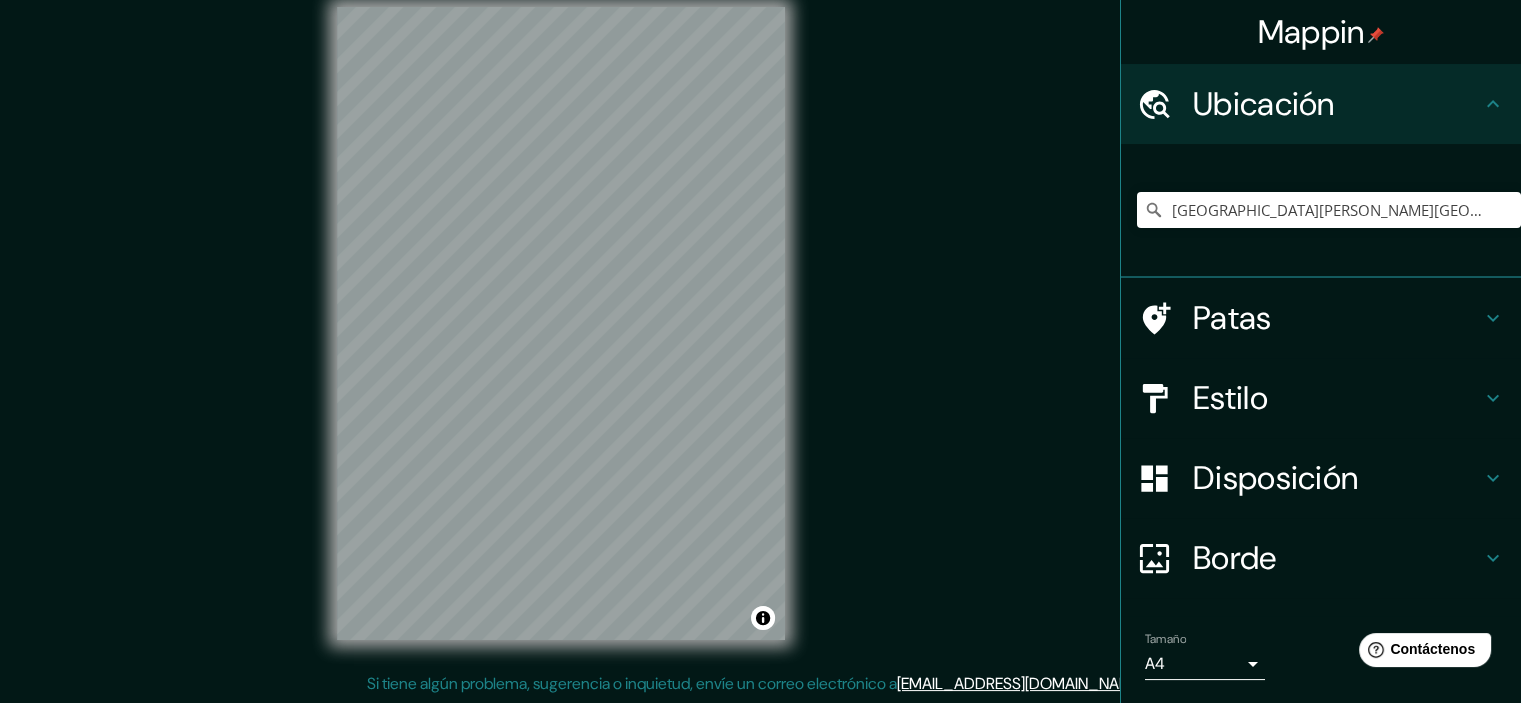 click 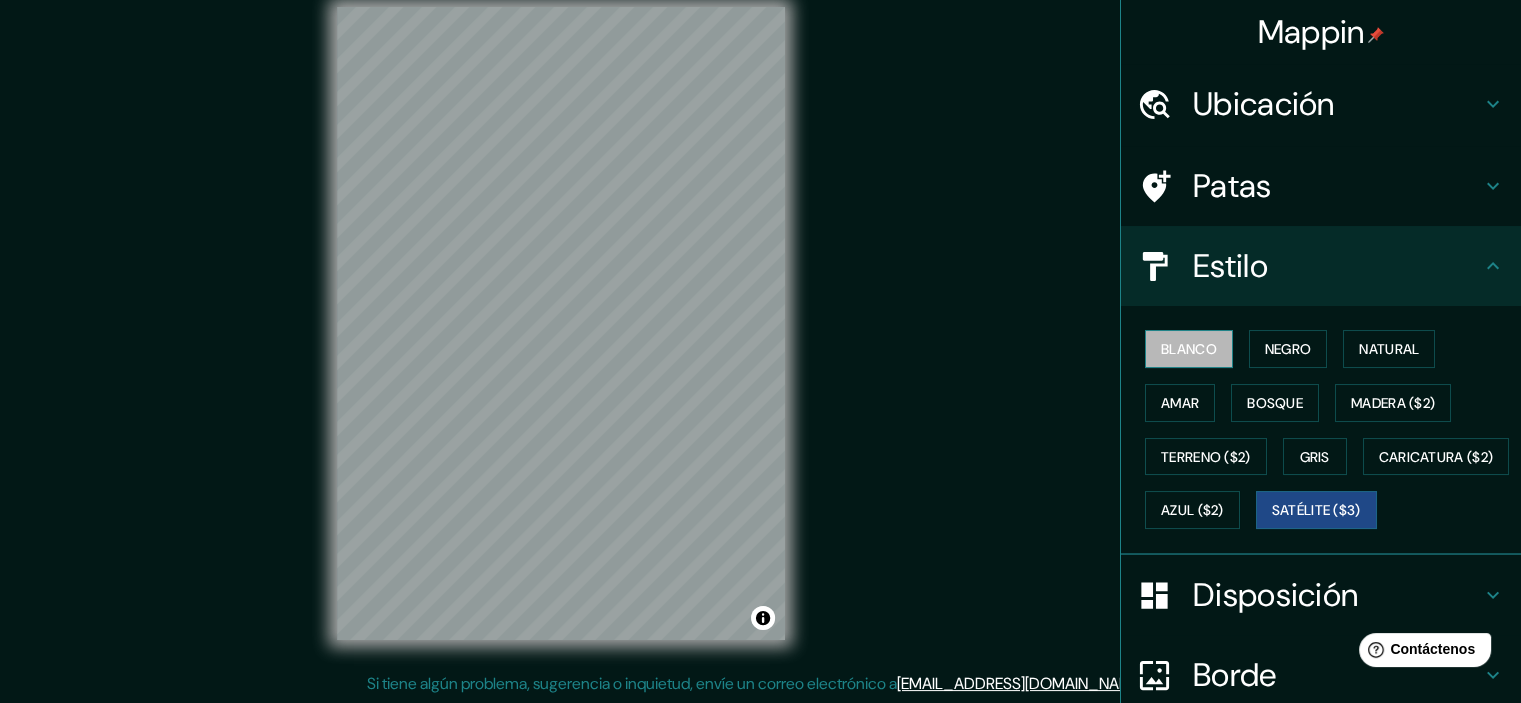 click on "Blanco" at bounding box center (1189, 349) 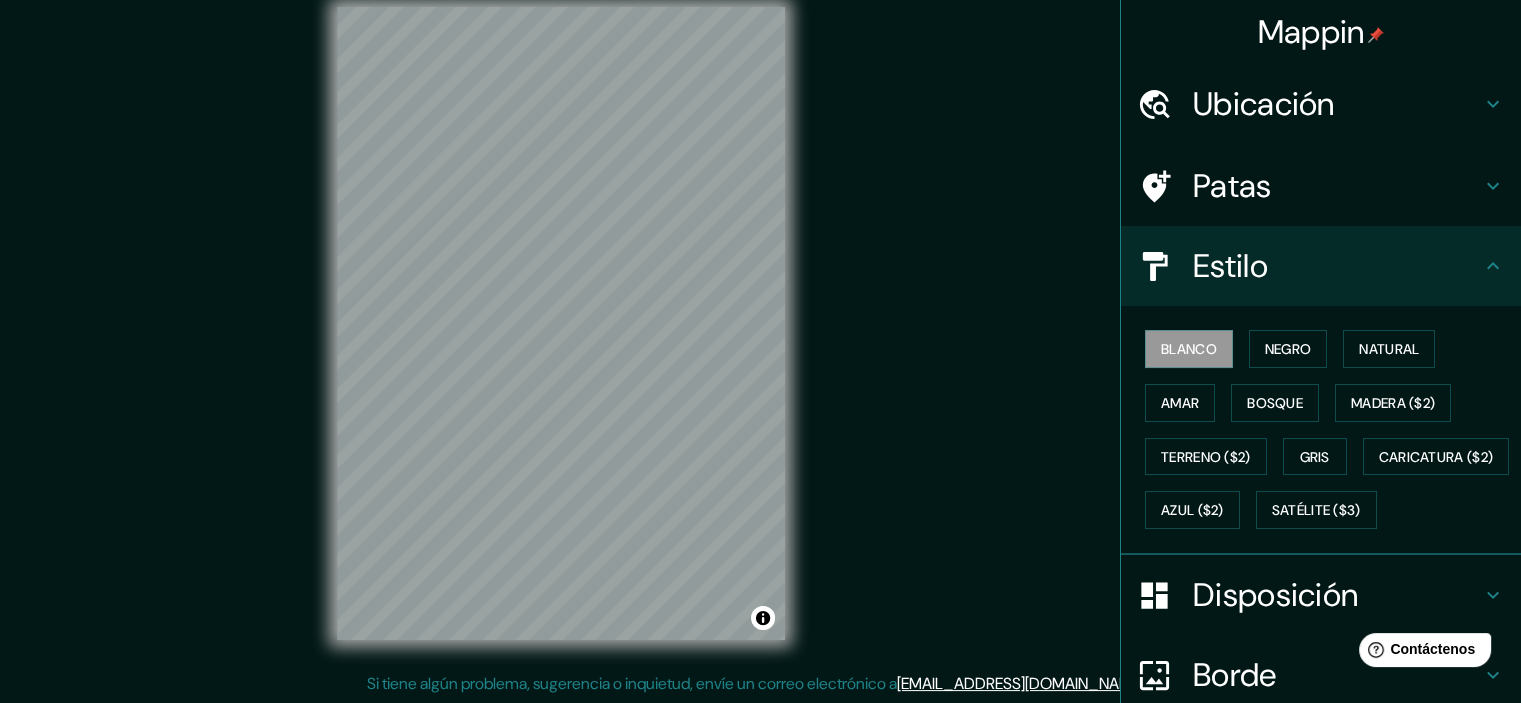type 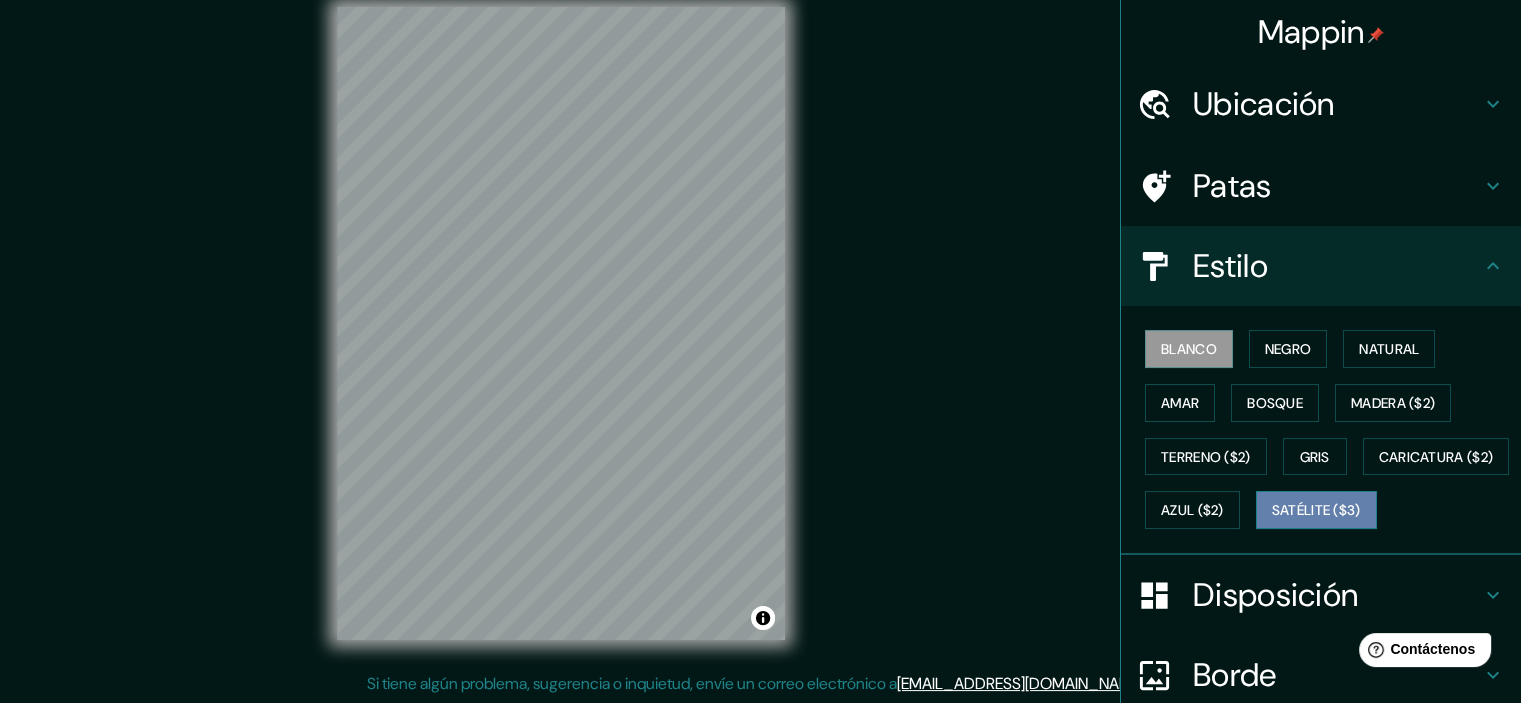 click on "Satélite ($3)" at bounding box center (1316, 511) 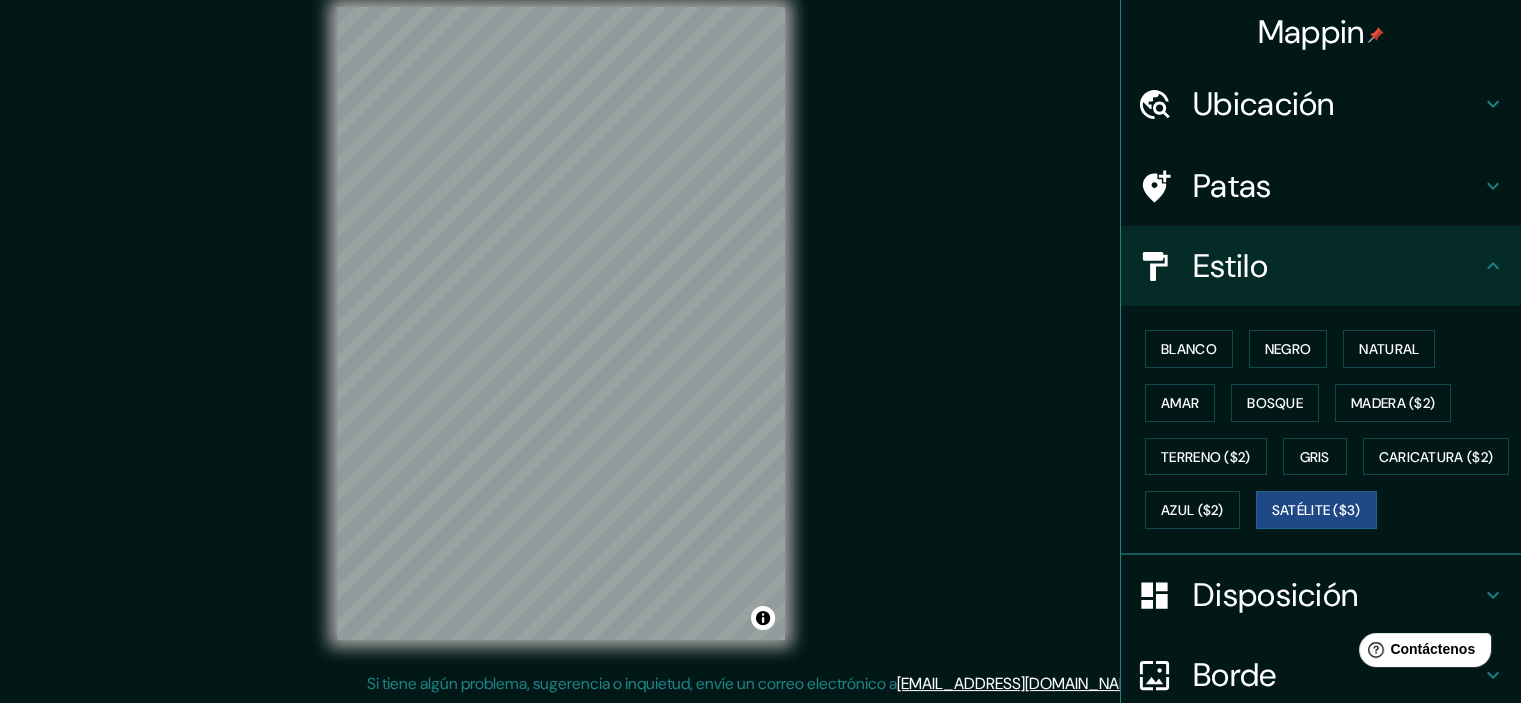 type 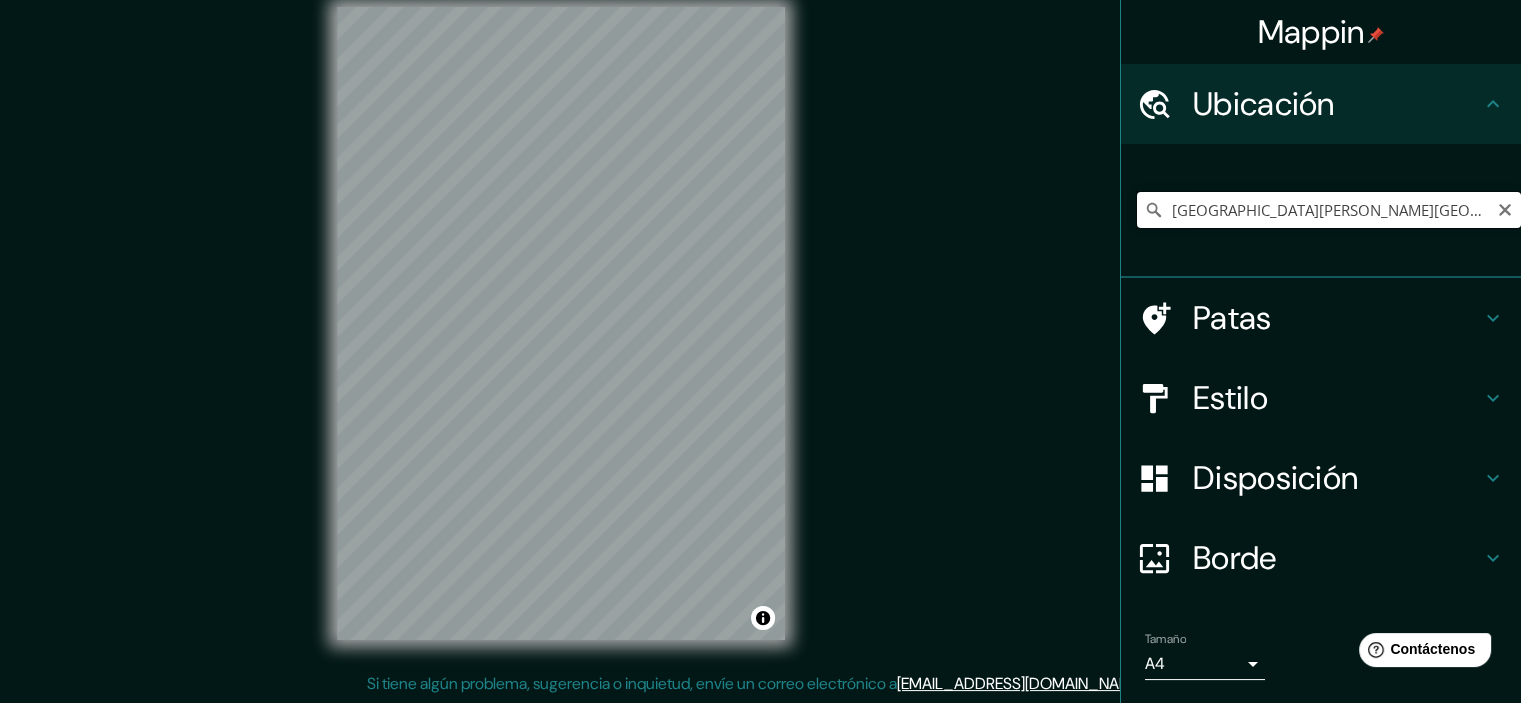 click on "París, Francia" at bounding box center [1329, 210] 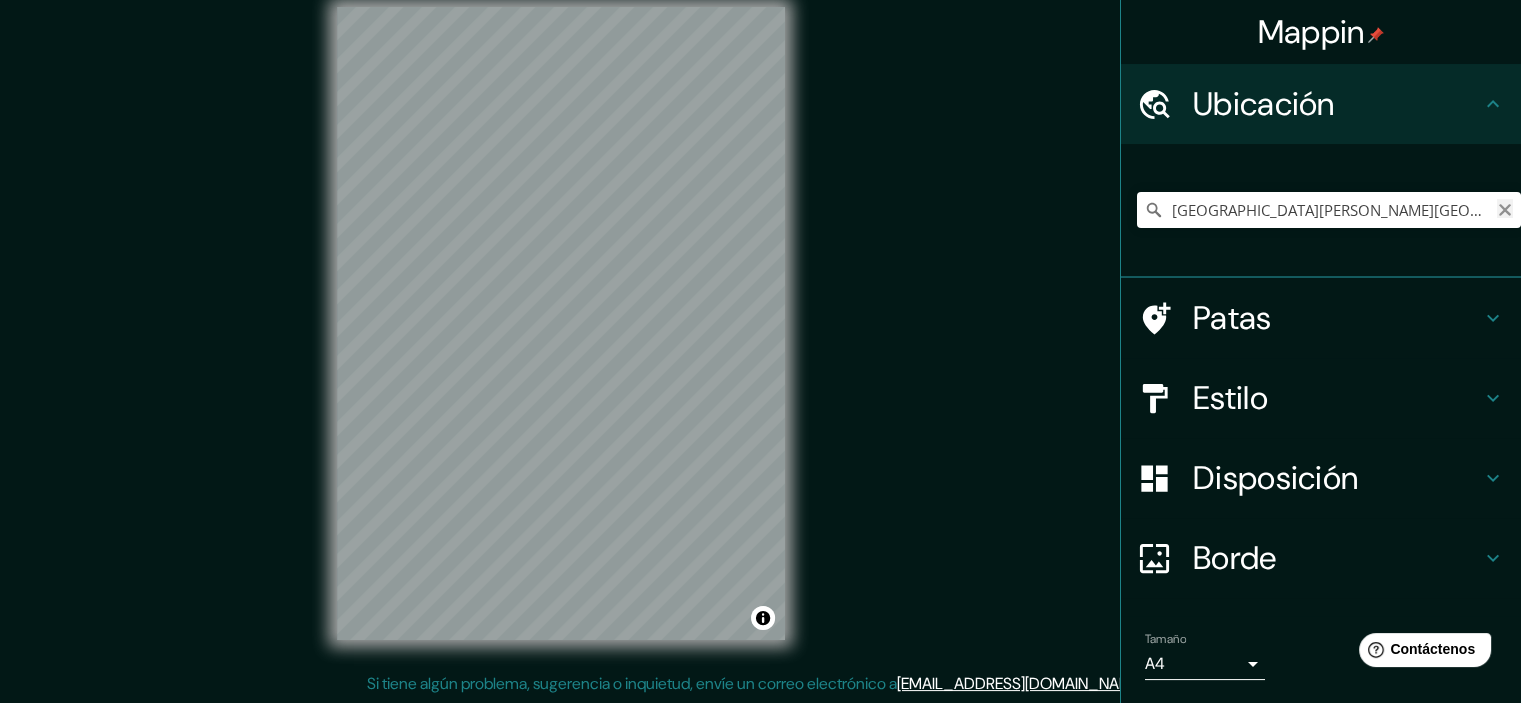 click 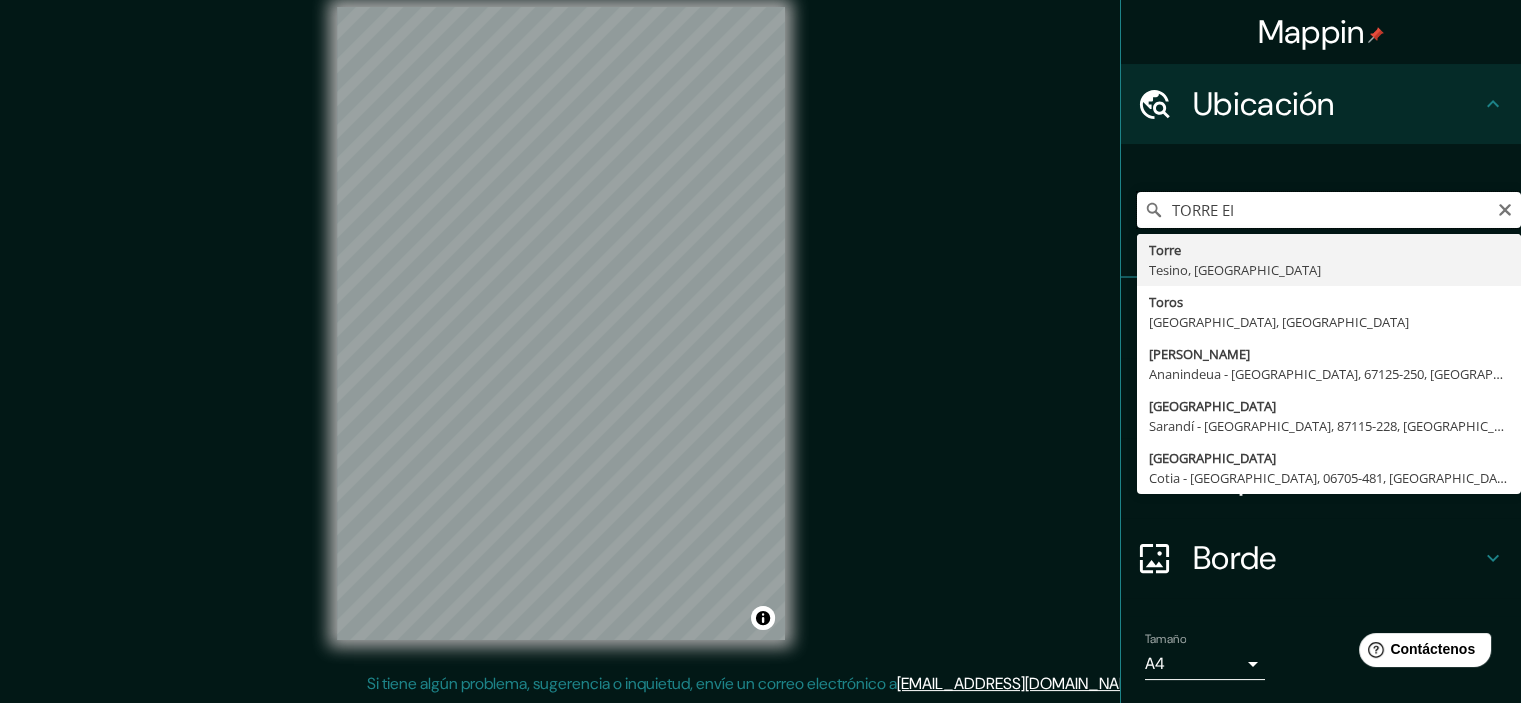 click on "TORRE EI" at bounding box center (1329, 210) 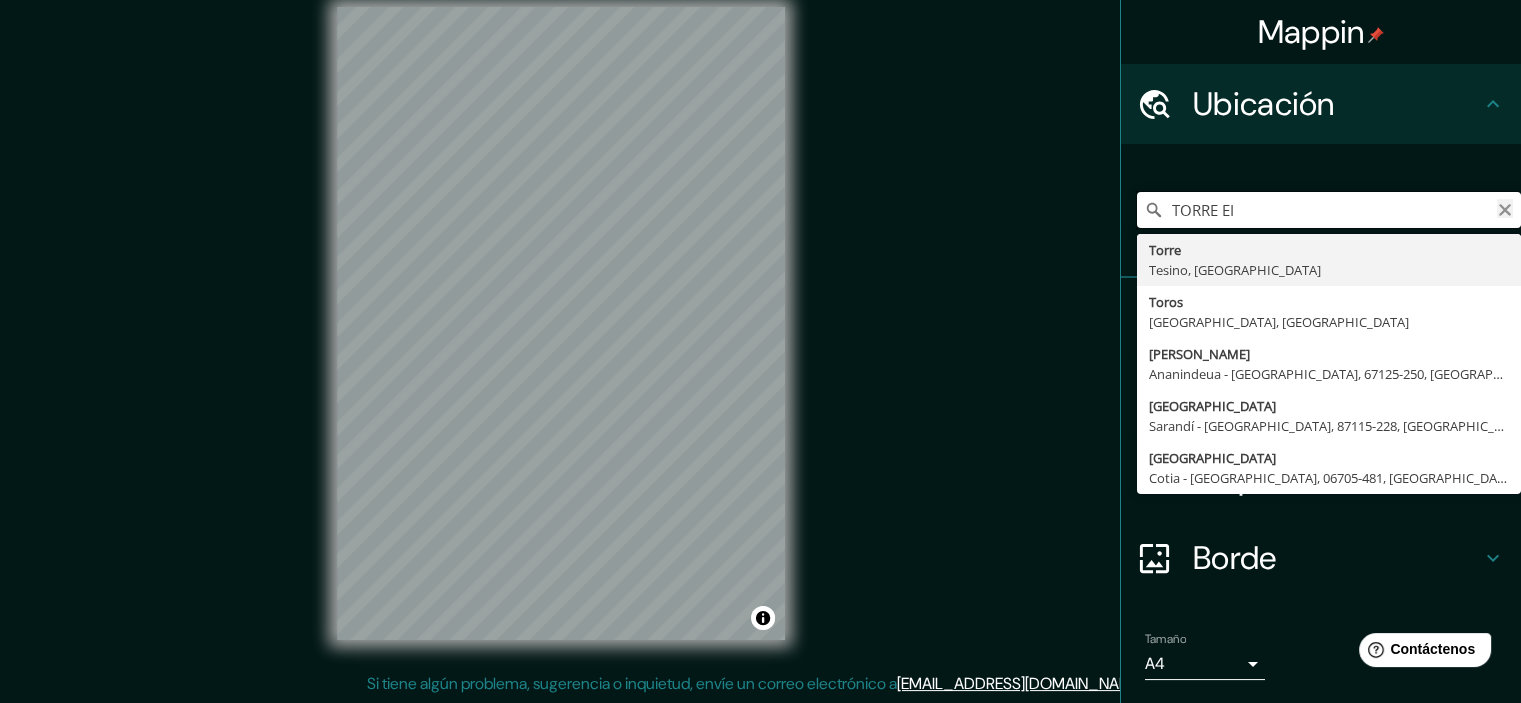 type on "TORRE EI" 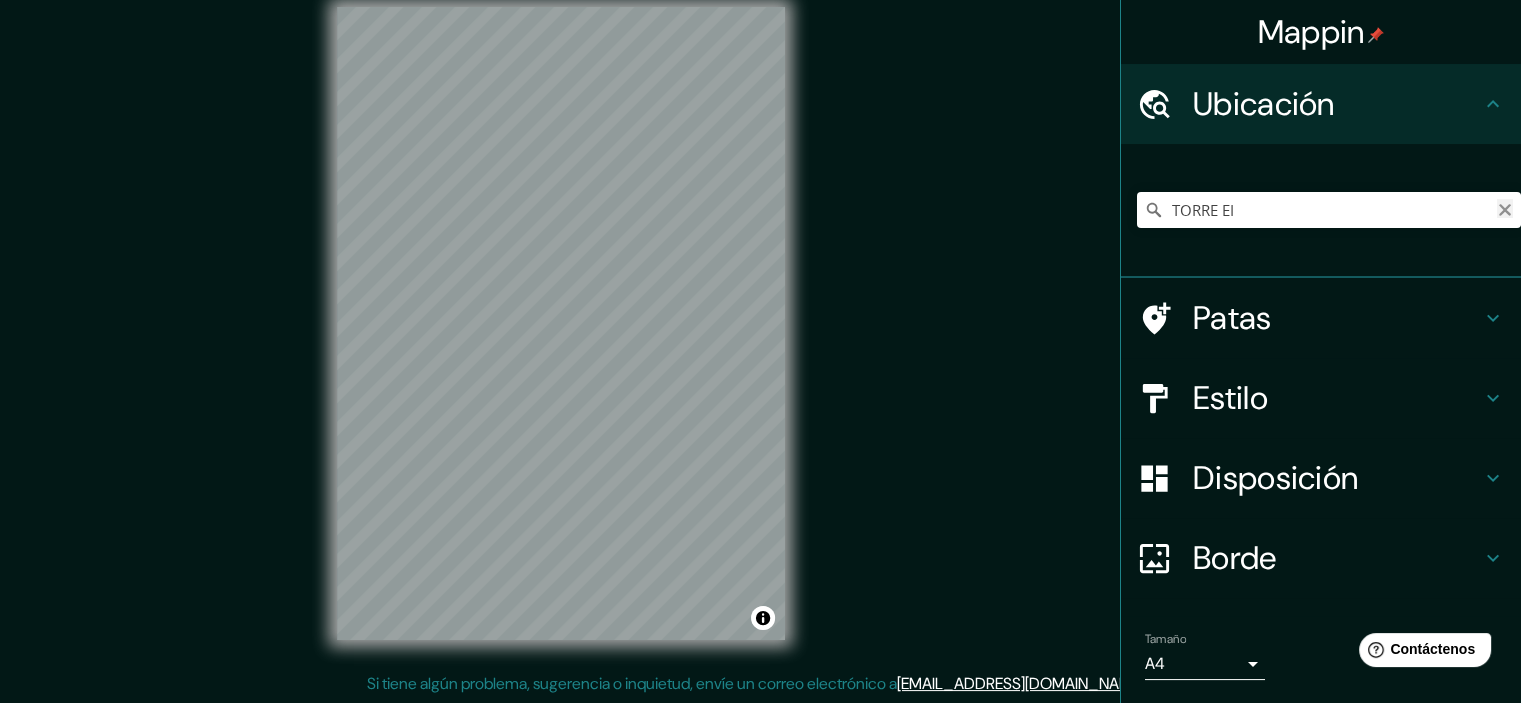 click 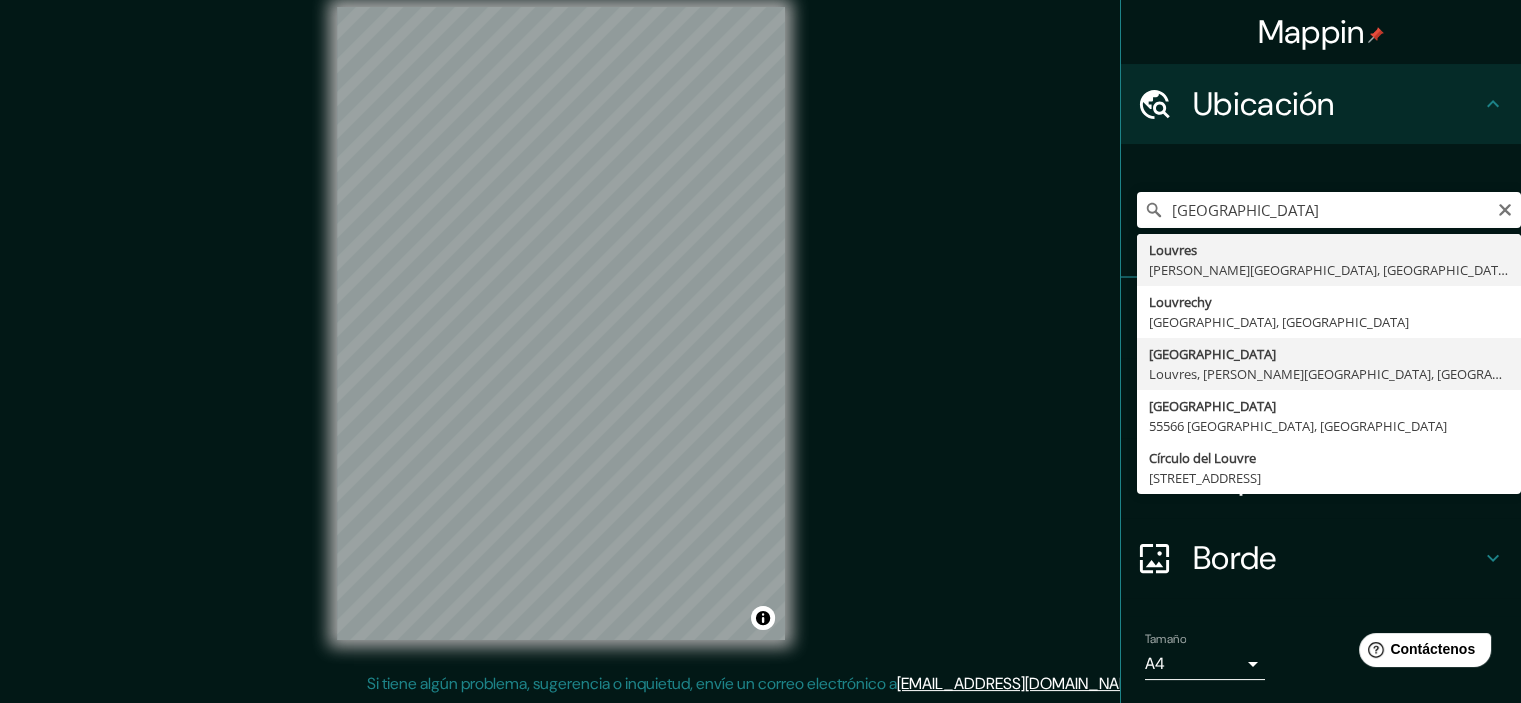 type on "Louvres Centre Ouest, Louvres, Valle del Oise, Francia" 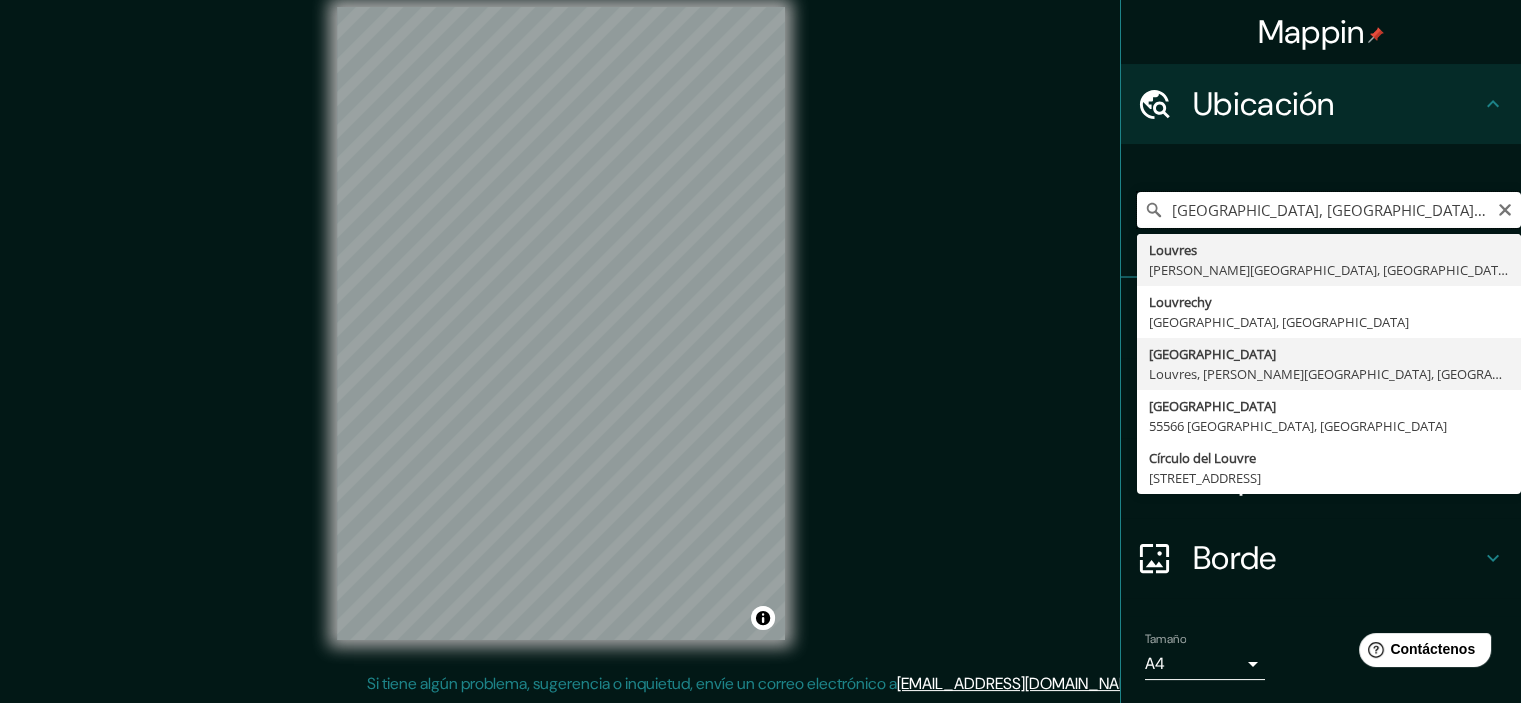 scroll, scrollTop: 0, scrollLeft: 0, axis: both 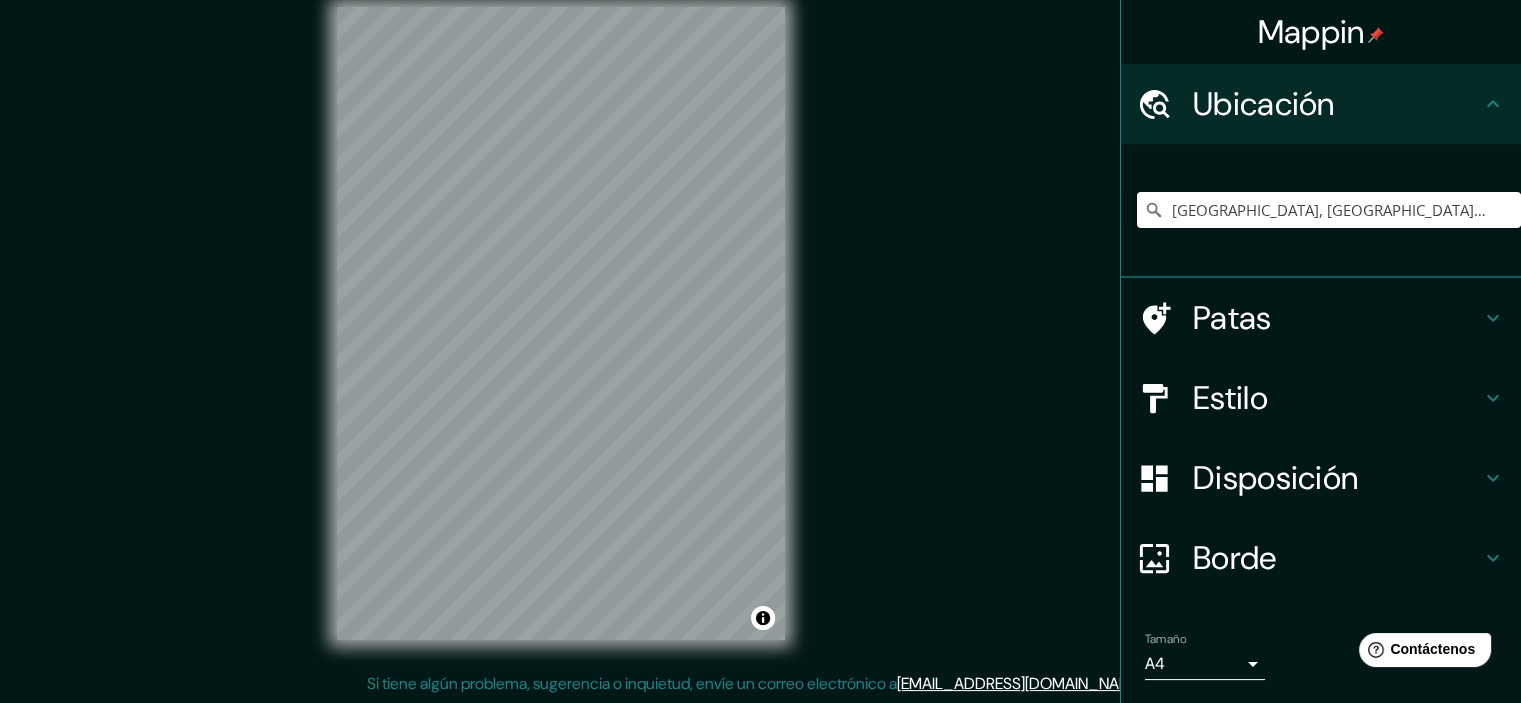 click on "Mappin Ubicación Louvres Centre Ouest, Louvres, Valle del Oise, Francia Patas Estilo Disposición Borde Elige un borde.  Consejo  : puedes opacar las capas del marco para crear efectos geniales. Ninguno Simple Transparente Elegante Tamaño A4 single Crea tu mapa © Mapbox   © OpenStreetMap   Improve this map   © Maxar Si tiene algún problema, sugerencia o inquietud, envíe un correo electrónico a  help@mappin.pro  .   . ." at bounding box center [760, 339] 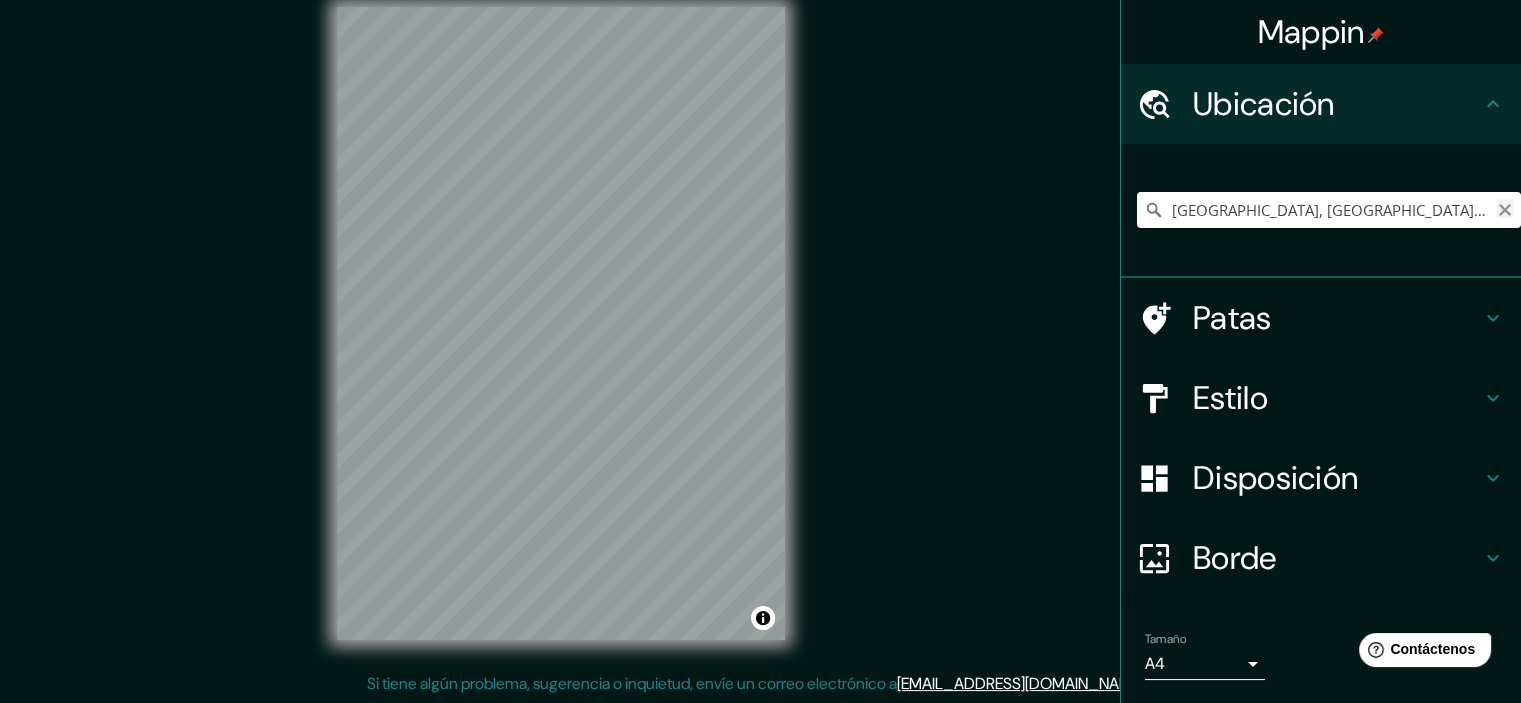 click 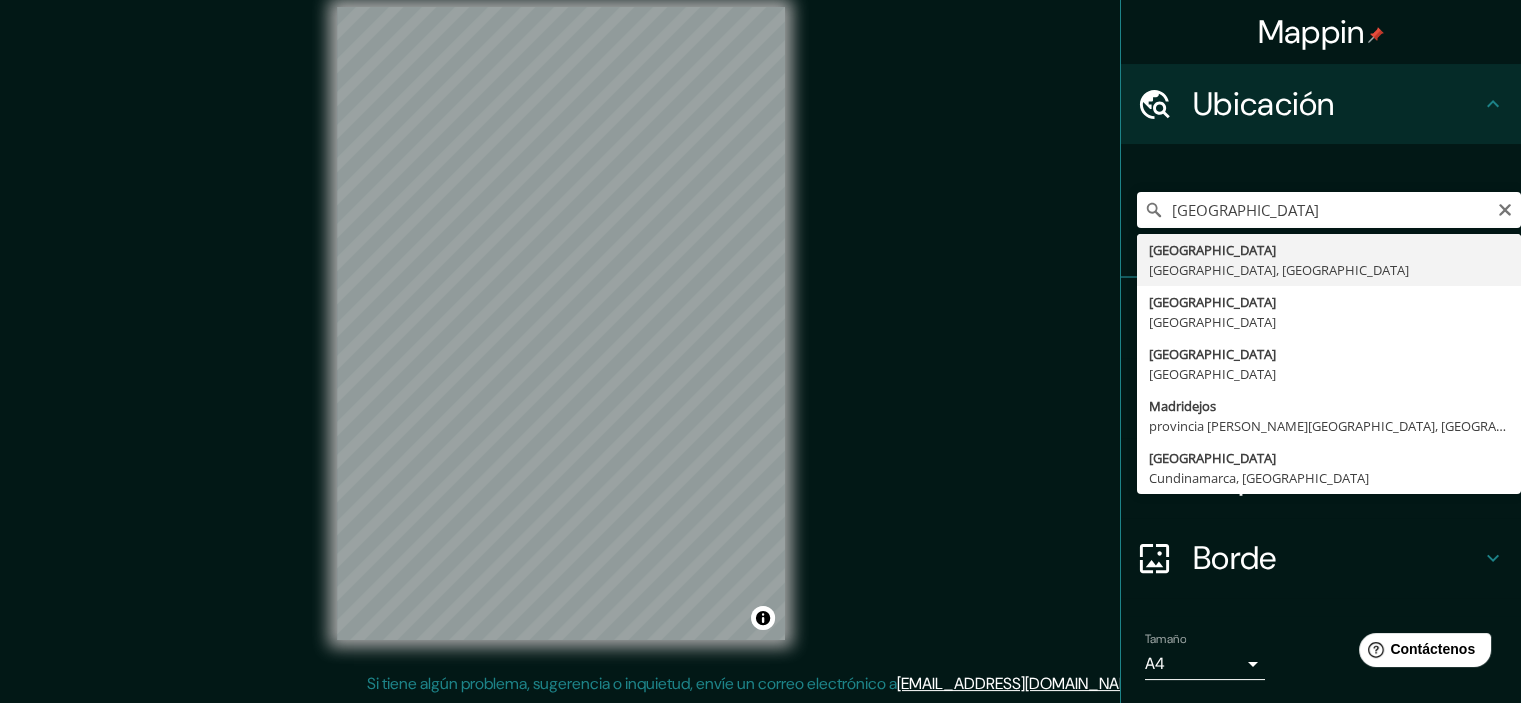 type on "Madrid, Madrid, España" 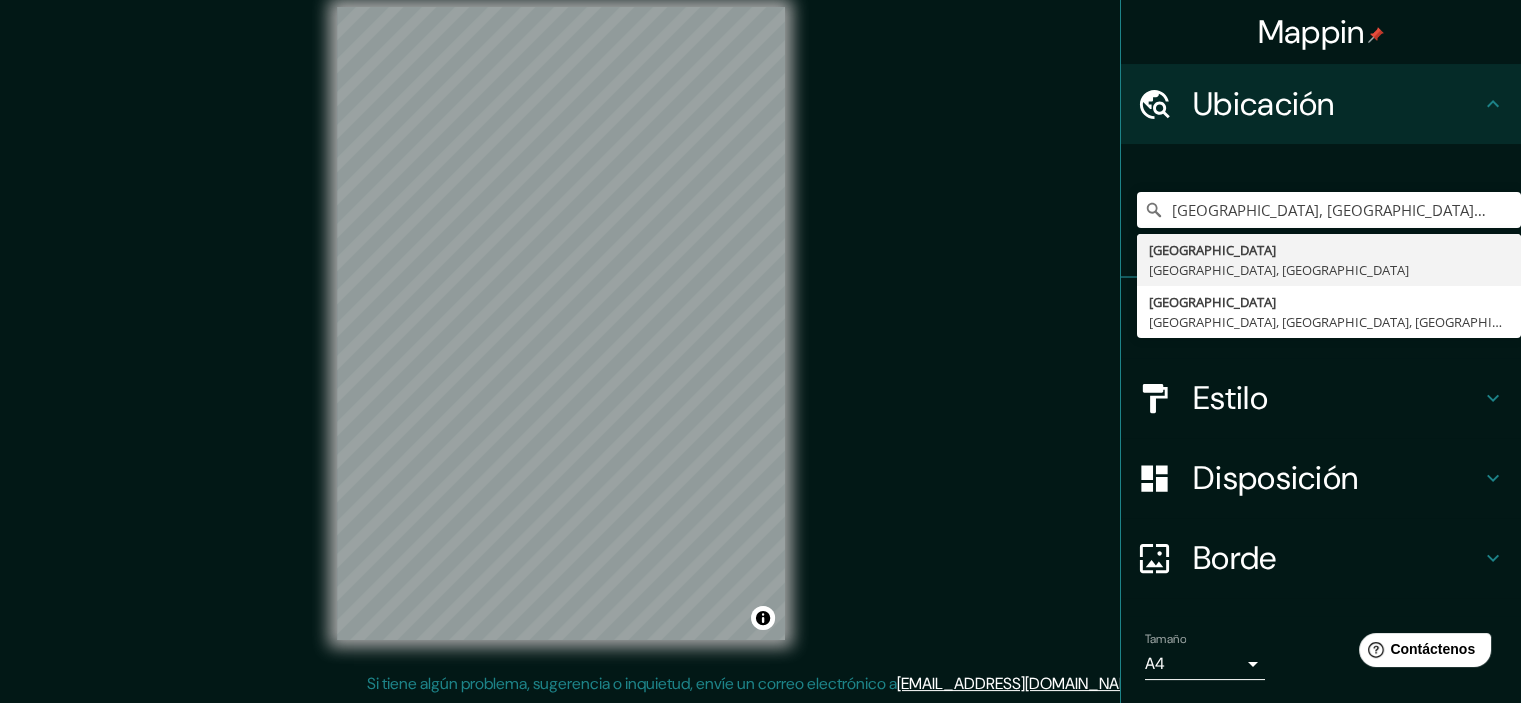 click on "Madrid, Madrid, España Madrid Madrid, España Madrid 28607 El Álamo, Madrid, España" at bounding box center (1329, 210) 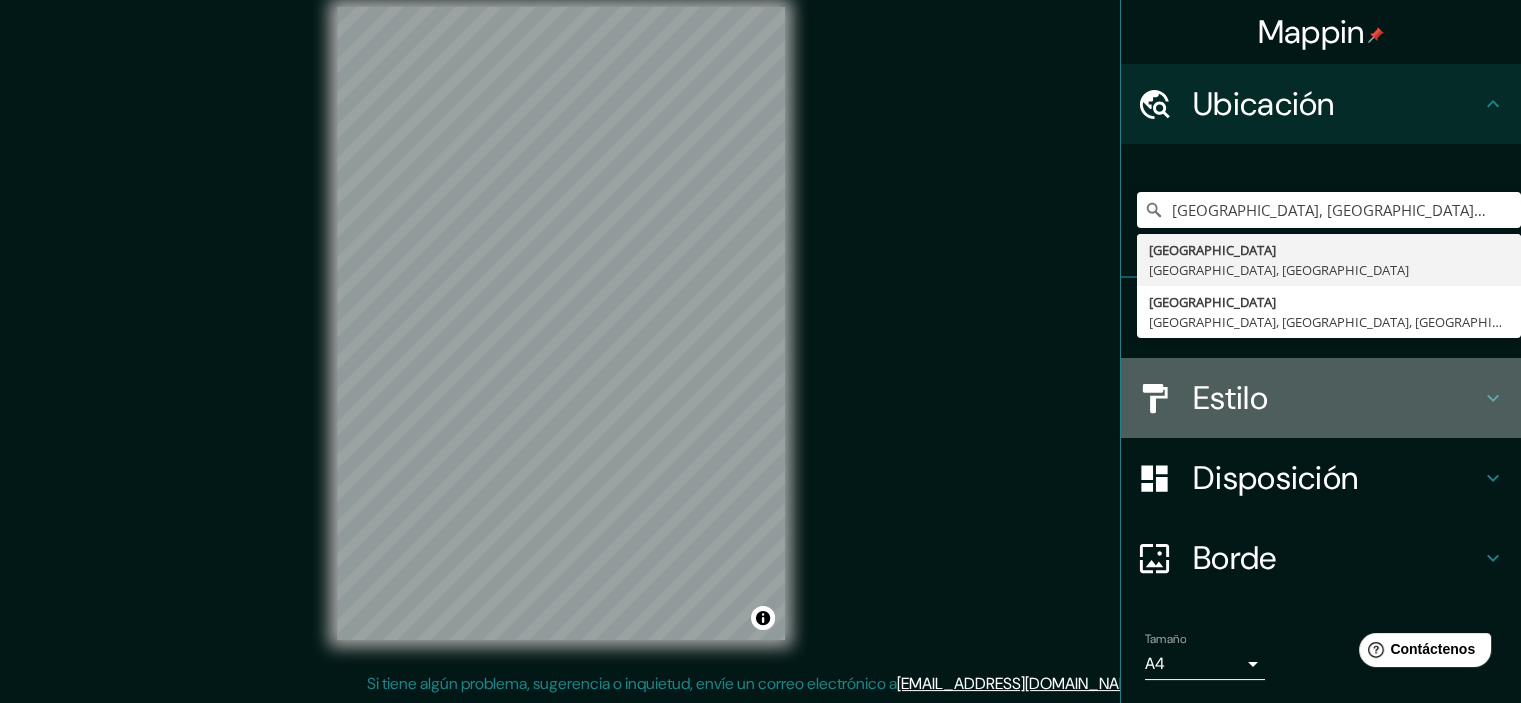 click on "Estilo" at bounding box center (1337, 398) 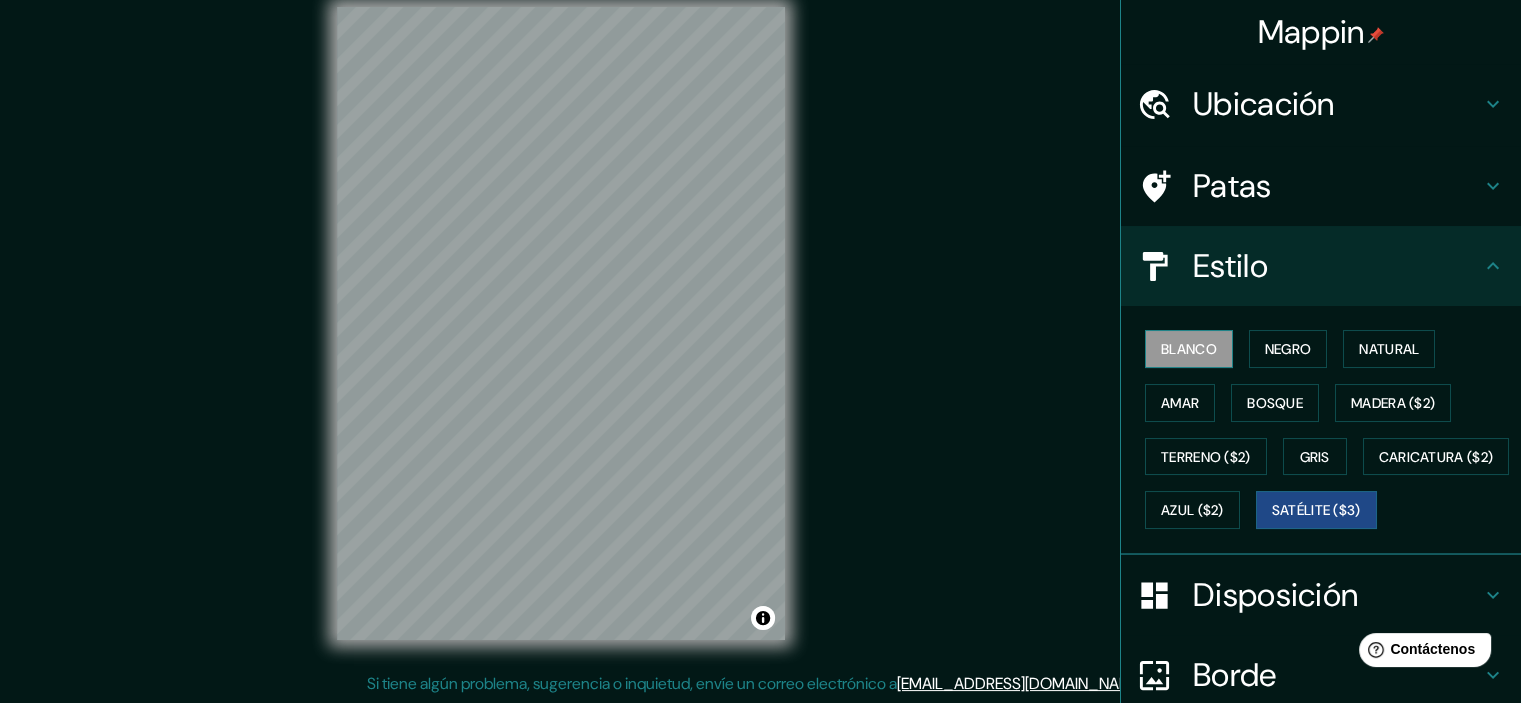 click on "Blanco" at bounding box center [1189, 349] 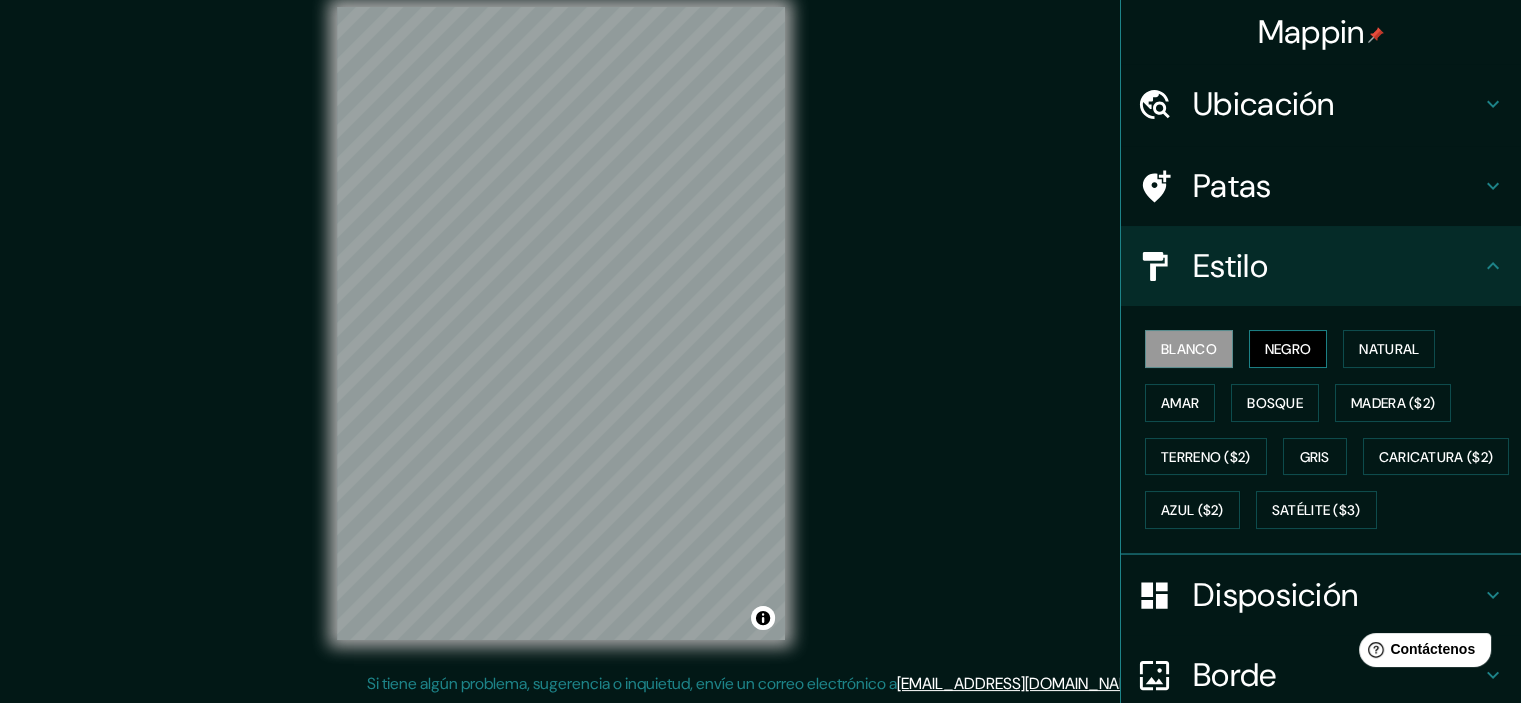 click on "Negro" at bounding box center [1288, 349] 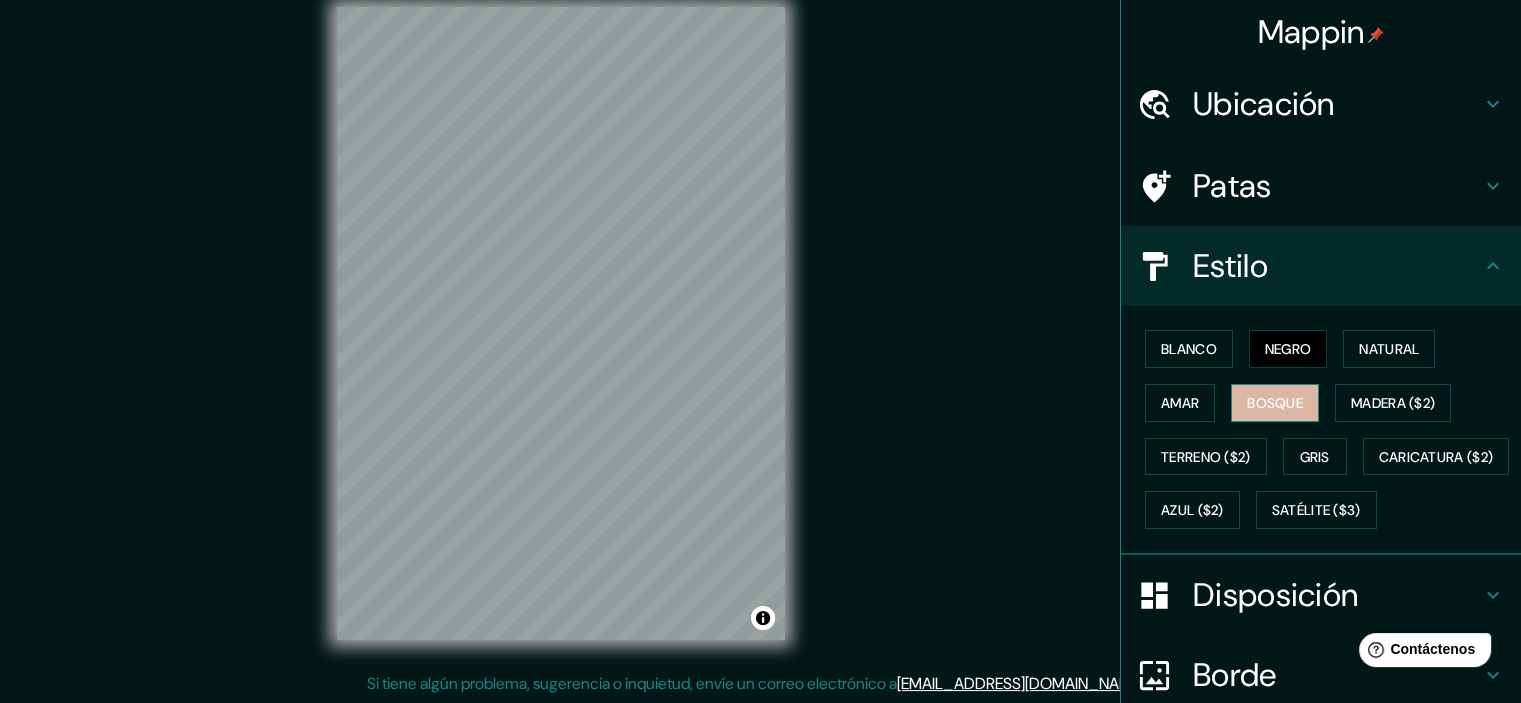 click on "Bosque" at bounding box center [1275, 403] 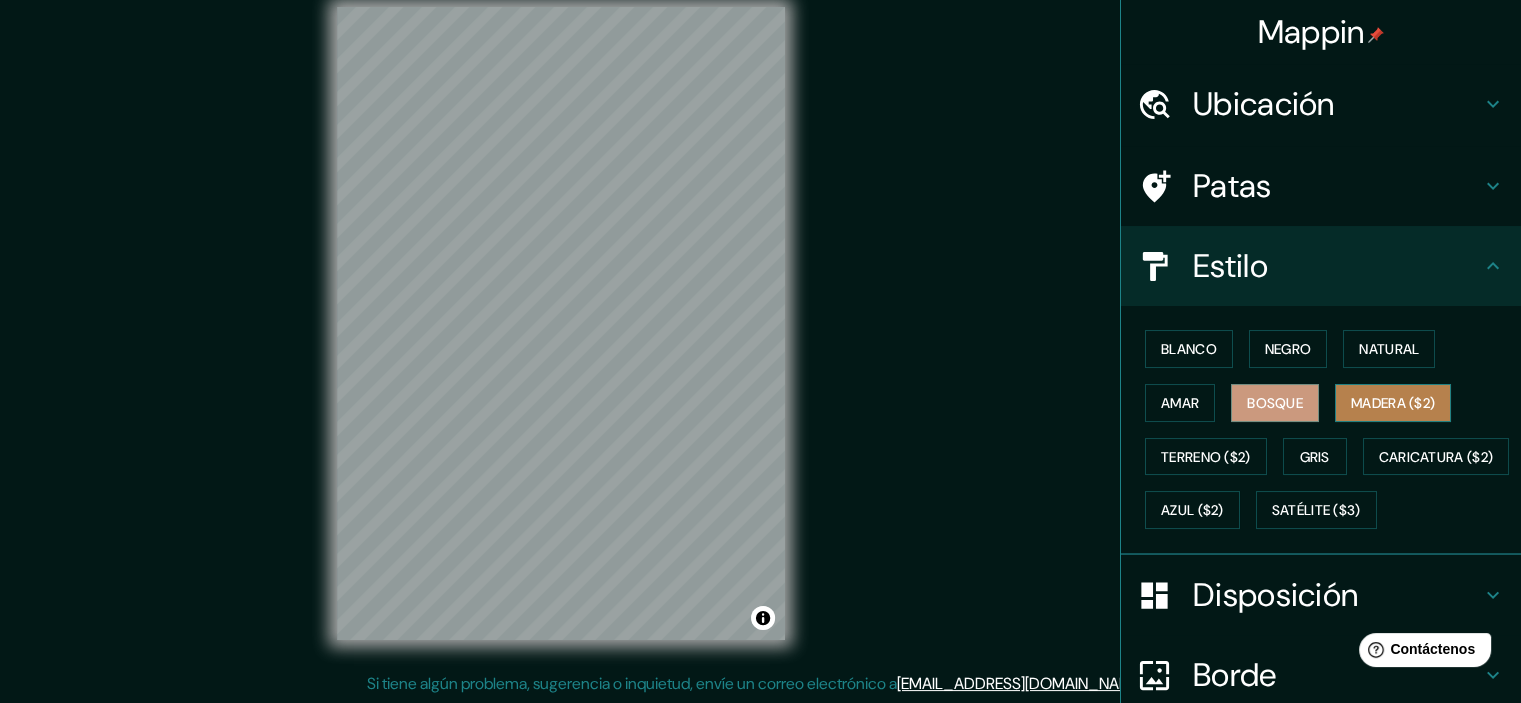 click on "Madera ($2)" at bounding box center [1393, 403] 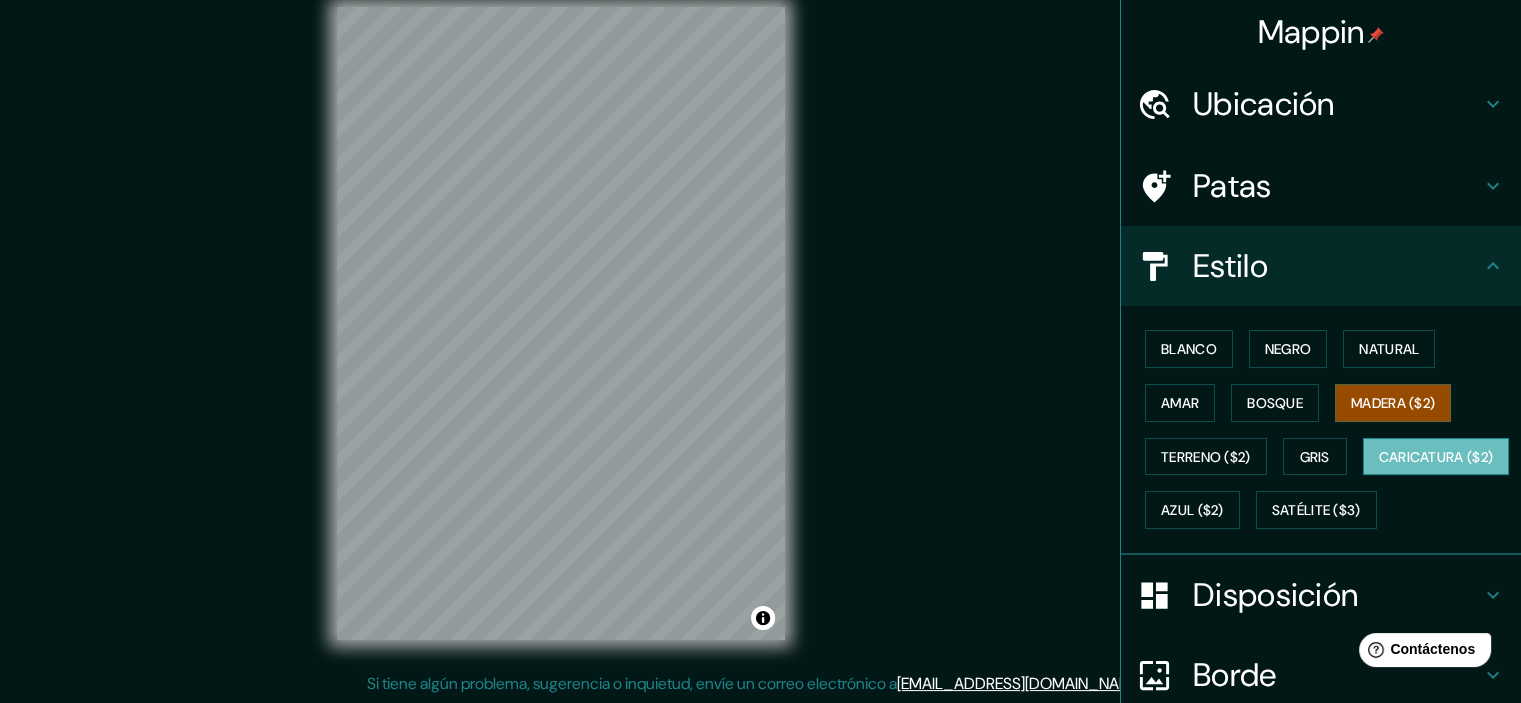 click on "Caricatura ($2)" at bounding box center (1436, 457) 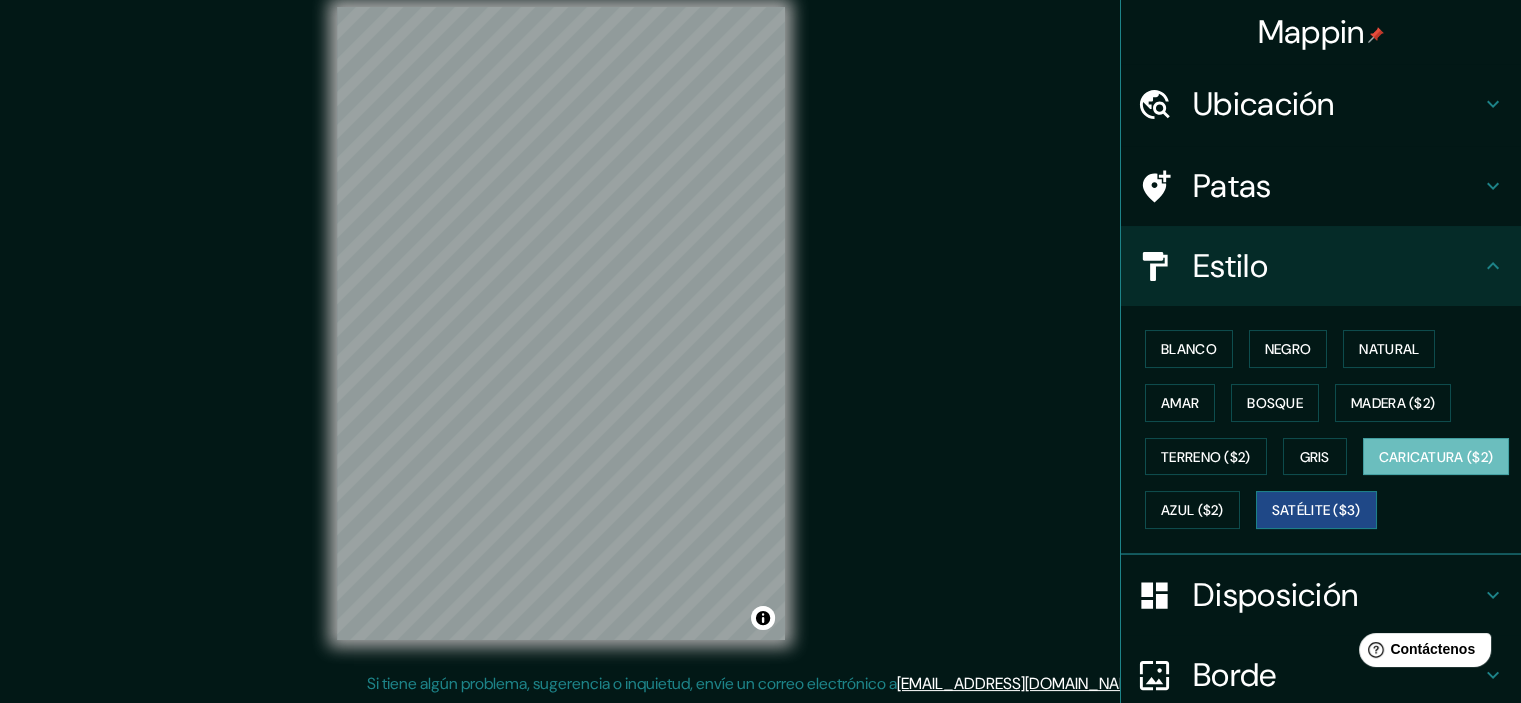click on "Satélite ($3)" at bounding box center (1316, 511) 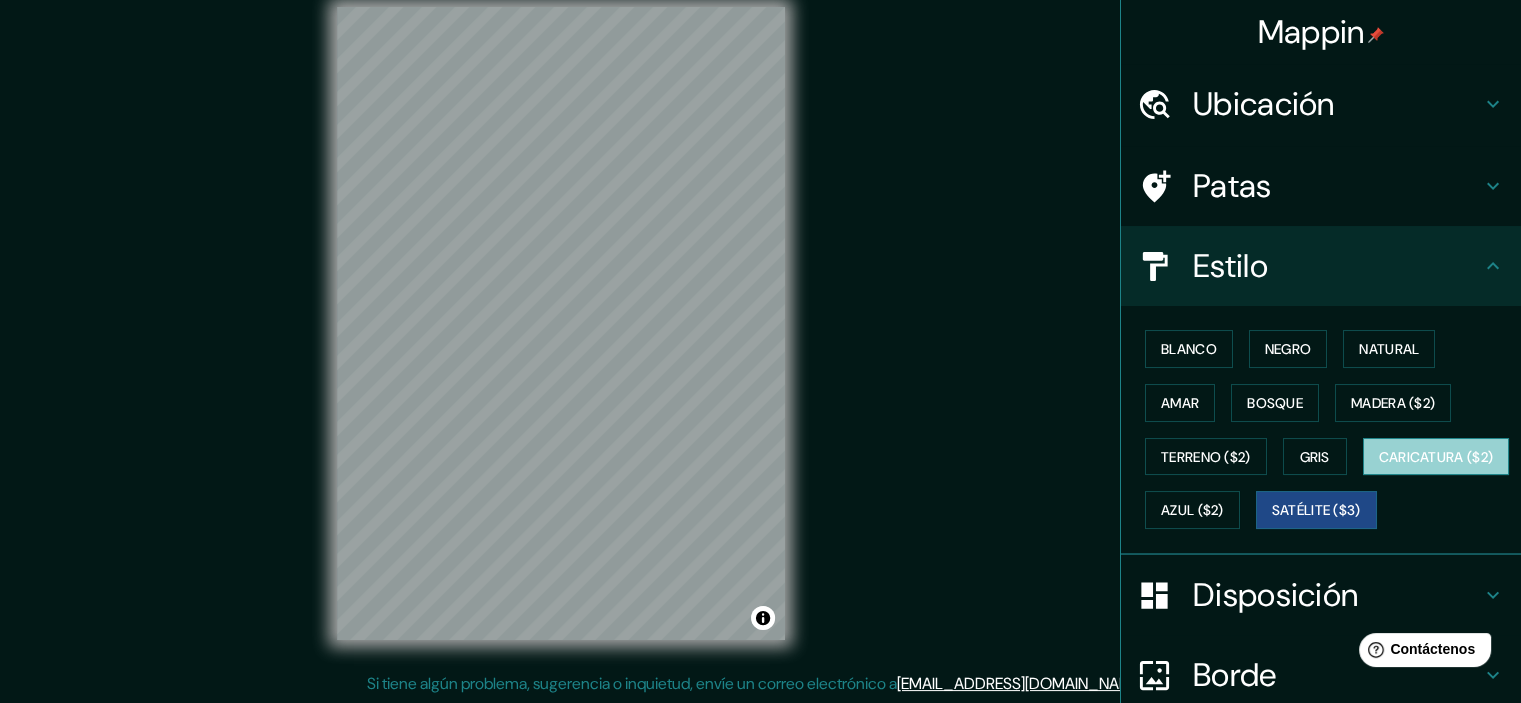 click on "Caricatura ($2)" at bounding box center [1436, 457] 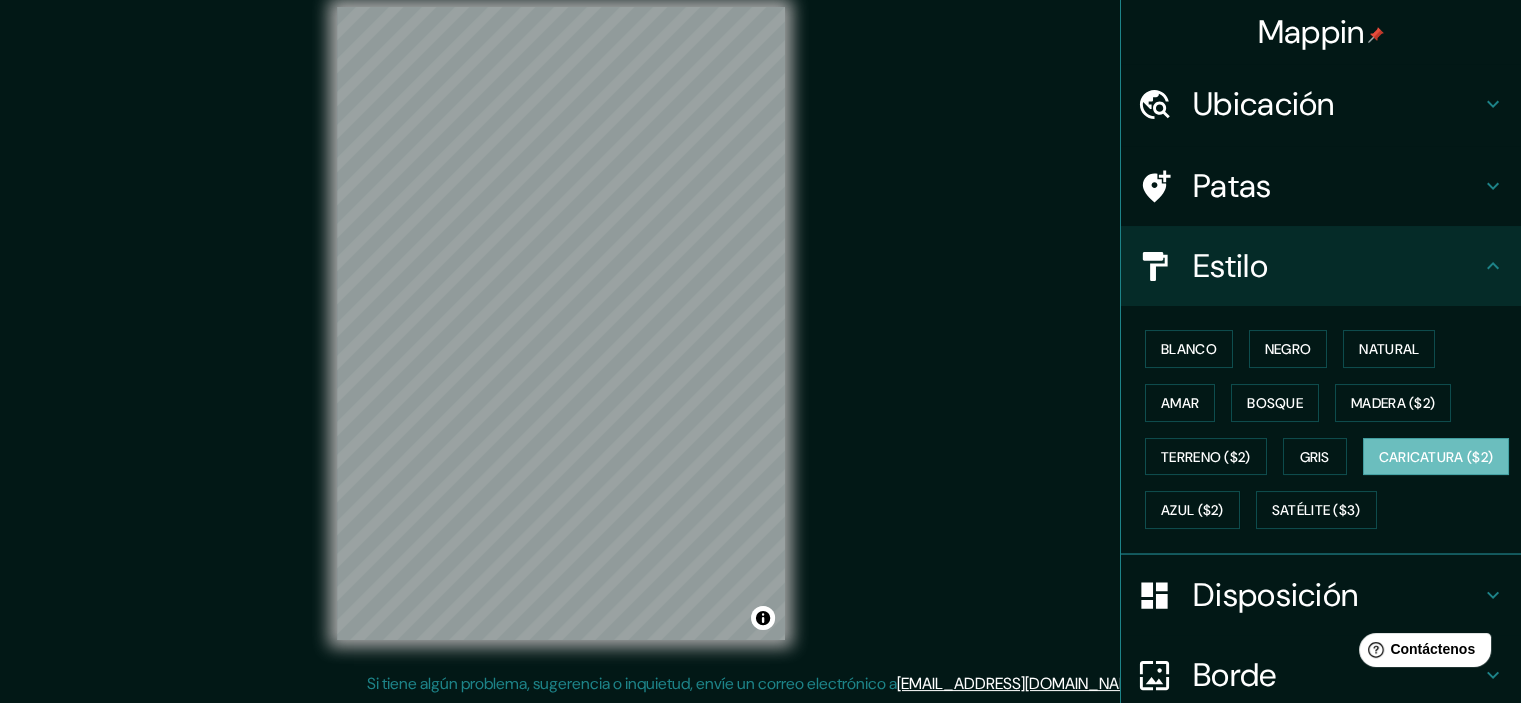 type 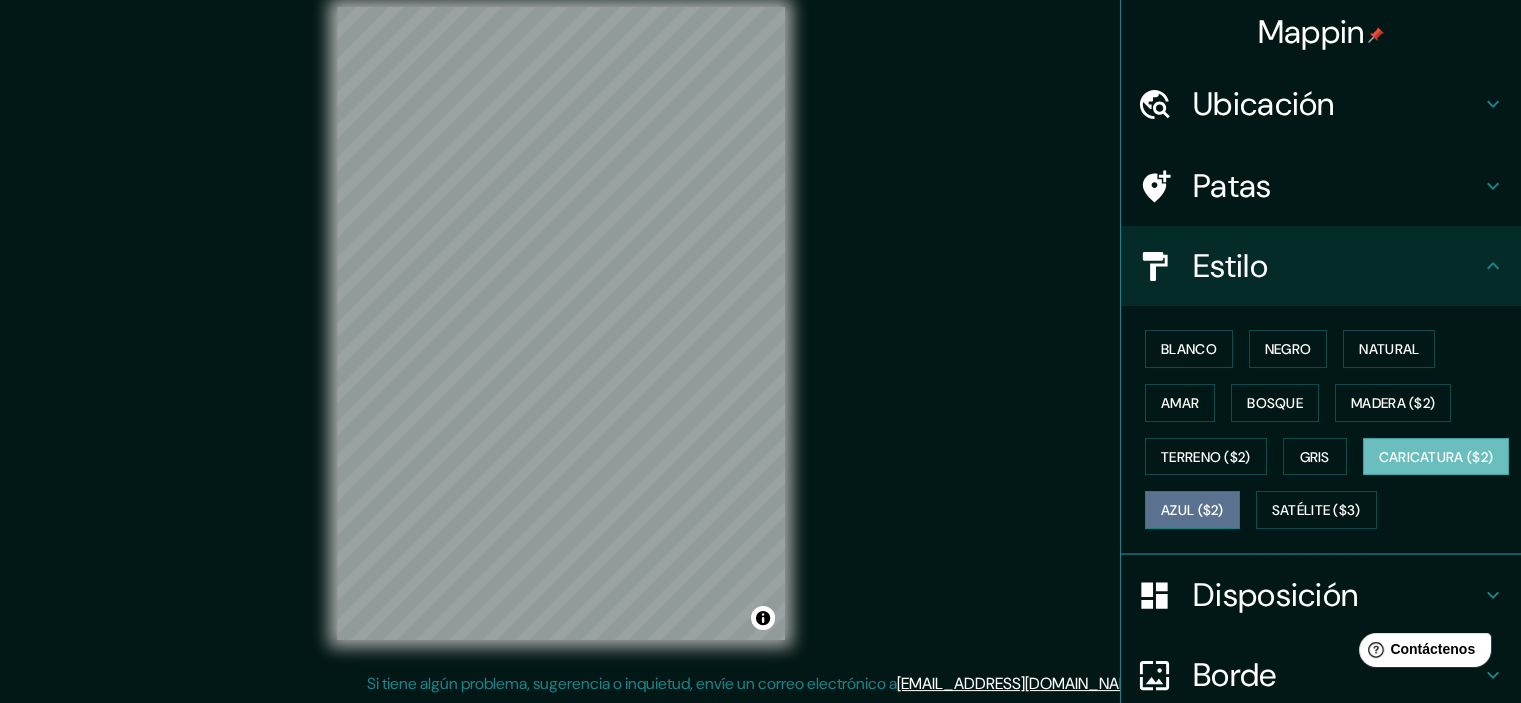 click on "Azul ($2)" at bounding box center [1192, 510] 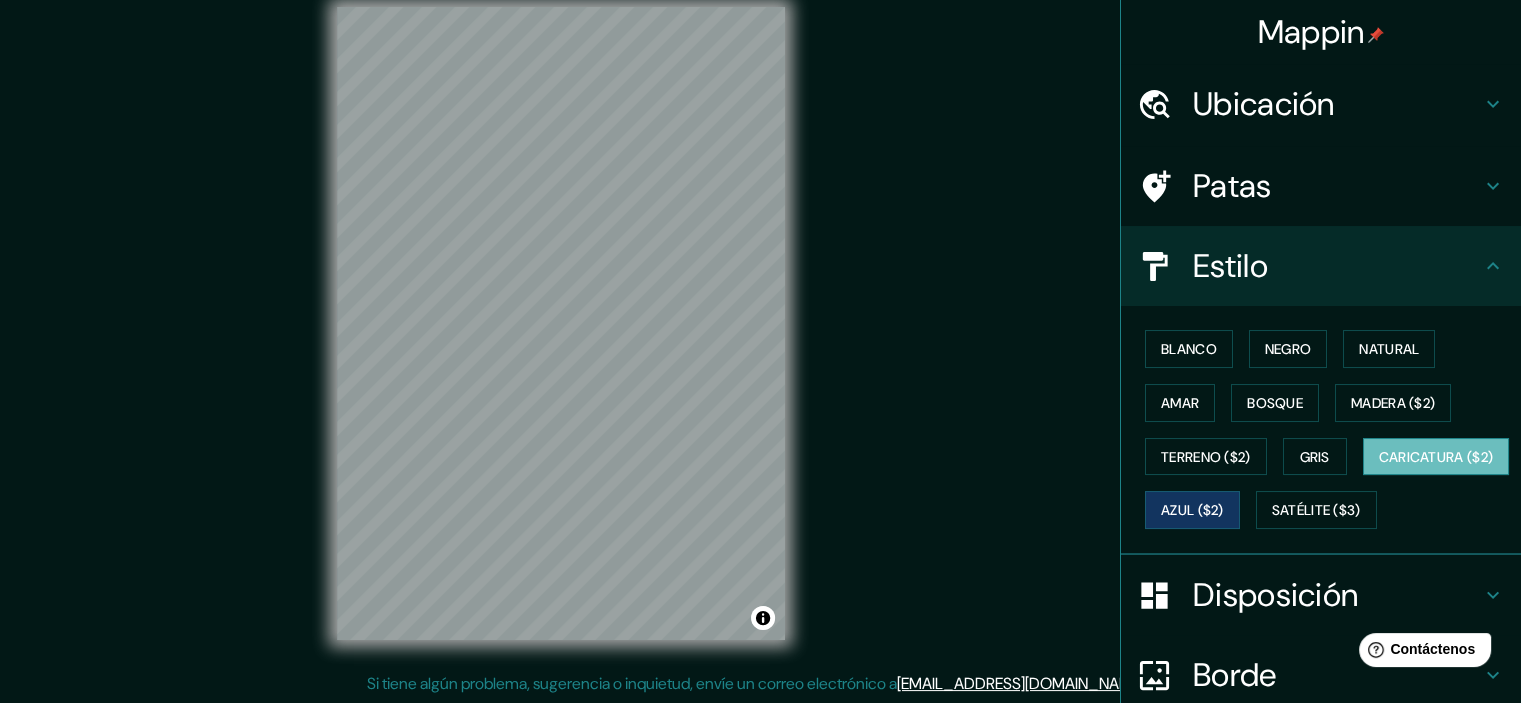 click on "Caricatura ($2)" at bounding box center [1436, 457] 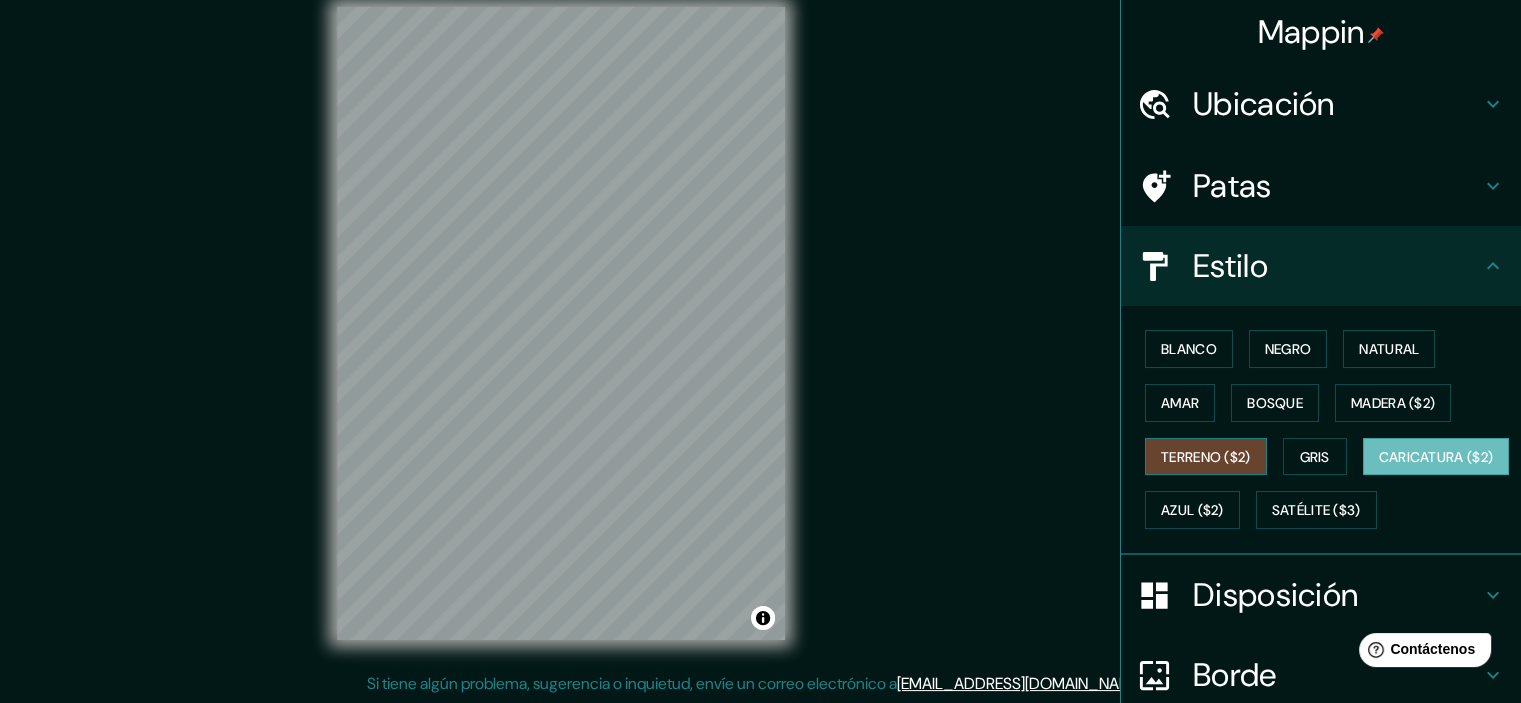 click on "Terreno ($2)" at bounding box center [1206, 457] 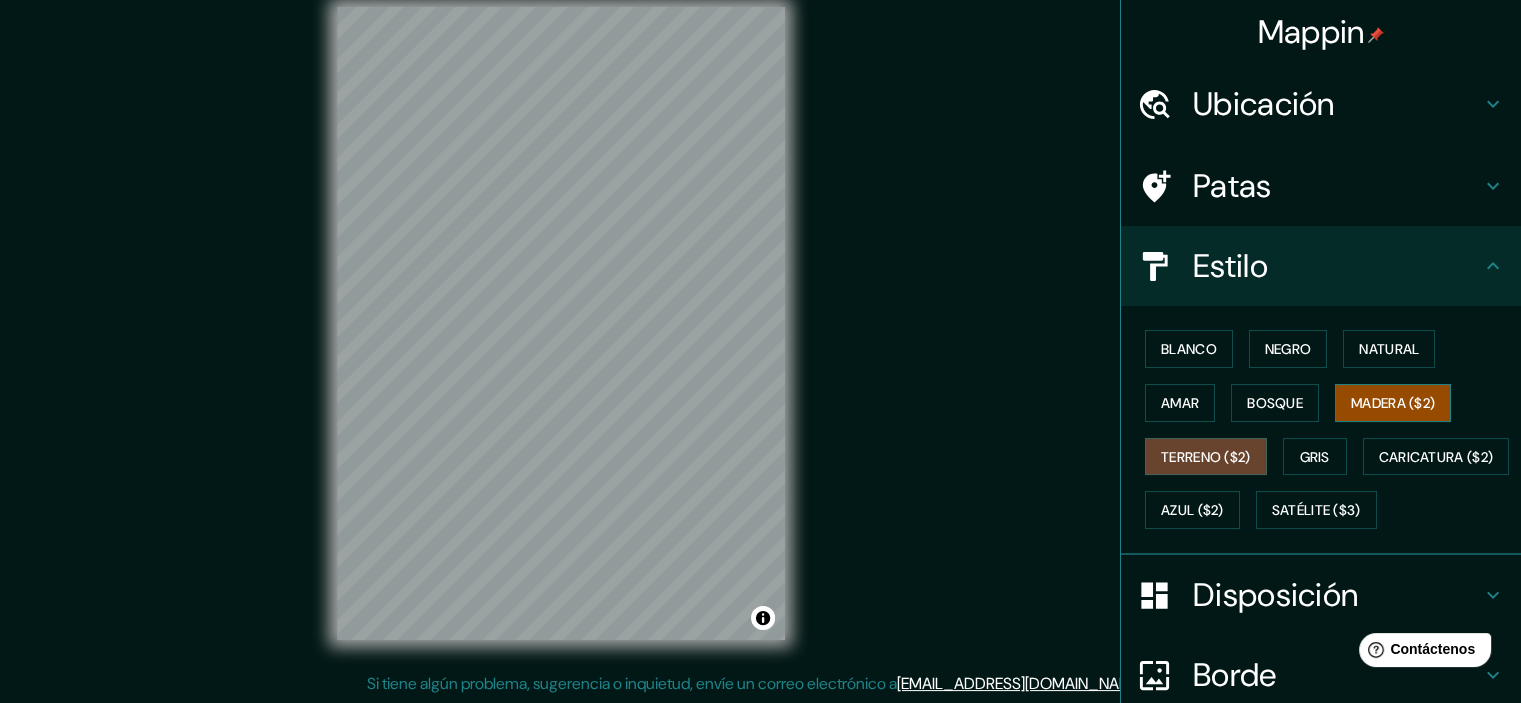 click on "Madera ($2)" at bounding box center (1393, 403) 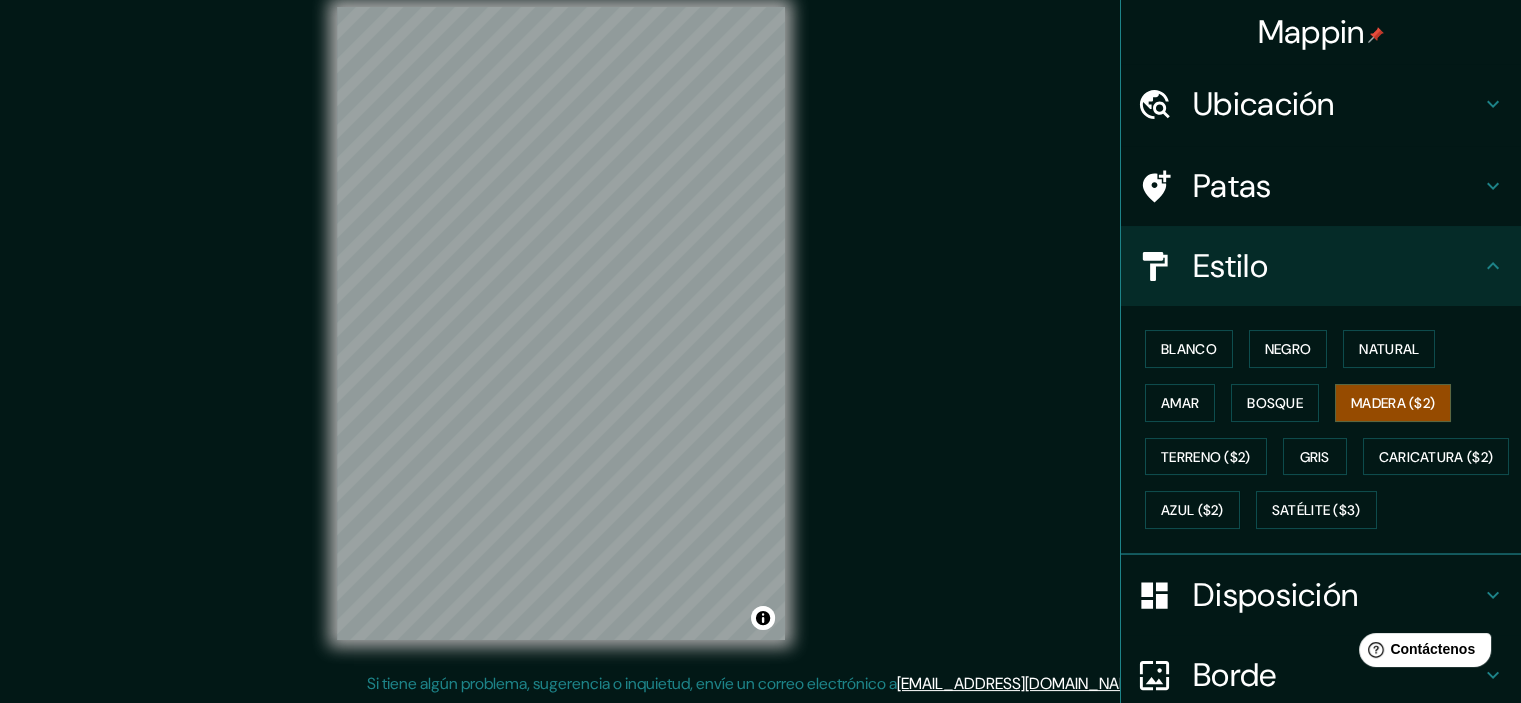 type 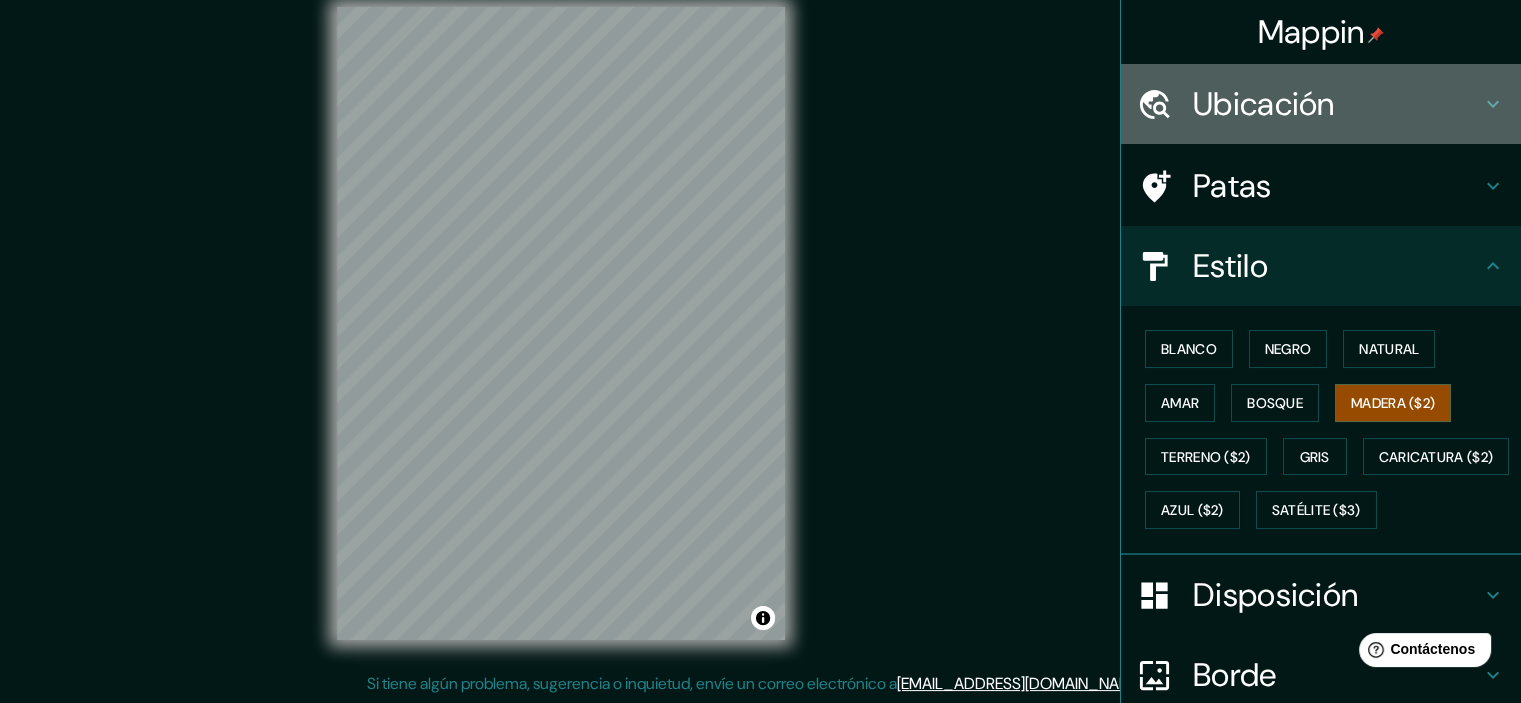 click 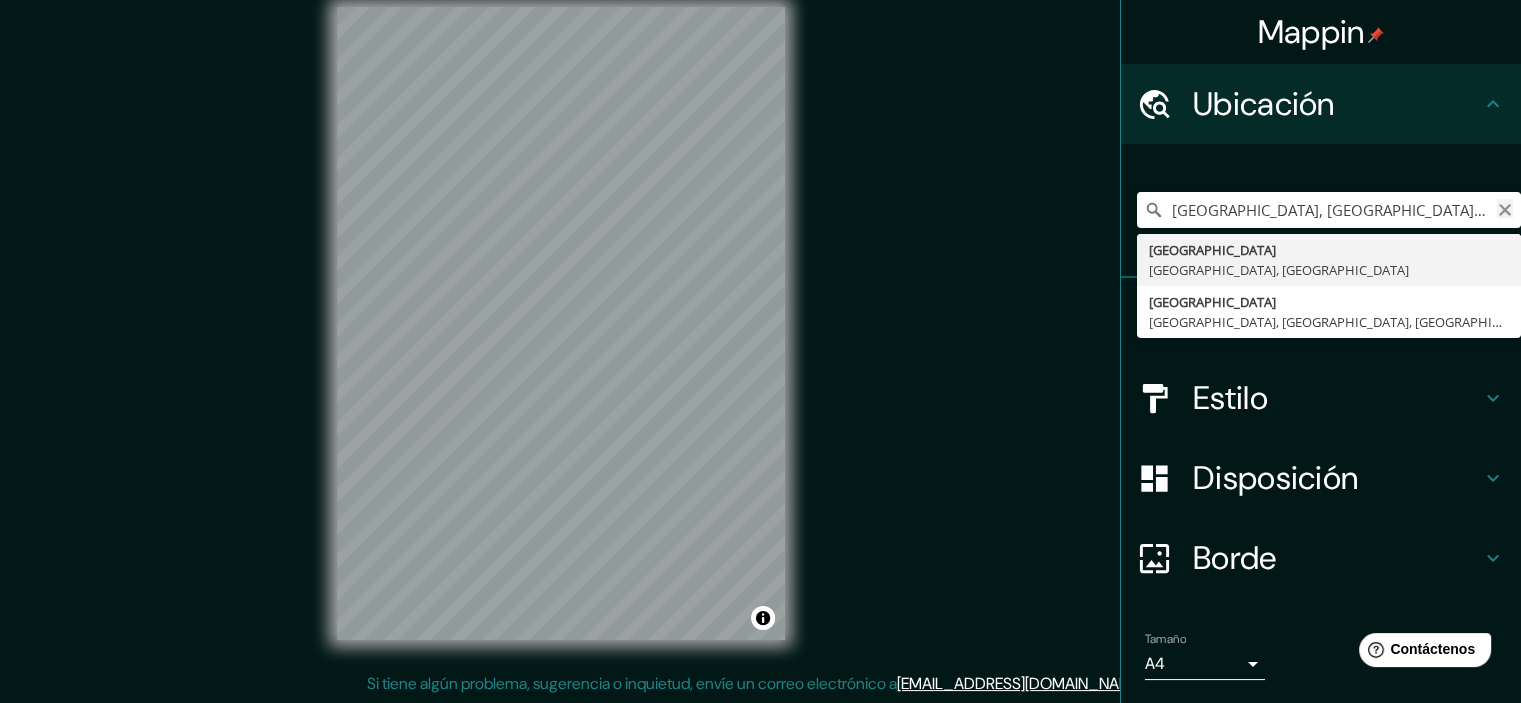 click 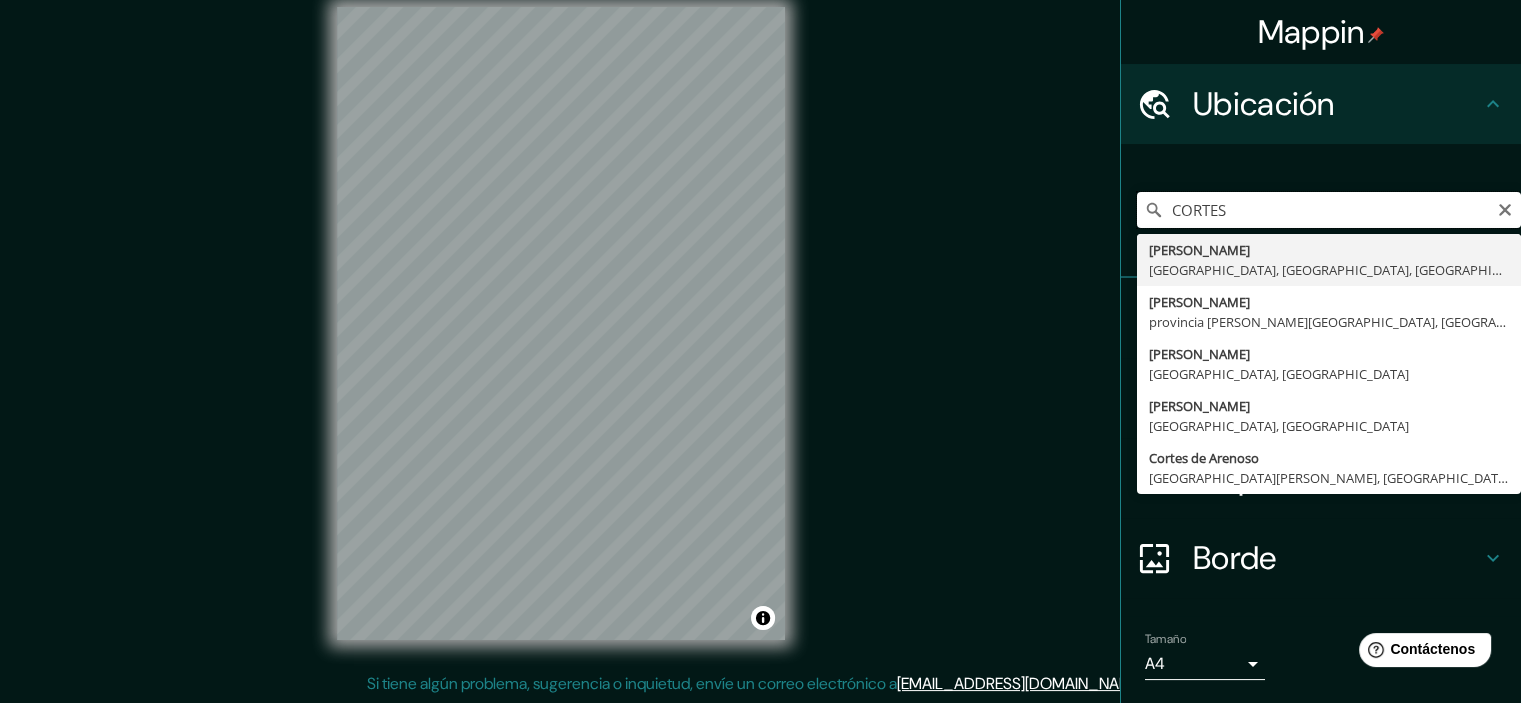 drag, startPoint x: 1225, startPoint y: 209, endPoint x: 1031, endPoint y: 187, distance: 195.24344 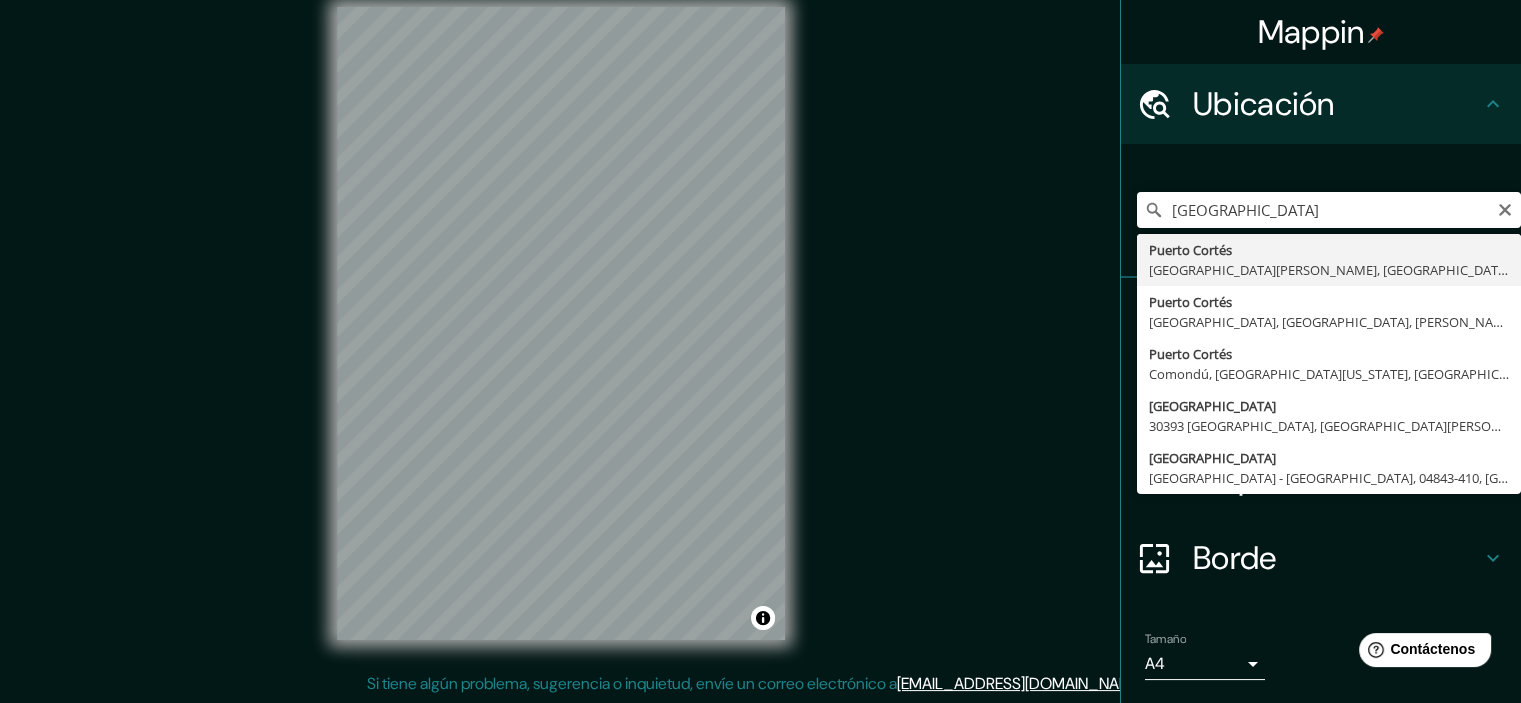 type on "Puerto Cortés, Departamento de Cortés, Honduras" 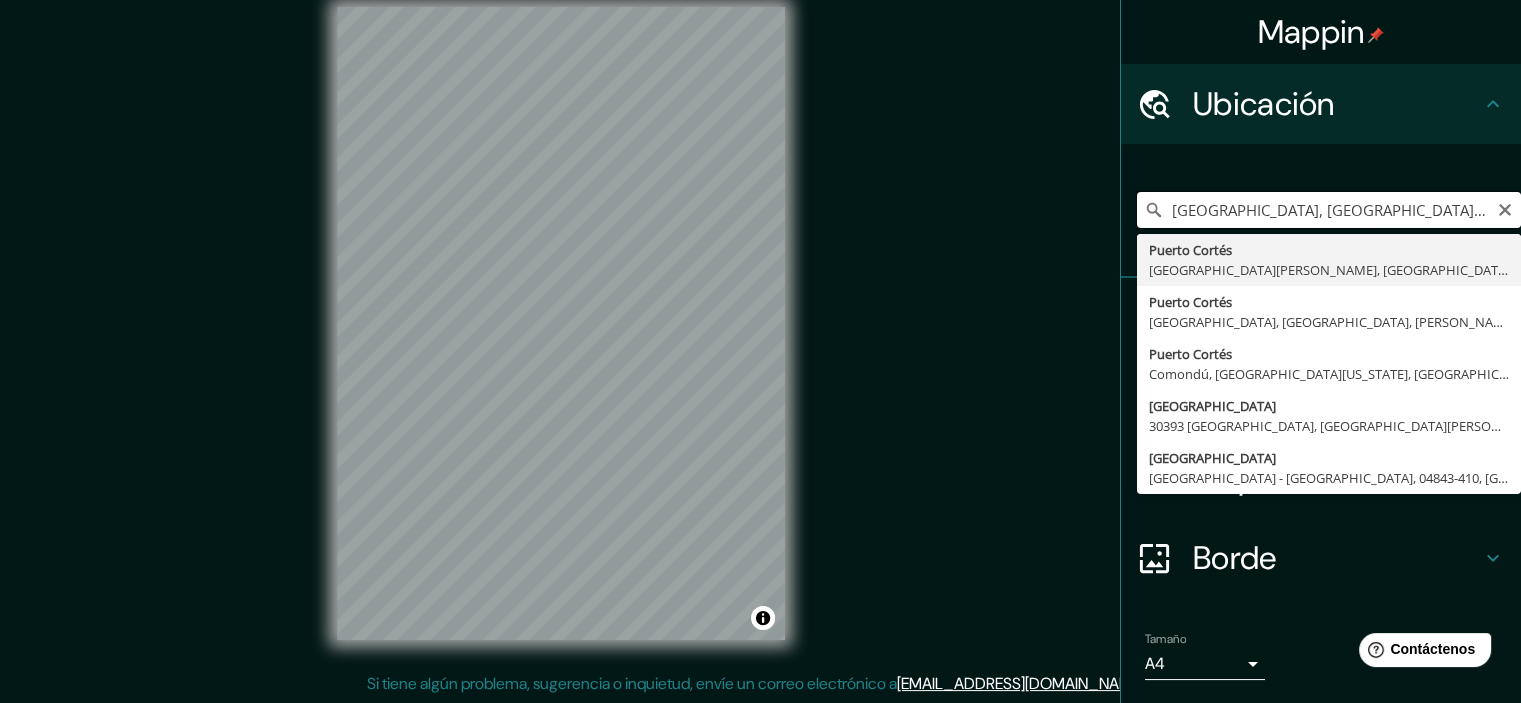 scroll, scrollTop: 0, scrollLeft: 0, axis: both 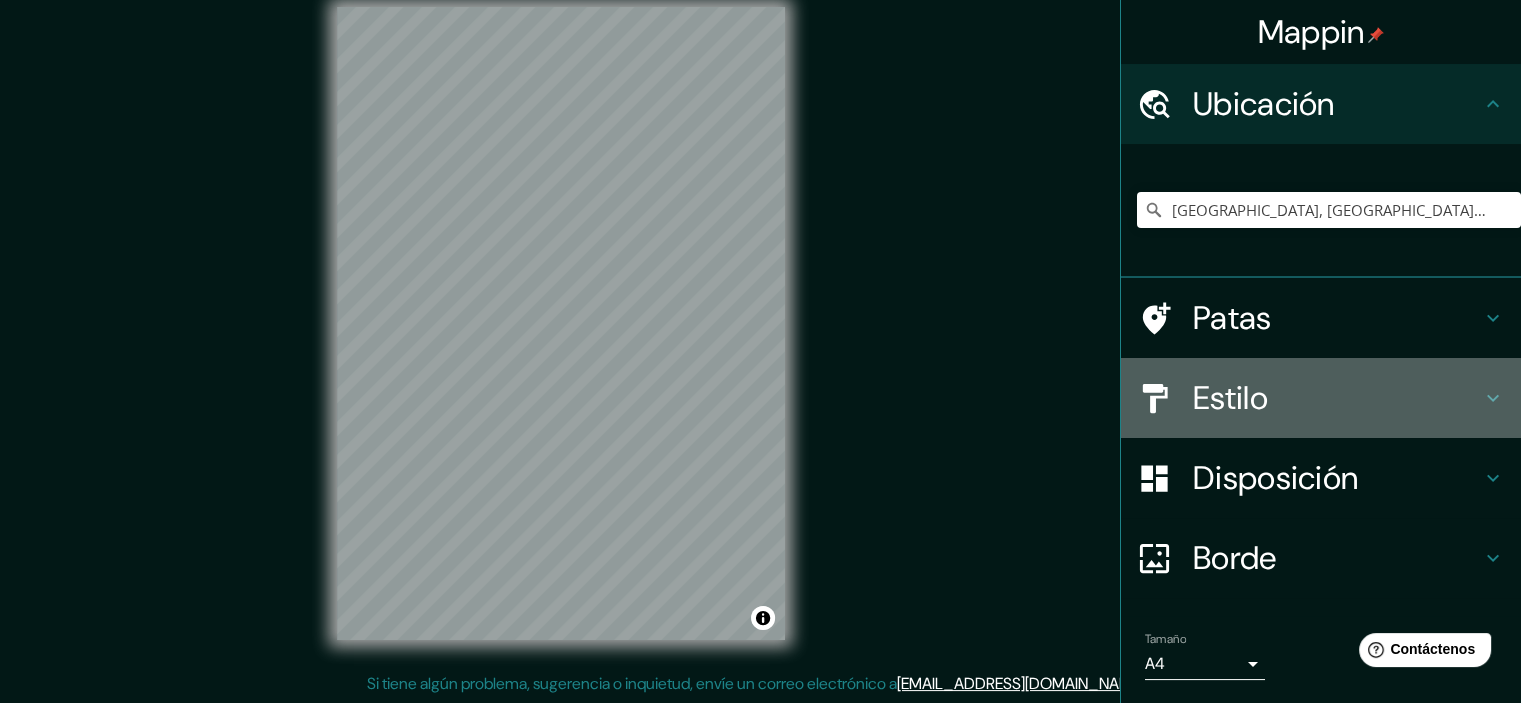click 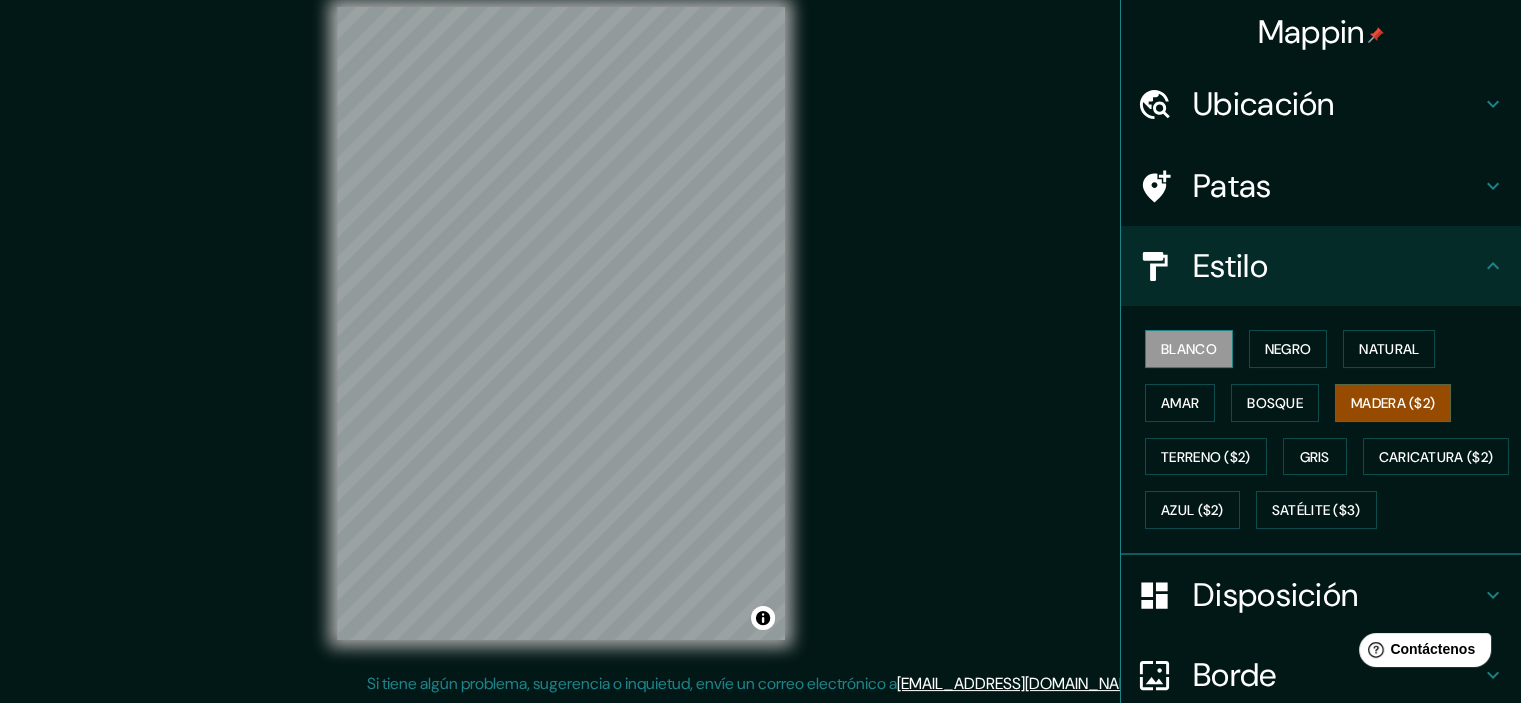 click on "Blanco" at bounding box center (1189, 349) 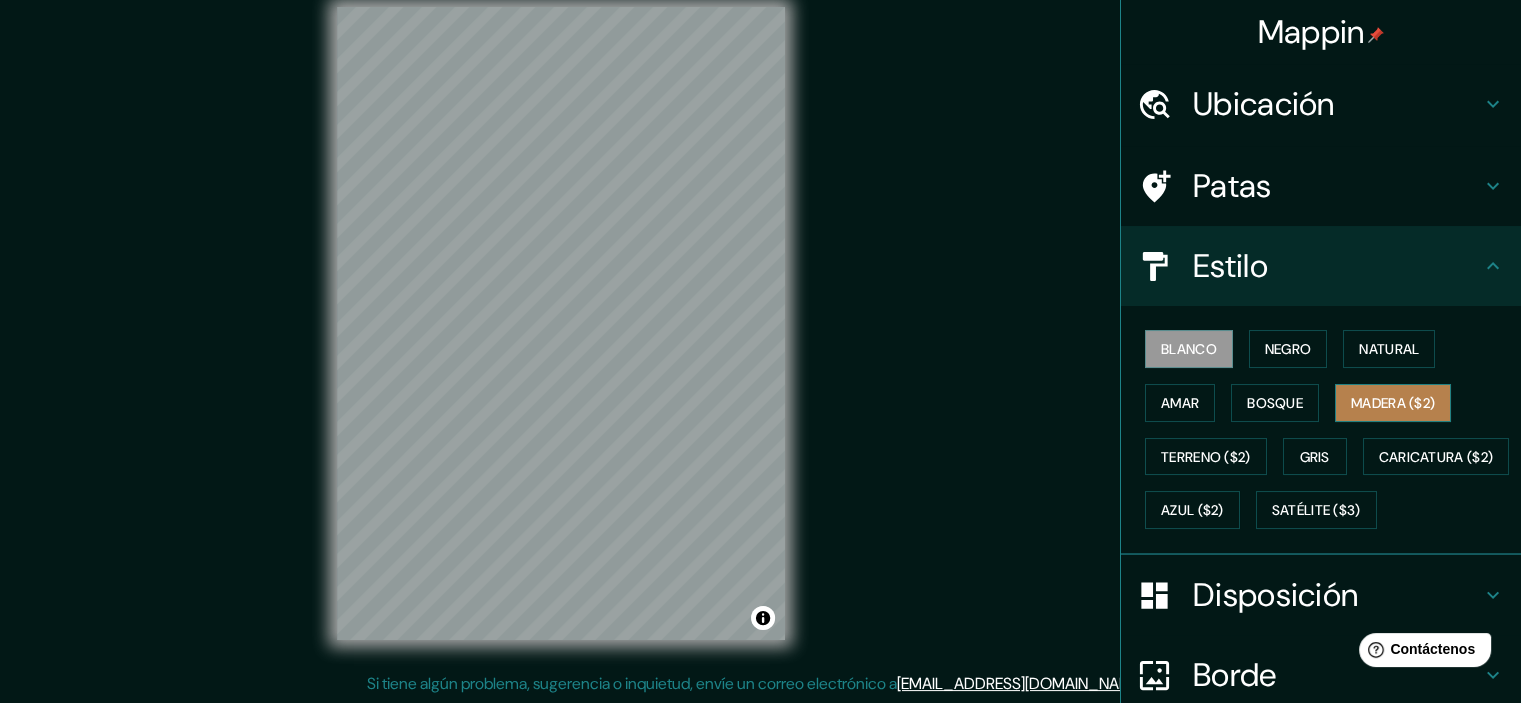 click on "Madera ($2)" at bounding box center [1393, 403] 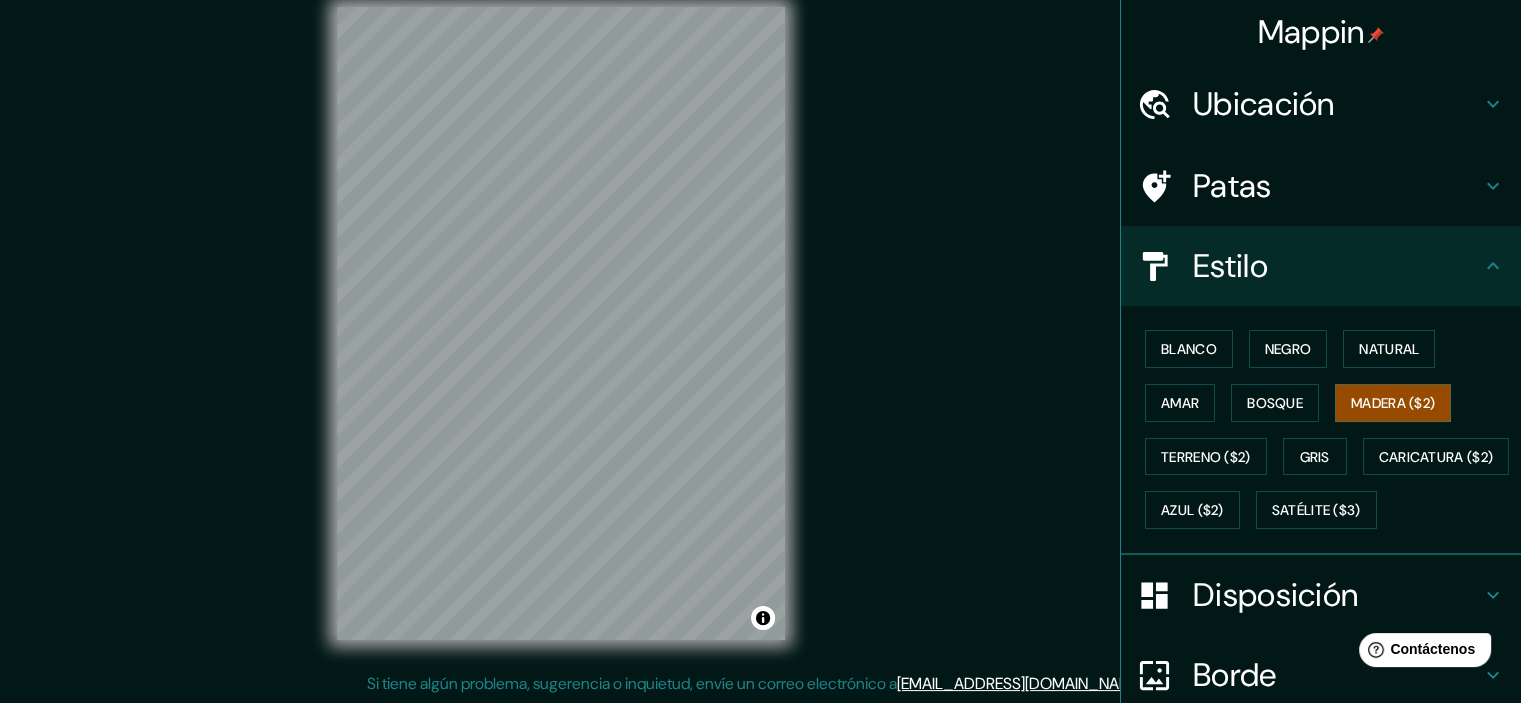 type 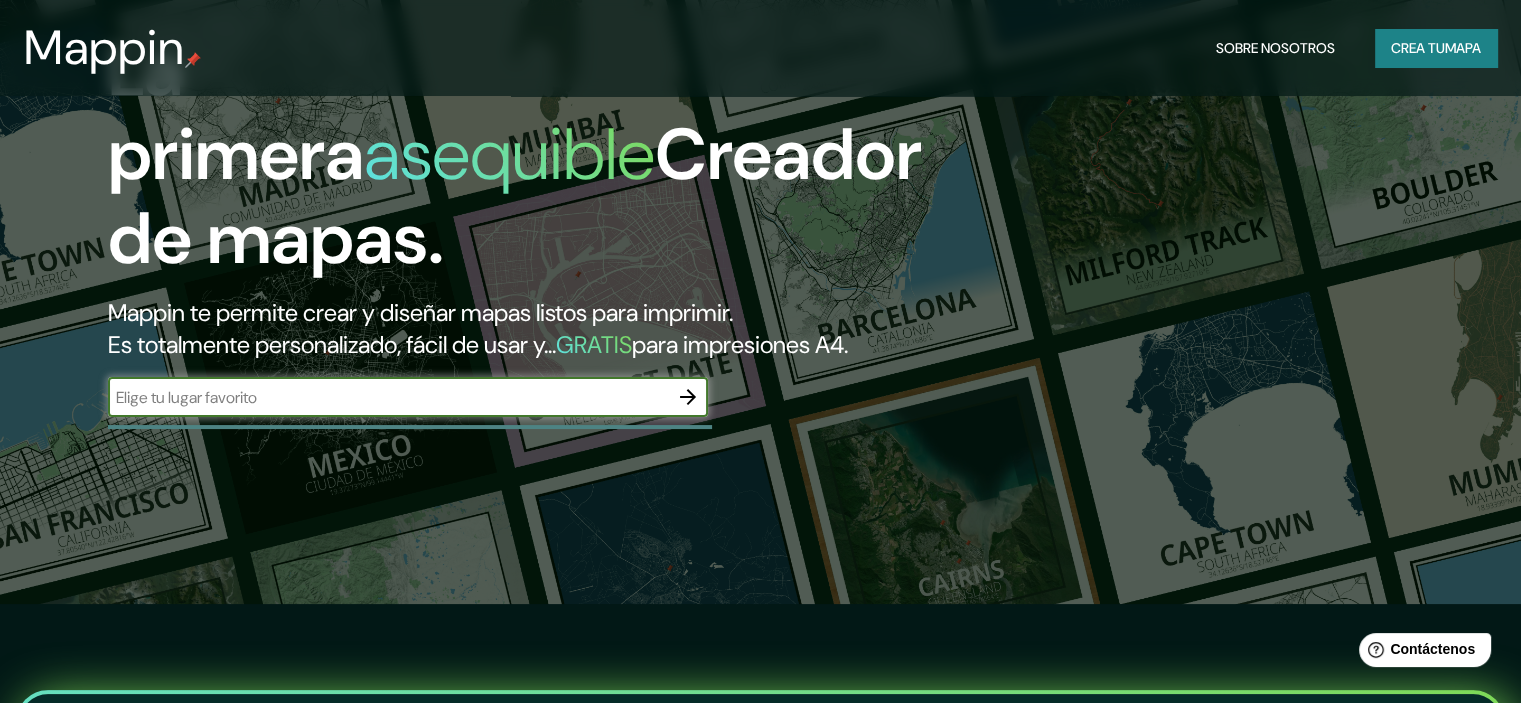 scroll, scrollTop: 100, scrollLeft: 0, axis: vertical 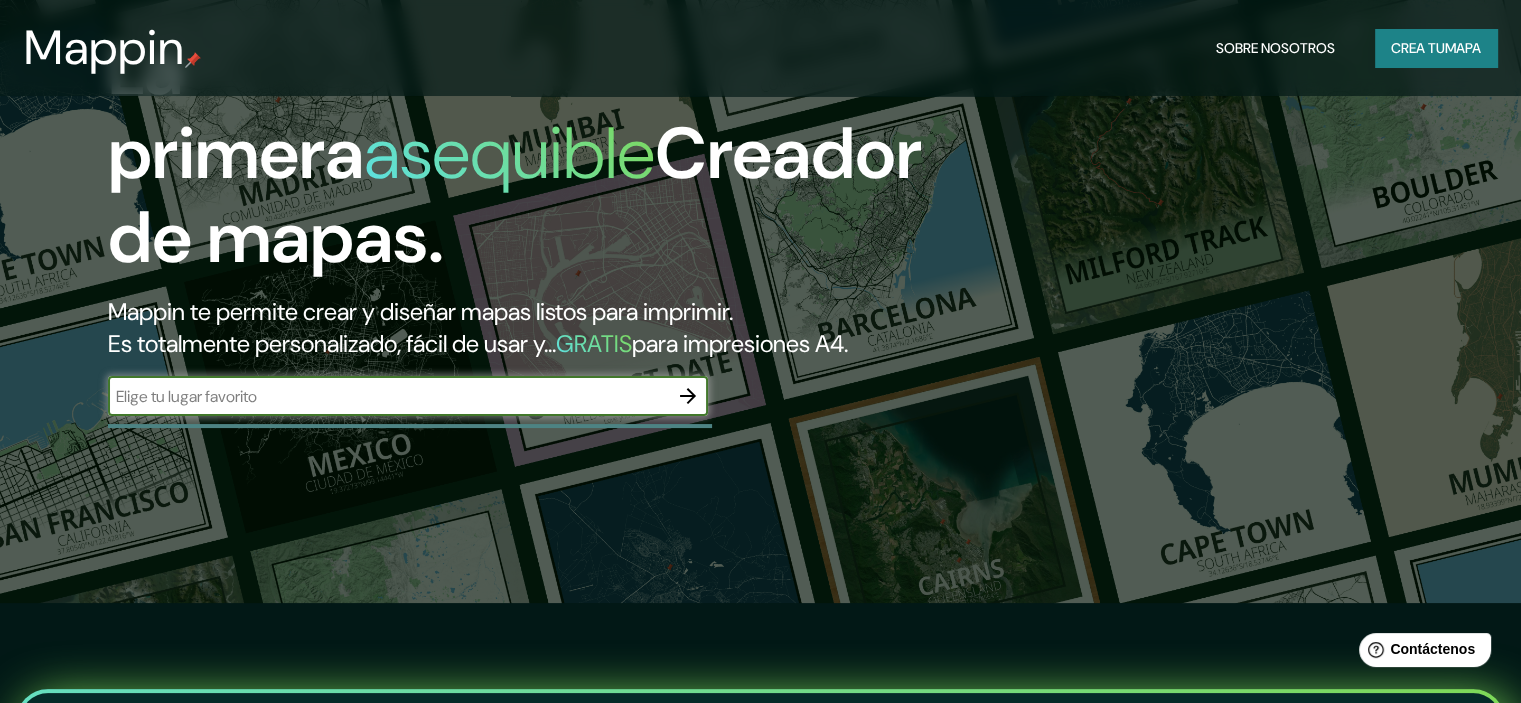 click 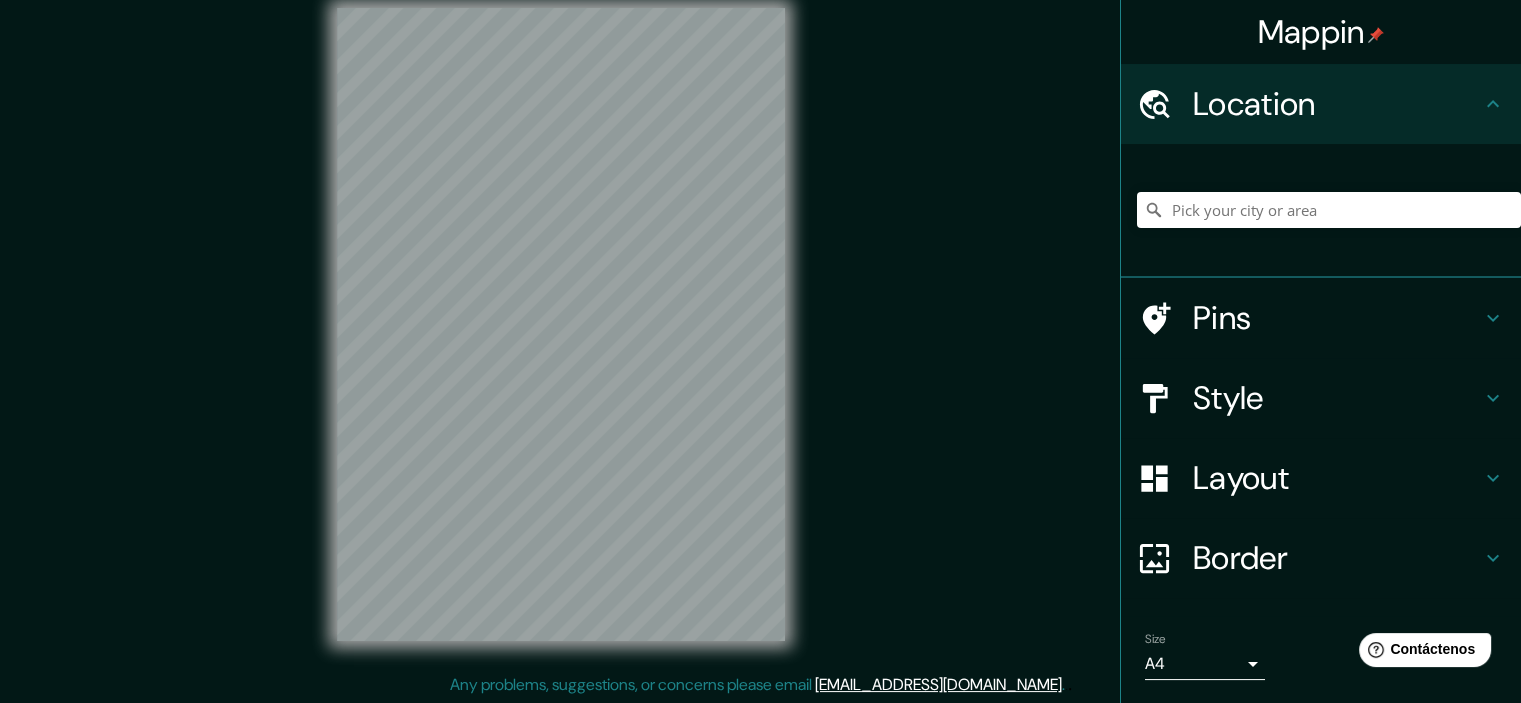 scroll, scrollTop: 0, scrollLeft: 0, axis: both 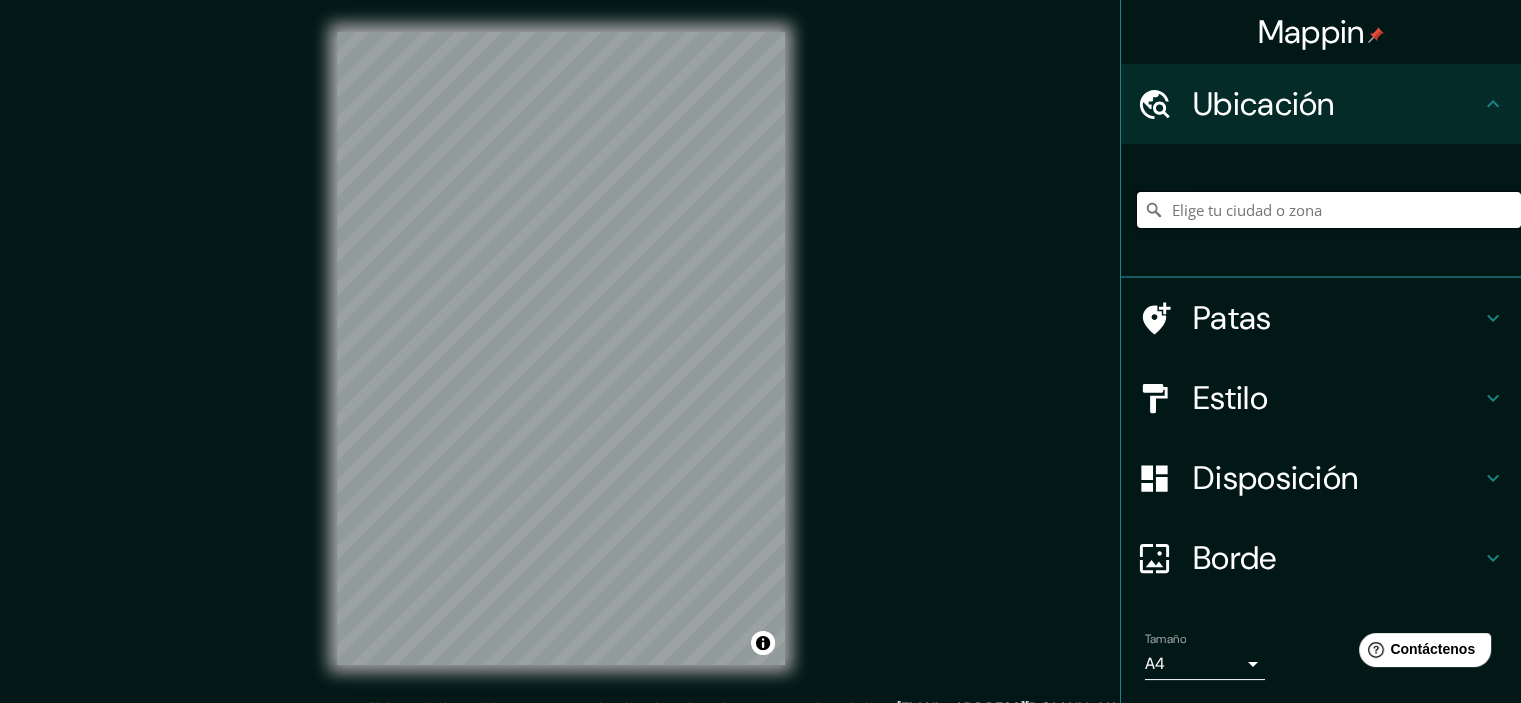click at bounding box center [1329, 210] 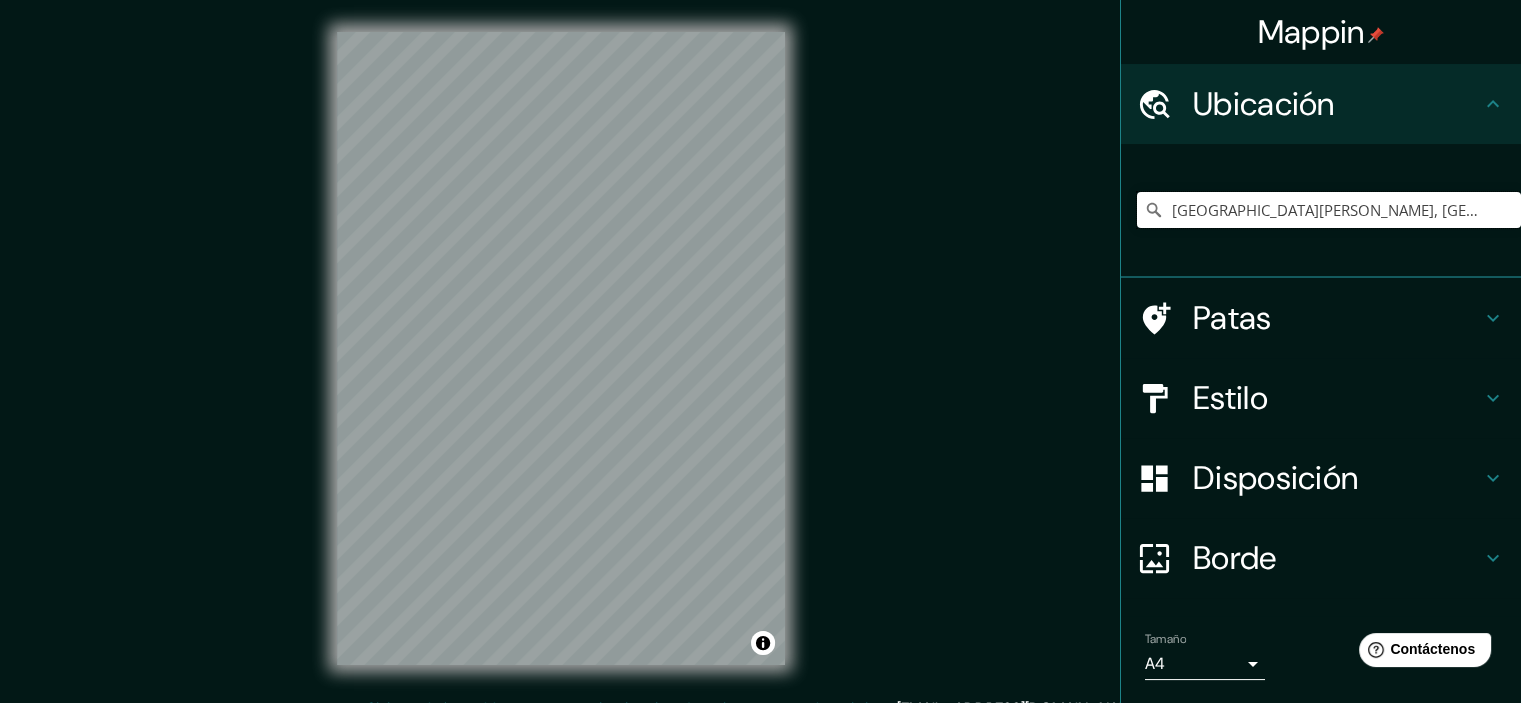 scroll, scrollTop: 0, scrollLeft: 0, axis: both 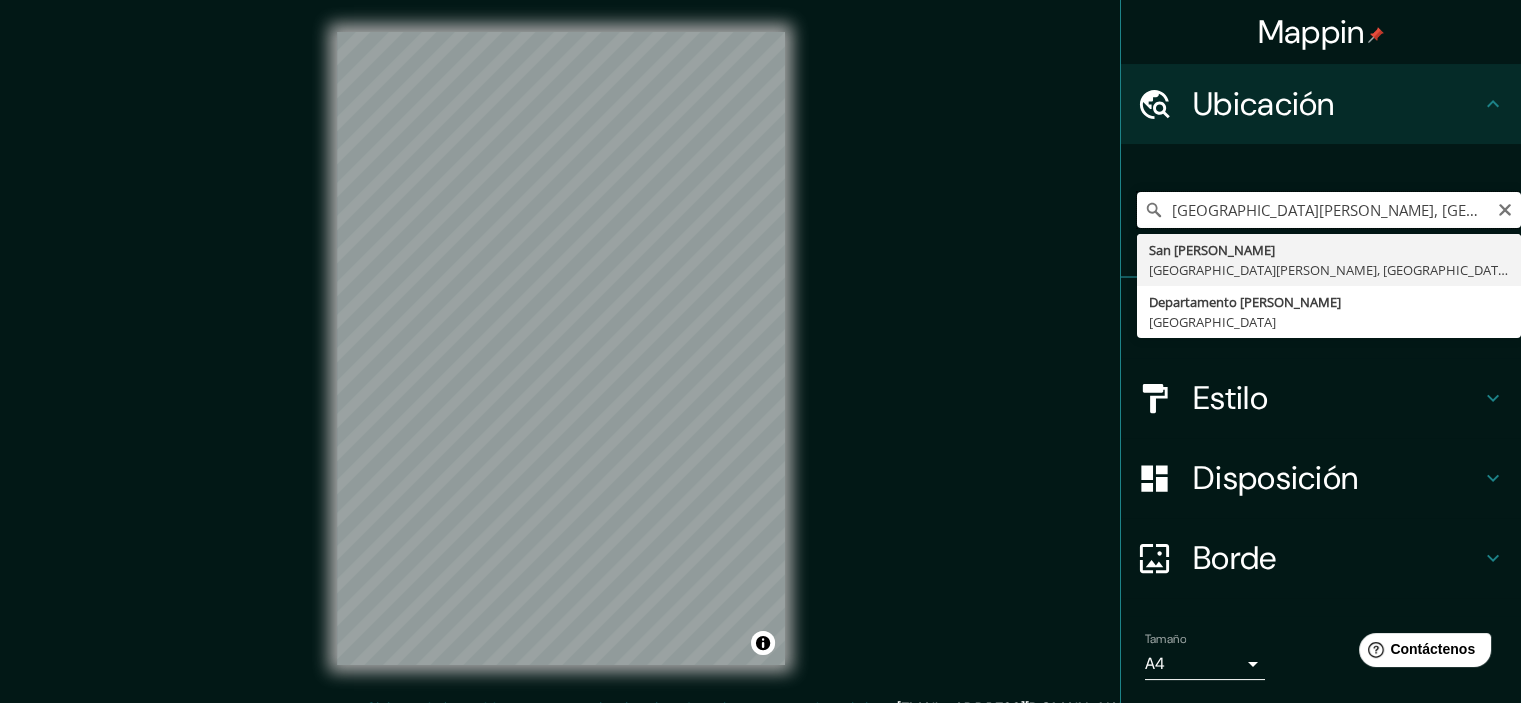 type on "[GEOGRAPHIC_DATA][PERSON_NAME], [GEOGRAPHIC_DATA][PERSON_NAME], [GEOGRAPHIC_DATA]" 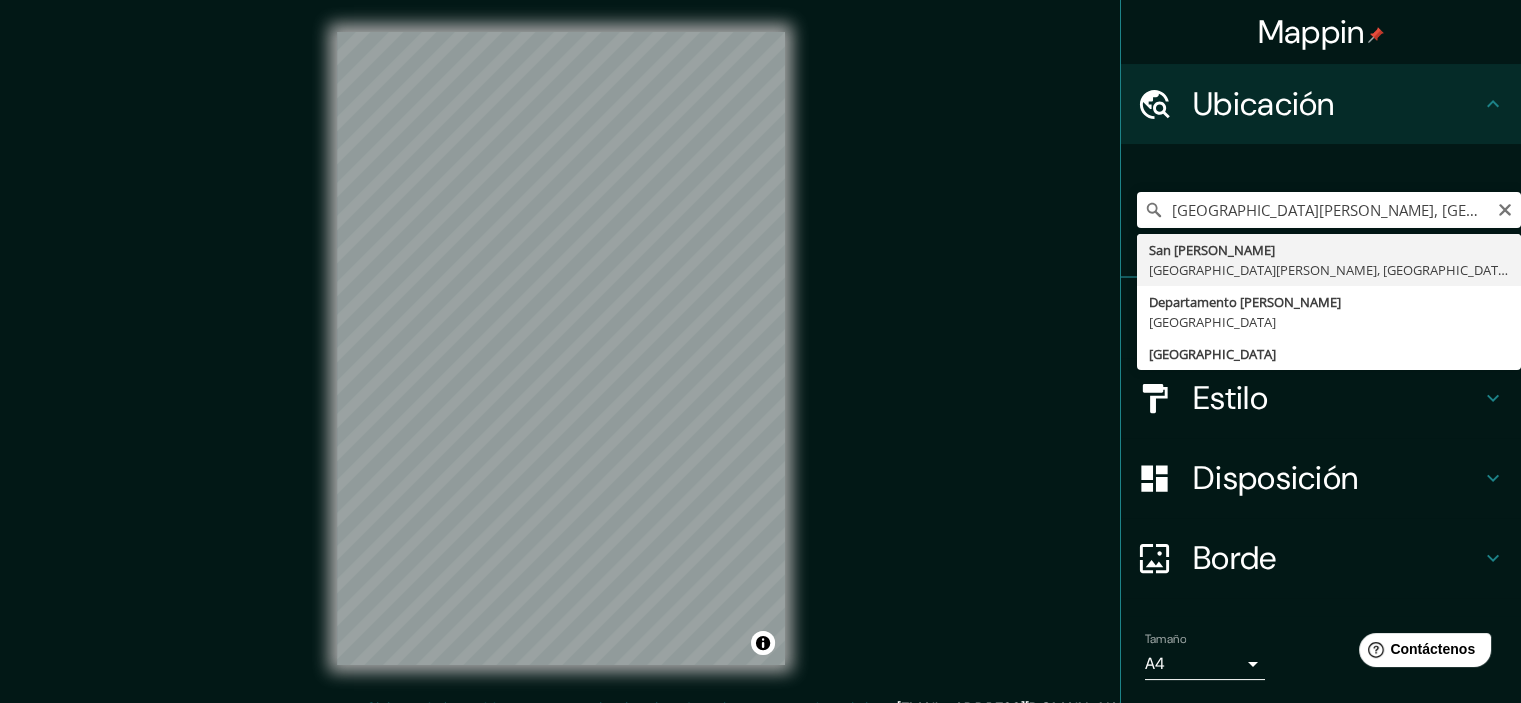scroll, scrollTop: 25, scrollLeft: 0, axis: vertical 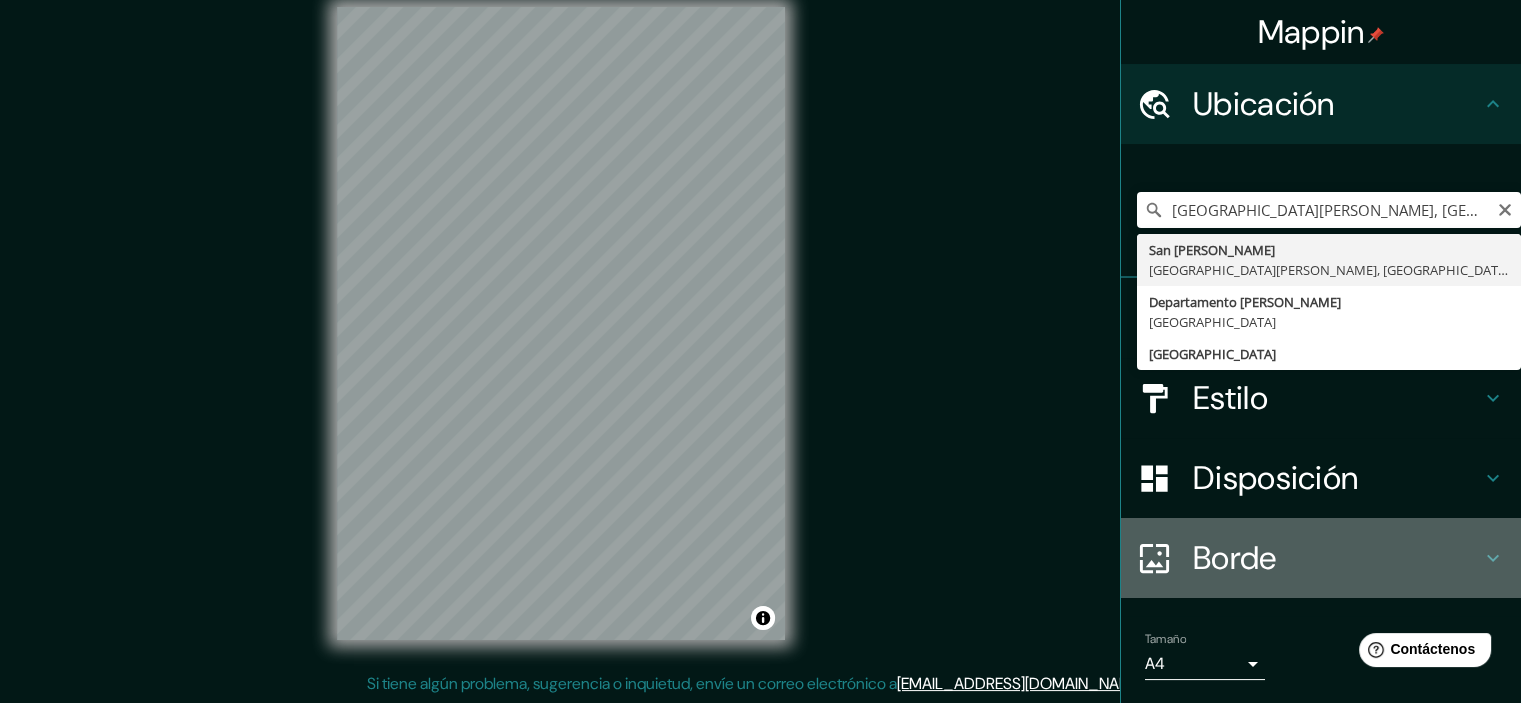 click 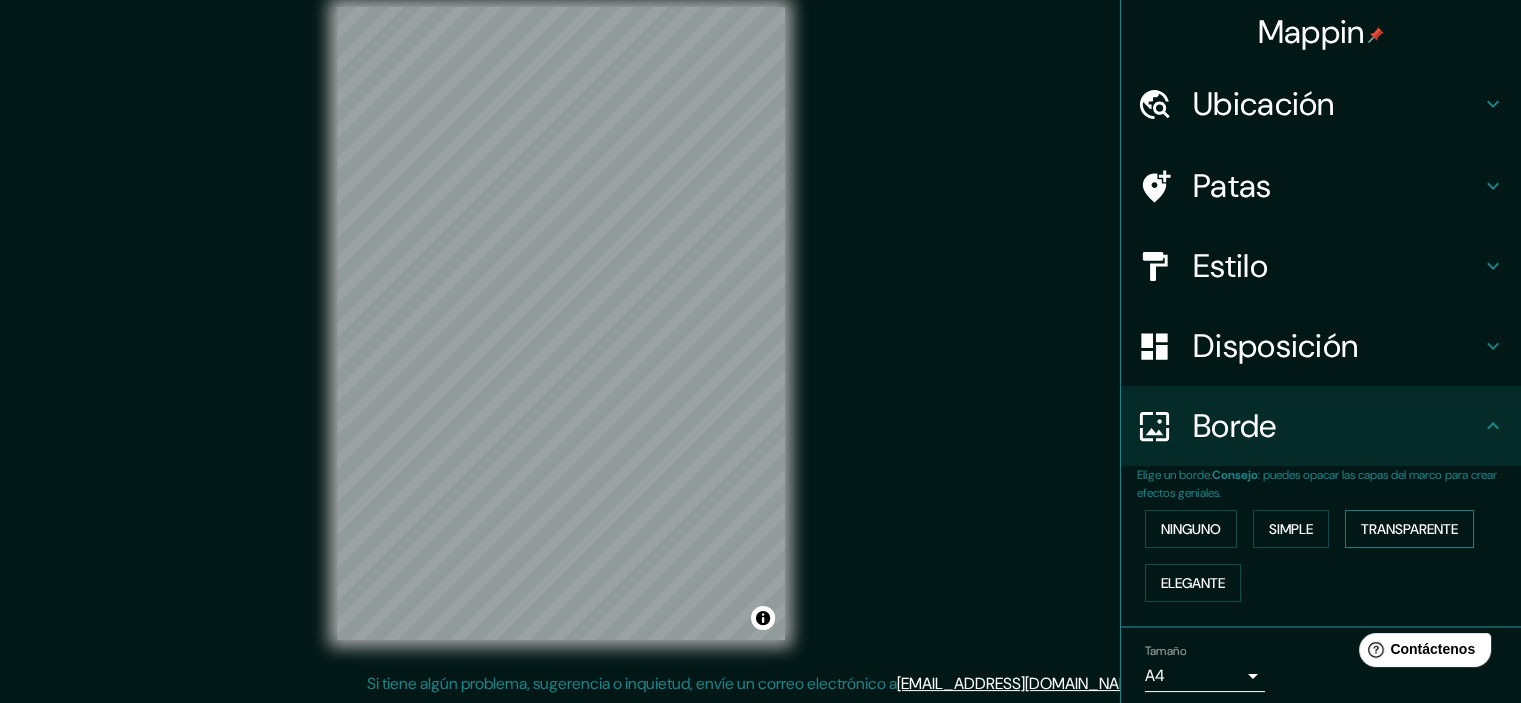 click on "Transparente" at bounding box center [1409, 529] 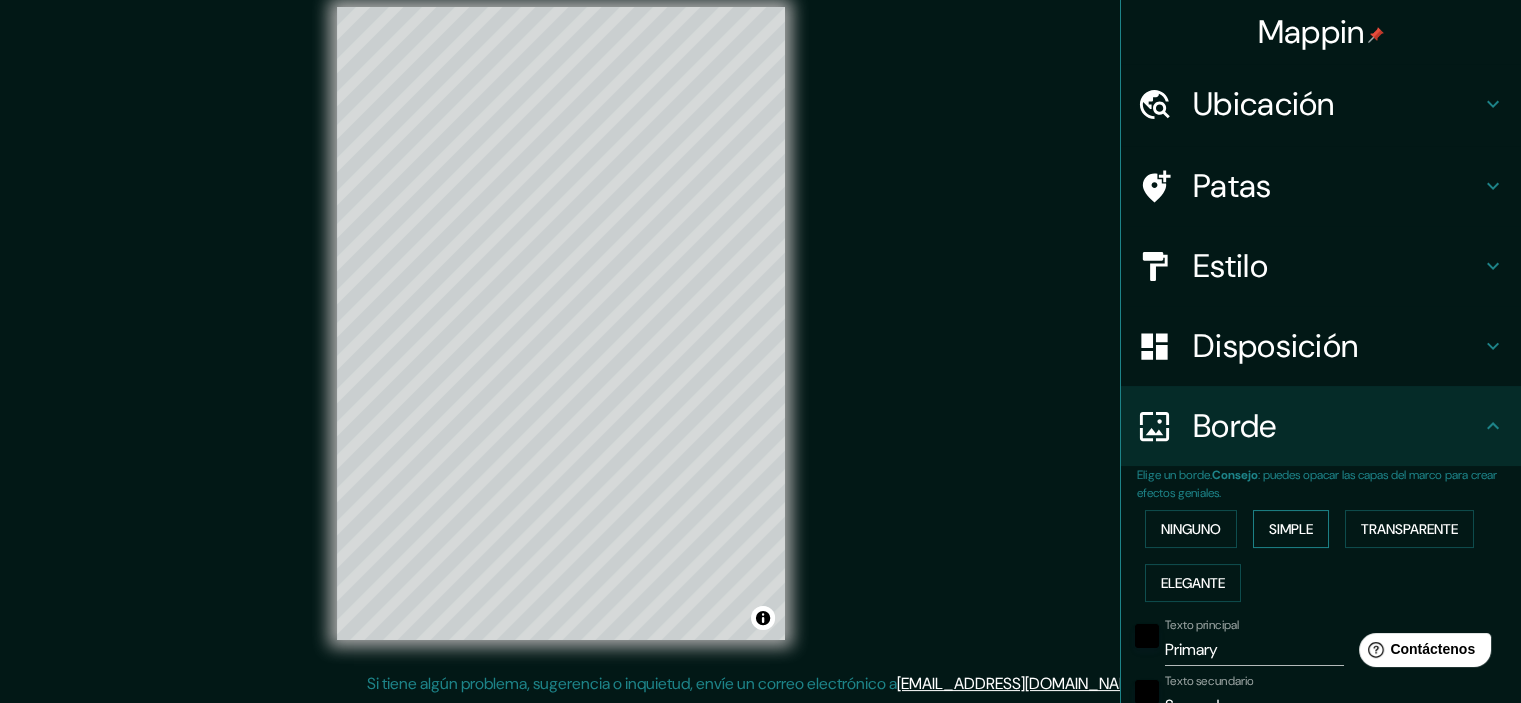 click on "Simple" at bounding box center (1291, 529) 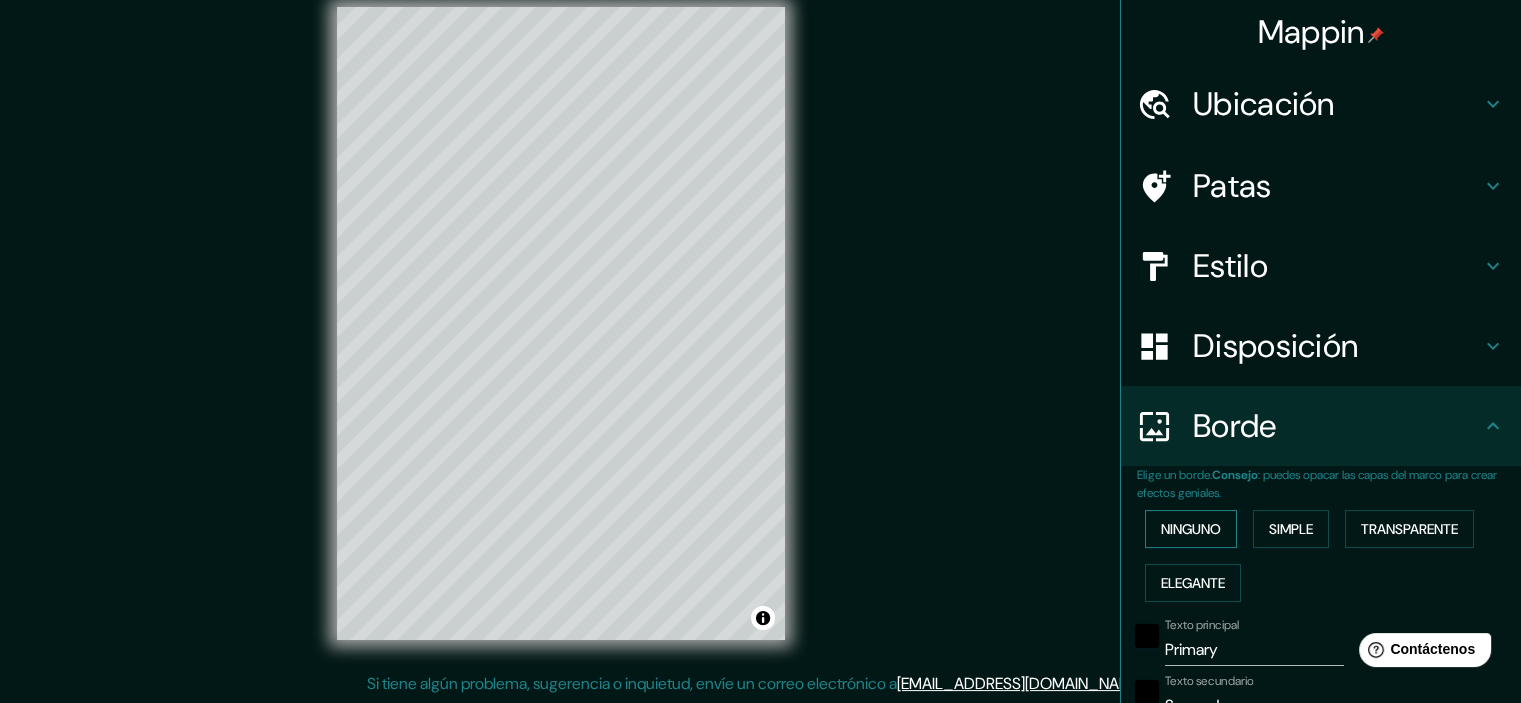 click on "Ninguno" at bounding box center [1191, 529] 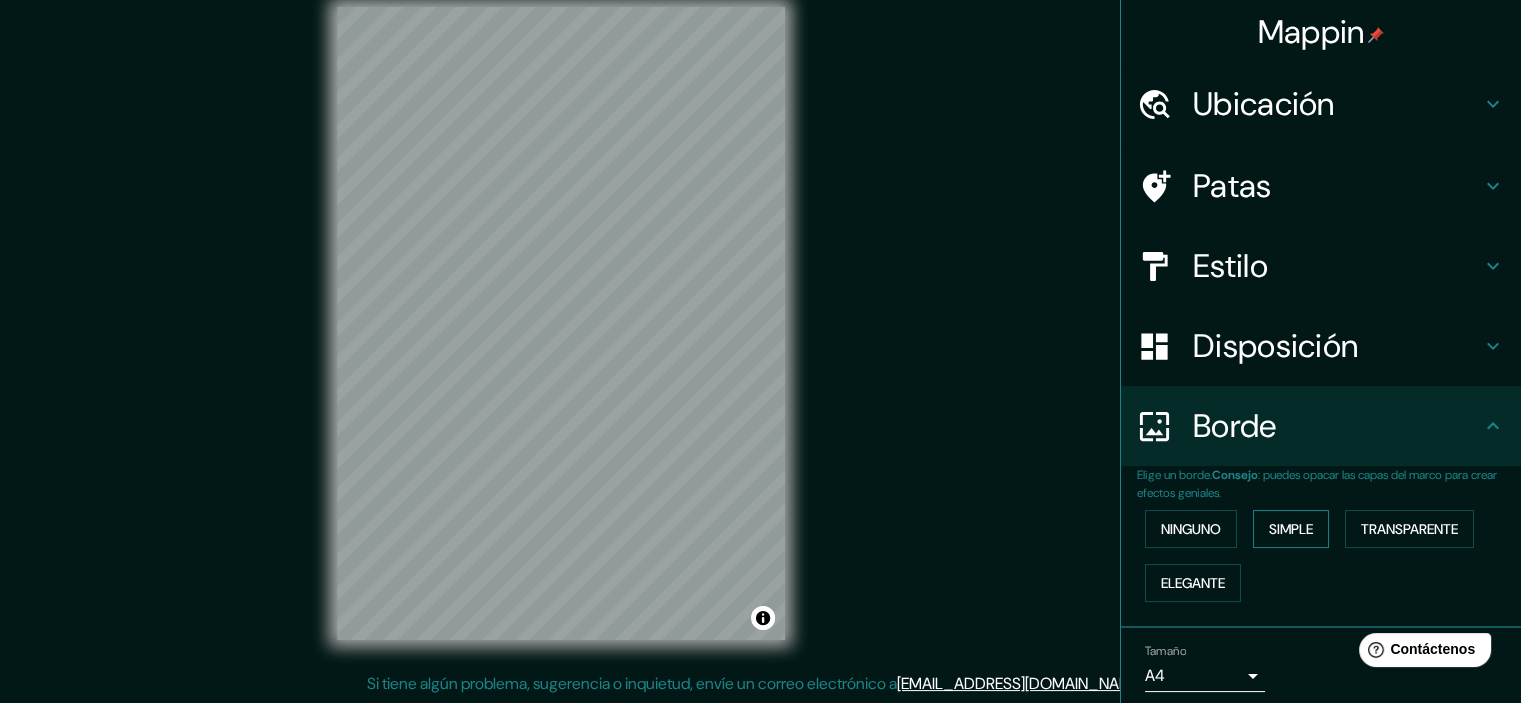 click on "Simple" at bounding box center [1291, 529] 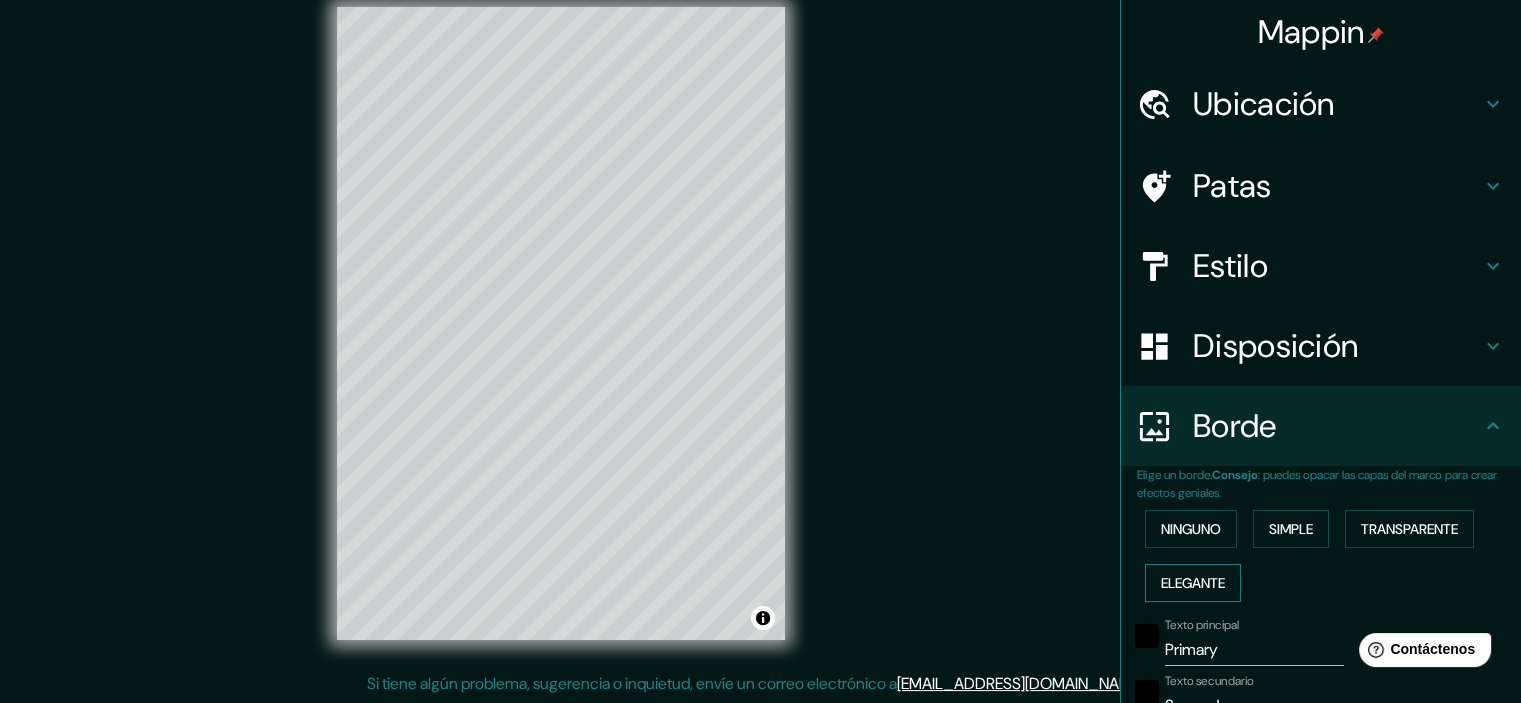 click on "Elegante" at bounding box center [1193, 583] 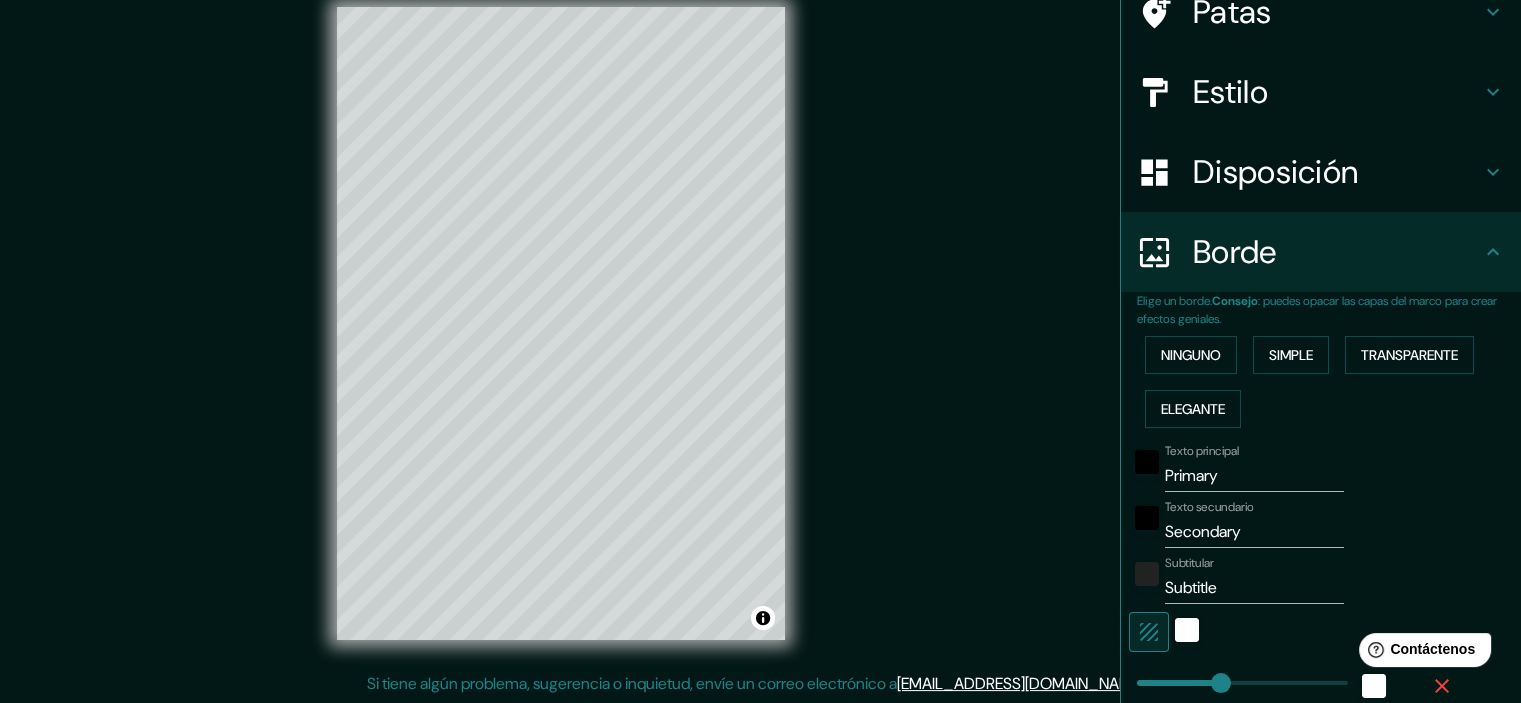 scroll, scrollTop: 200, scrollLeft: 0, axis: vertical 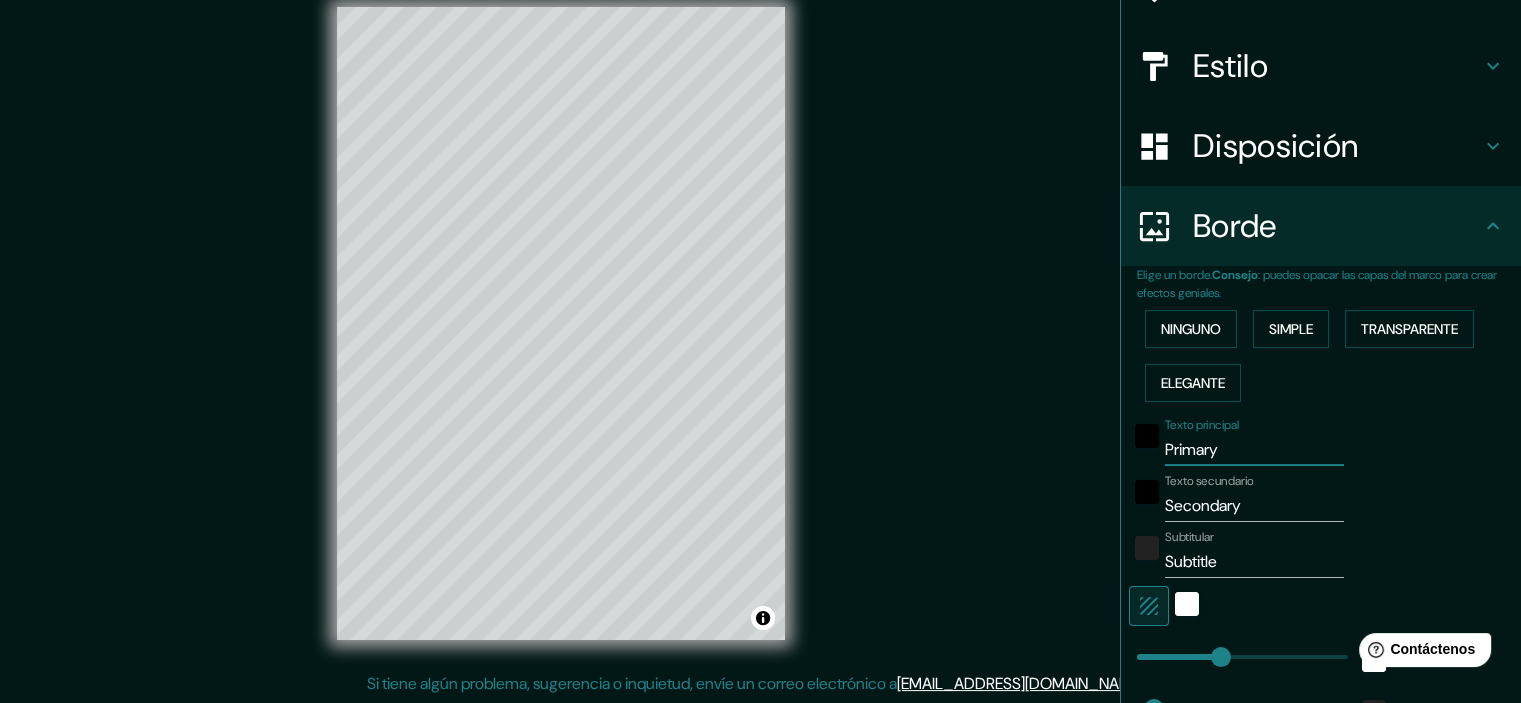 drag, startPoint x: 1182, startPoint y: 443, endPoint x: 1068, endPoint y: 442, distance: 114.00439 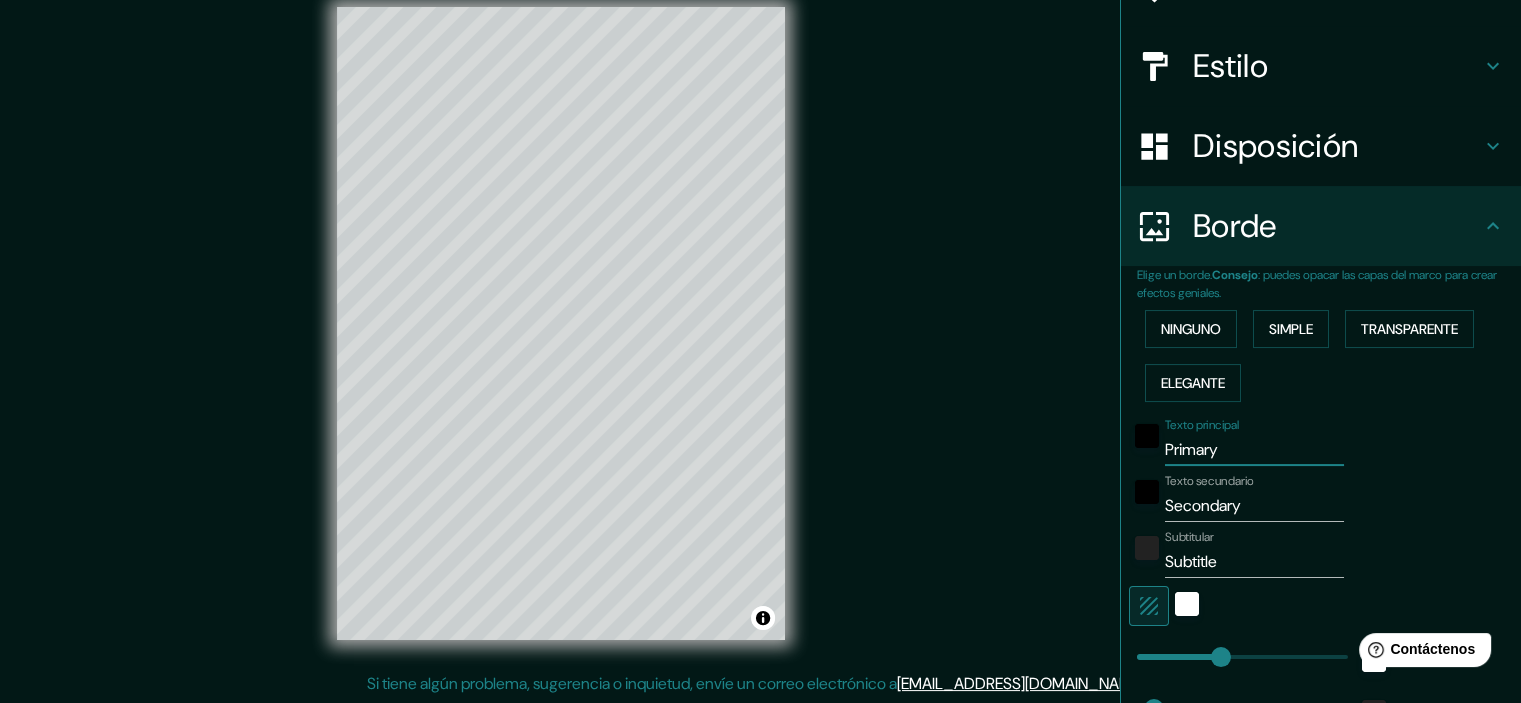 click on "Mappin Ubicación San Pedro Sula, Departamento de Cortés, Honduras San Pedro Sula Departamento de Cortés, Honduras Departamento de Cortés Honduras Honduras Patas Estilo Disposición Borde Elige un borde.  Consejo  : puedes opacar las capas del marco para crear efectos geniales. Ninguno Simple Transparente Elegante Texto principal Primary Texto secundario Secondary Subtitular Subtitle Añadir capa de marco Tamaño A4 single Crea tu mapa © Mapbox   © OpenStreetMap   Improve this map Si tiene algún problema, sugerencia o inquietud, envíe un correo electrónico a  help@mappin.pro  .   . ." at bounding box center [760, 339] 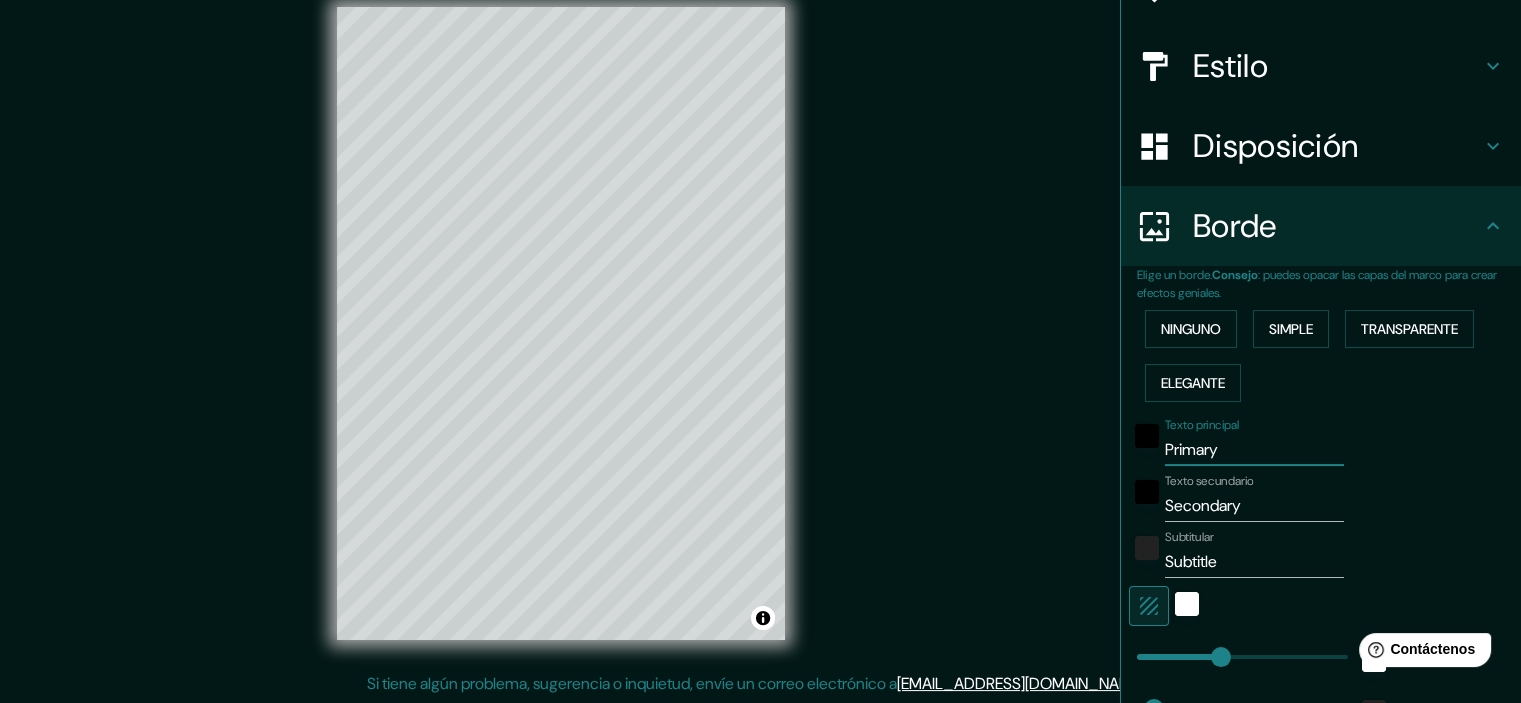type on "S" 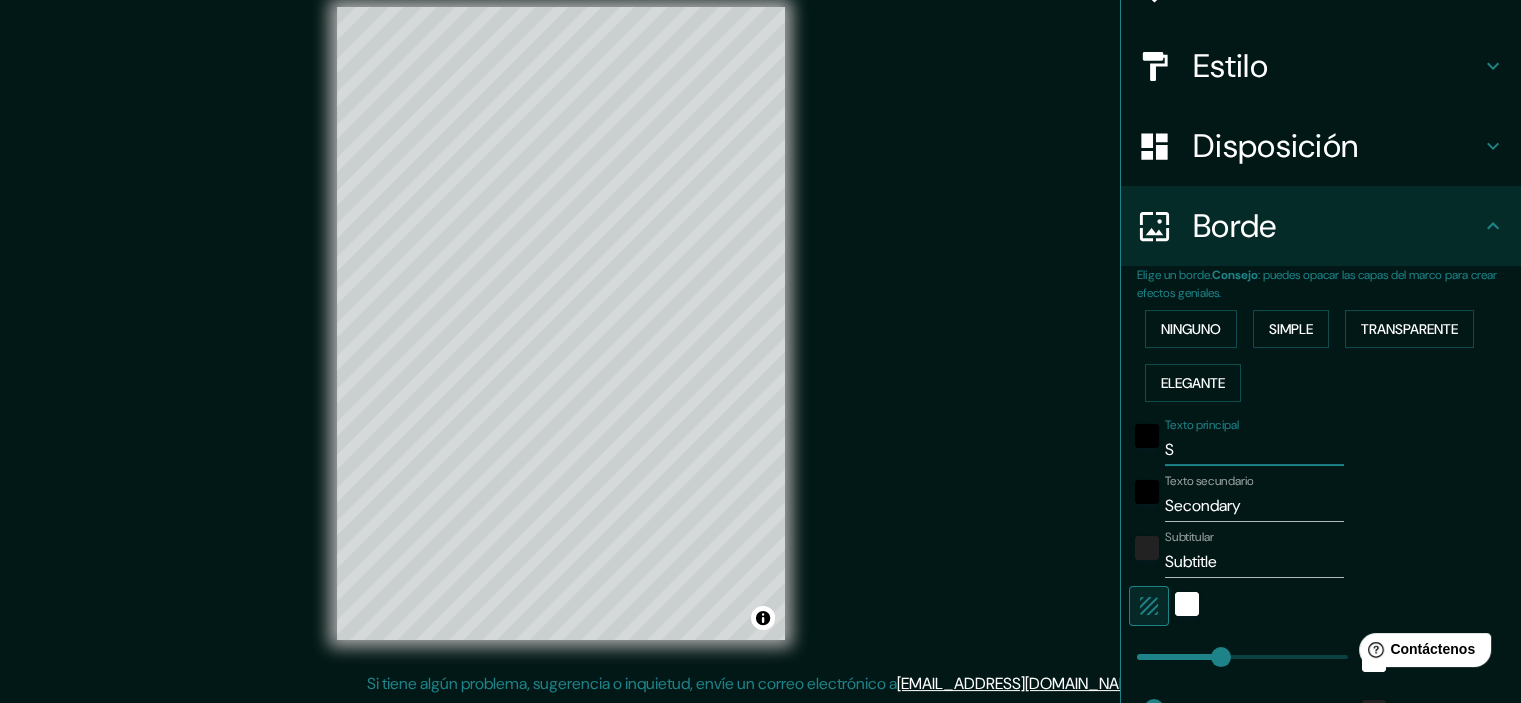 type on "179" 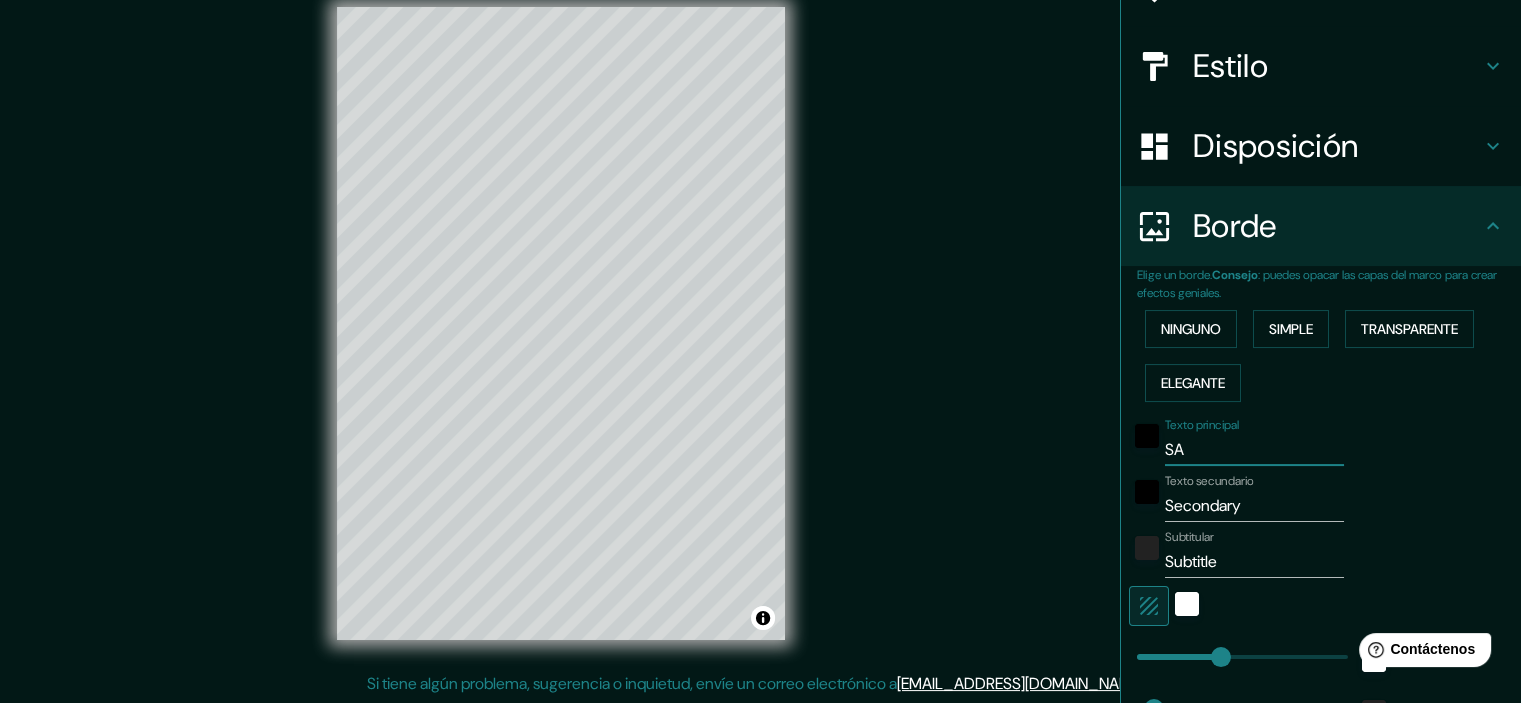 type on "SAN" 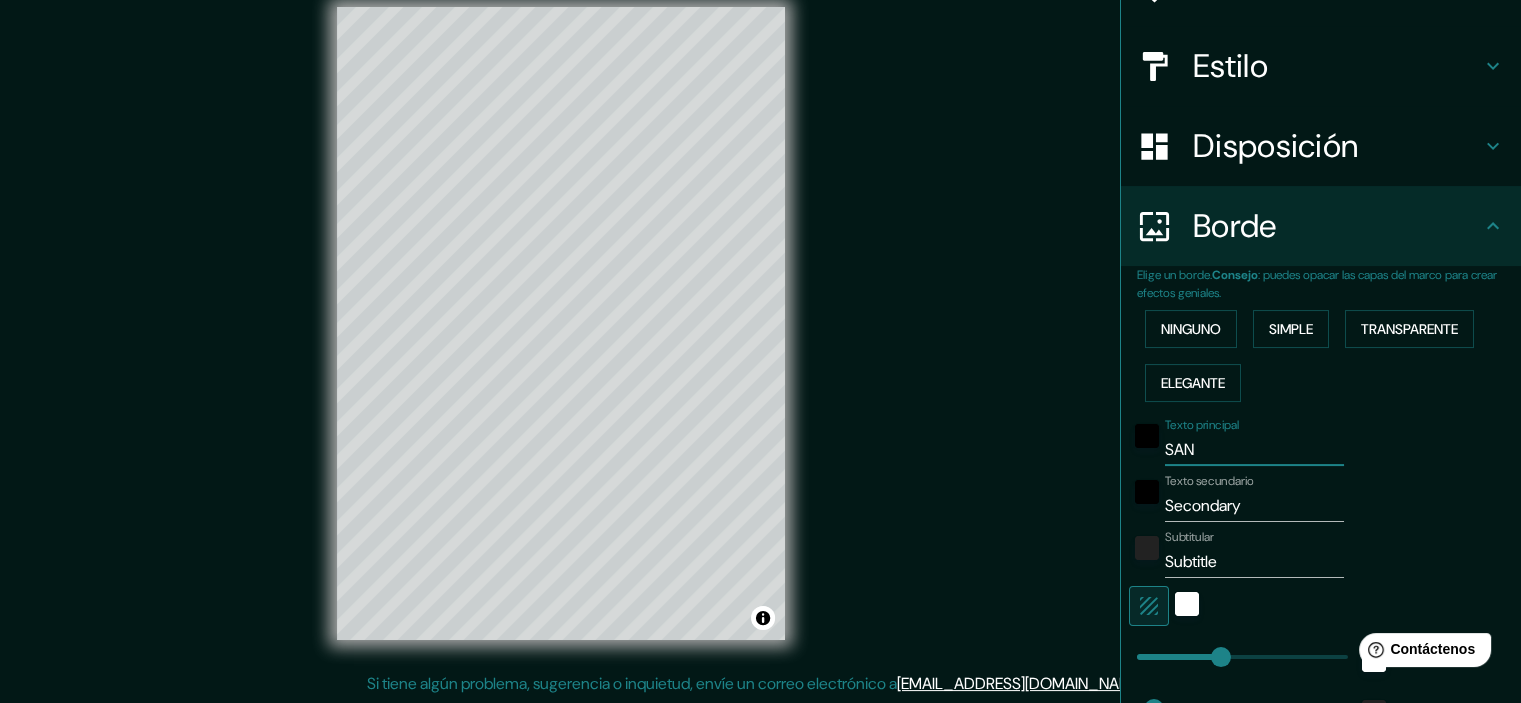 type on "SAN" 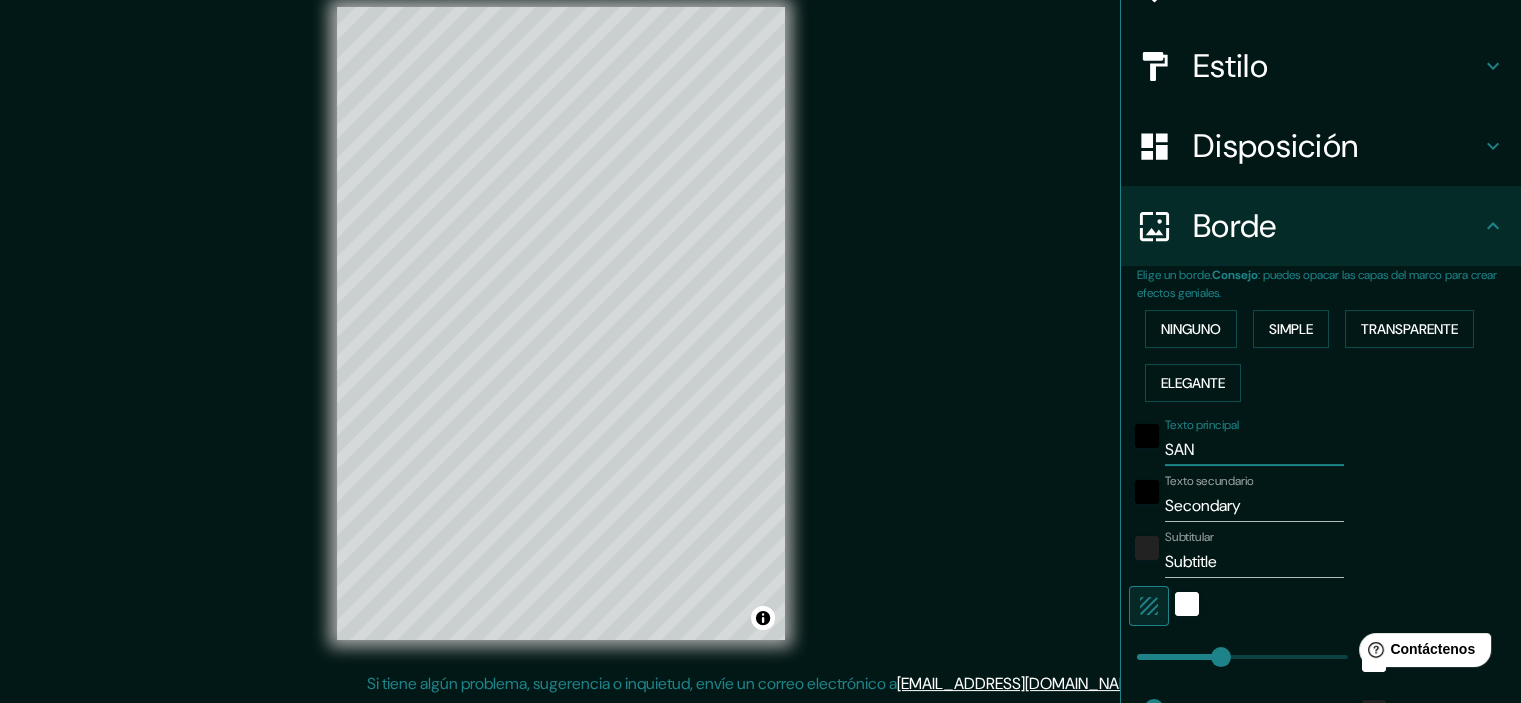 type on "179" 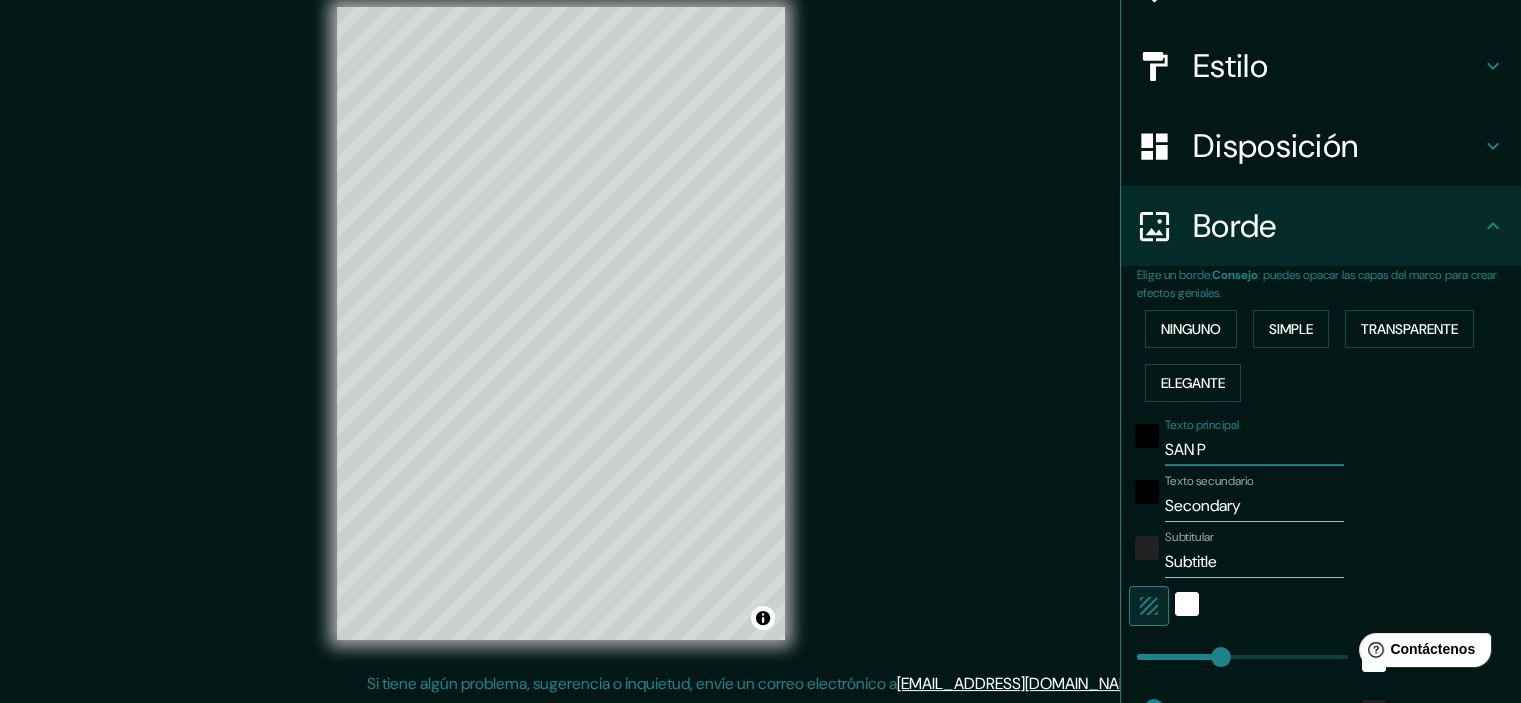 type on "SAN PE" 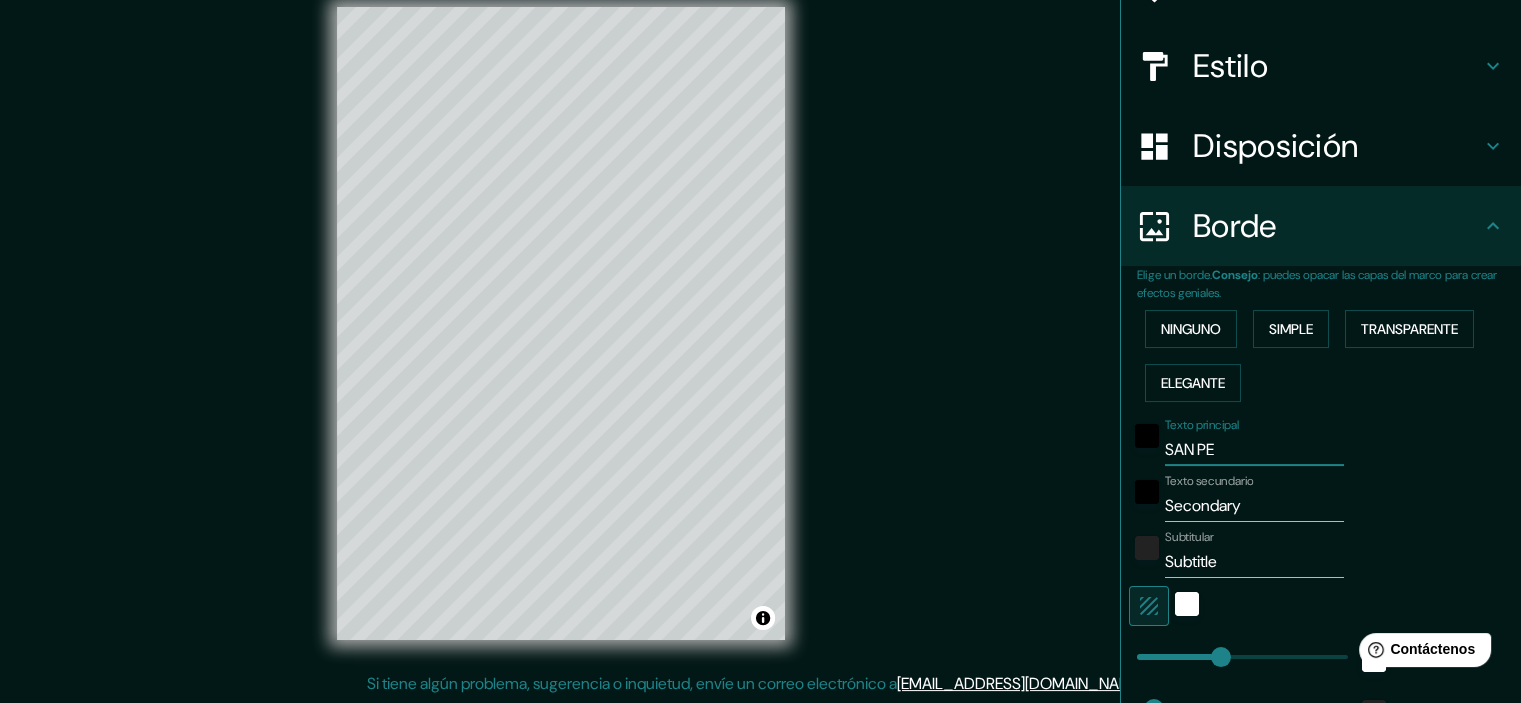 type on "179" 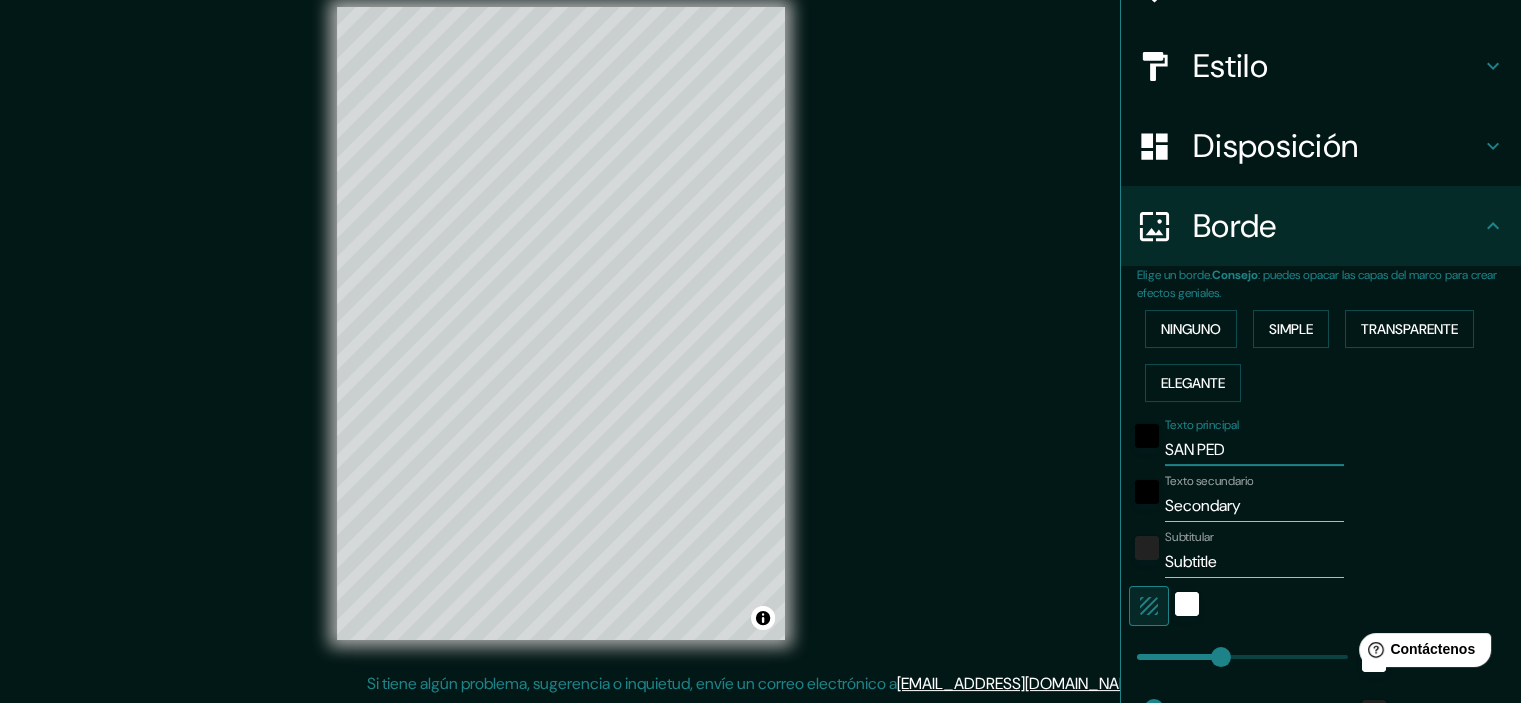 type on "SAN PEDR" 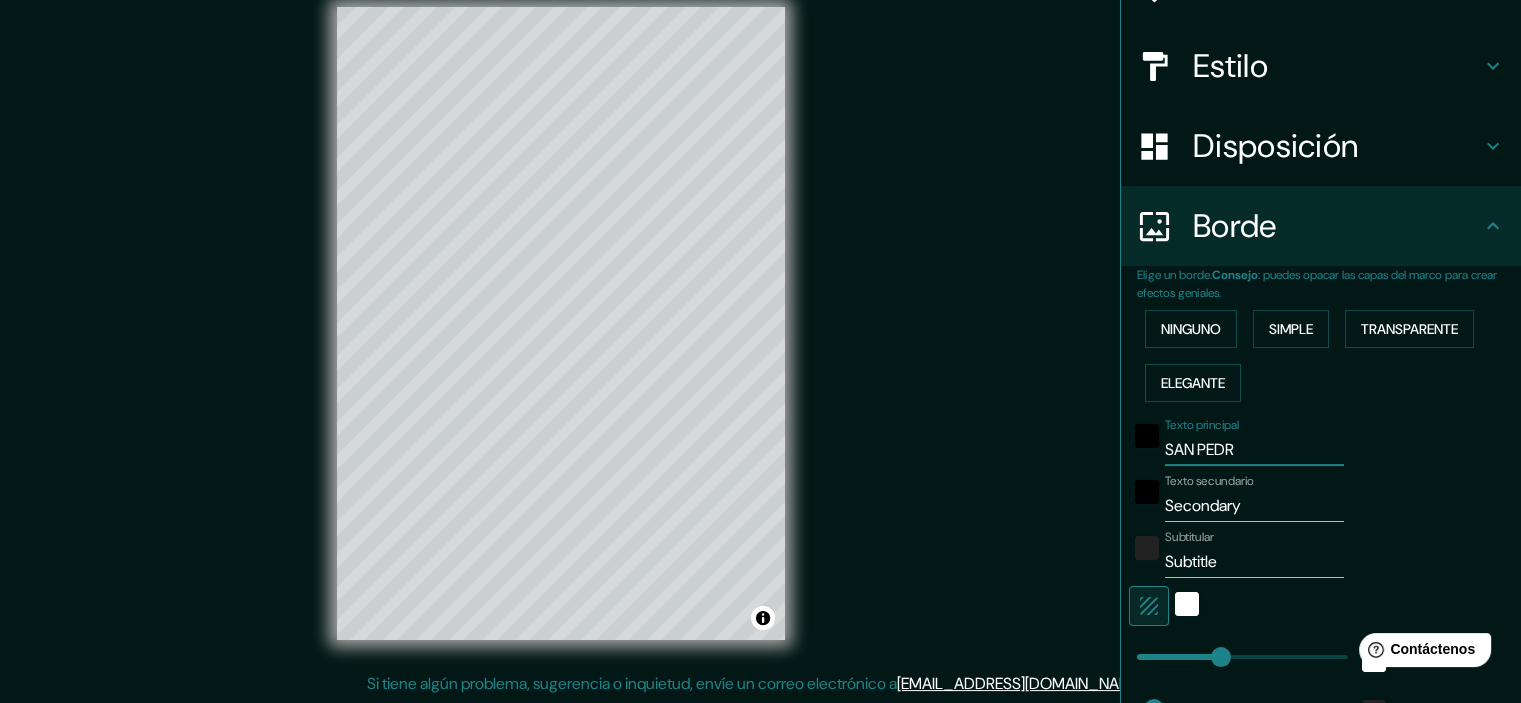 type on "179" 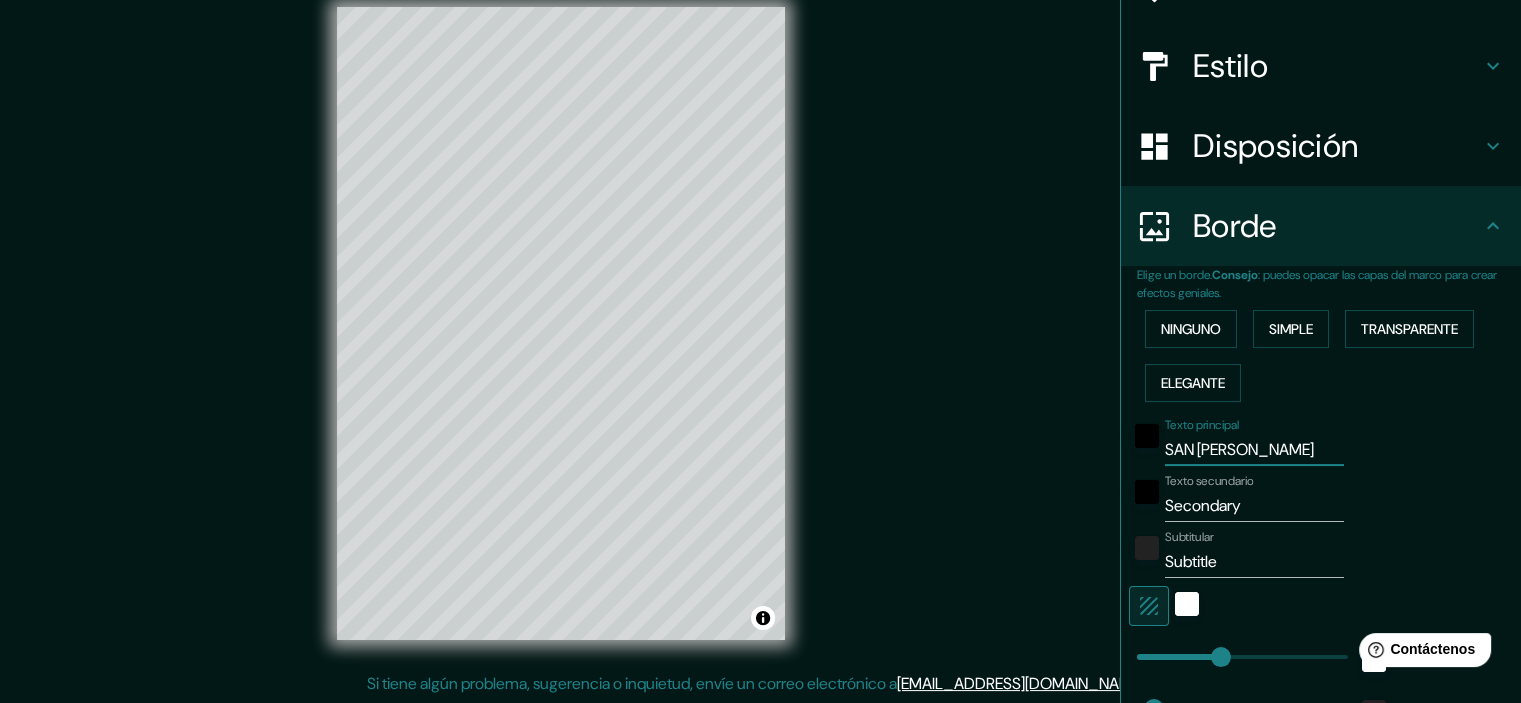 type on "SAN [PERSON_NAME]" 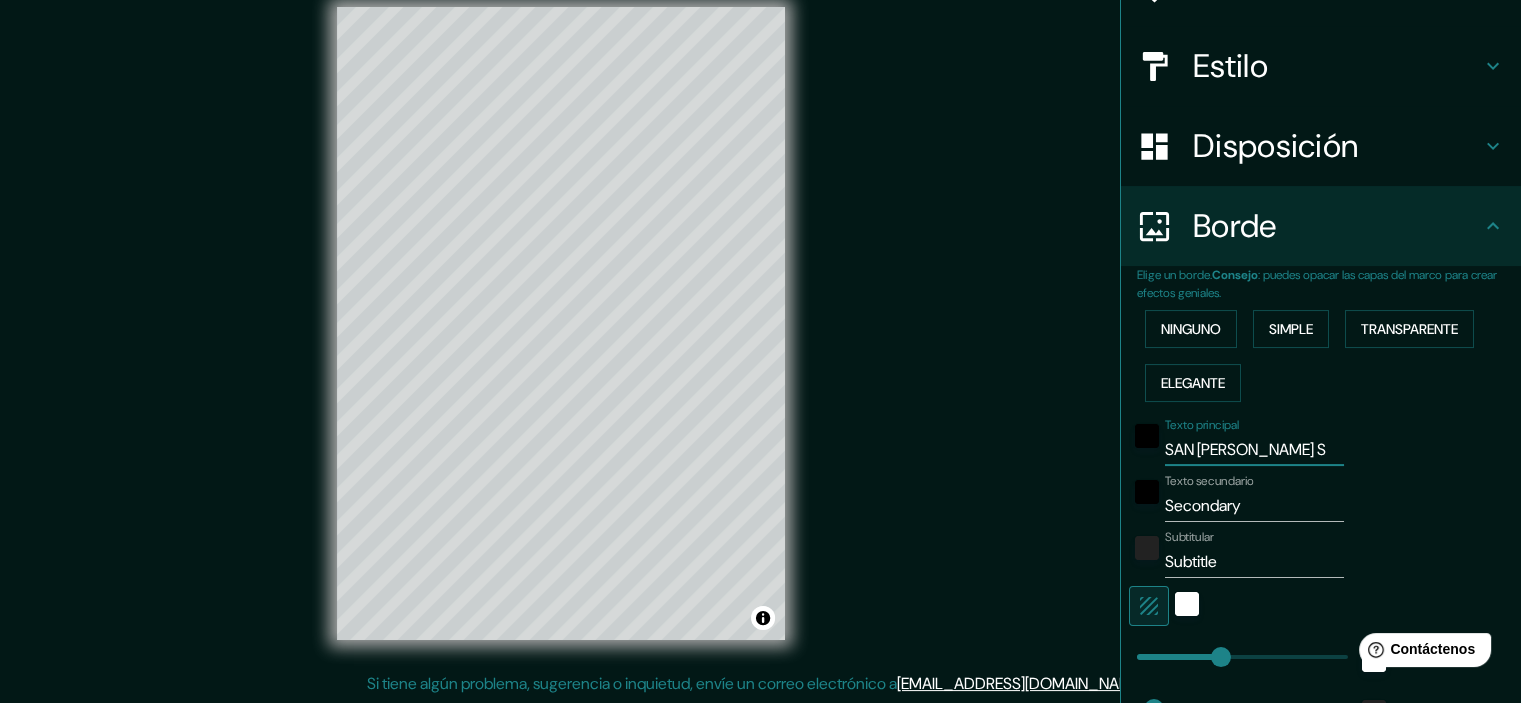 type on "SAN [PERSON_NAME] SU" 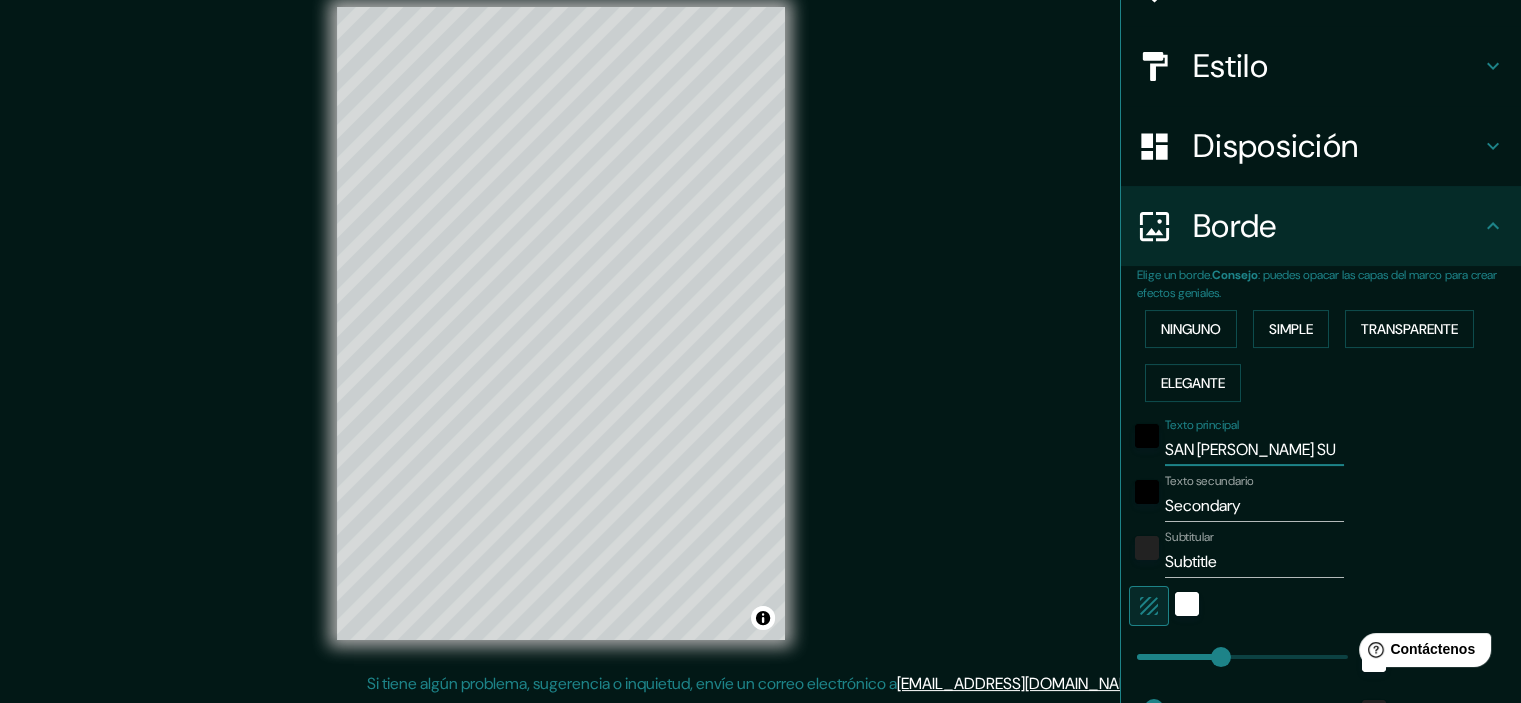 type on "179" 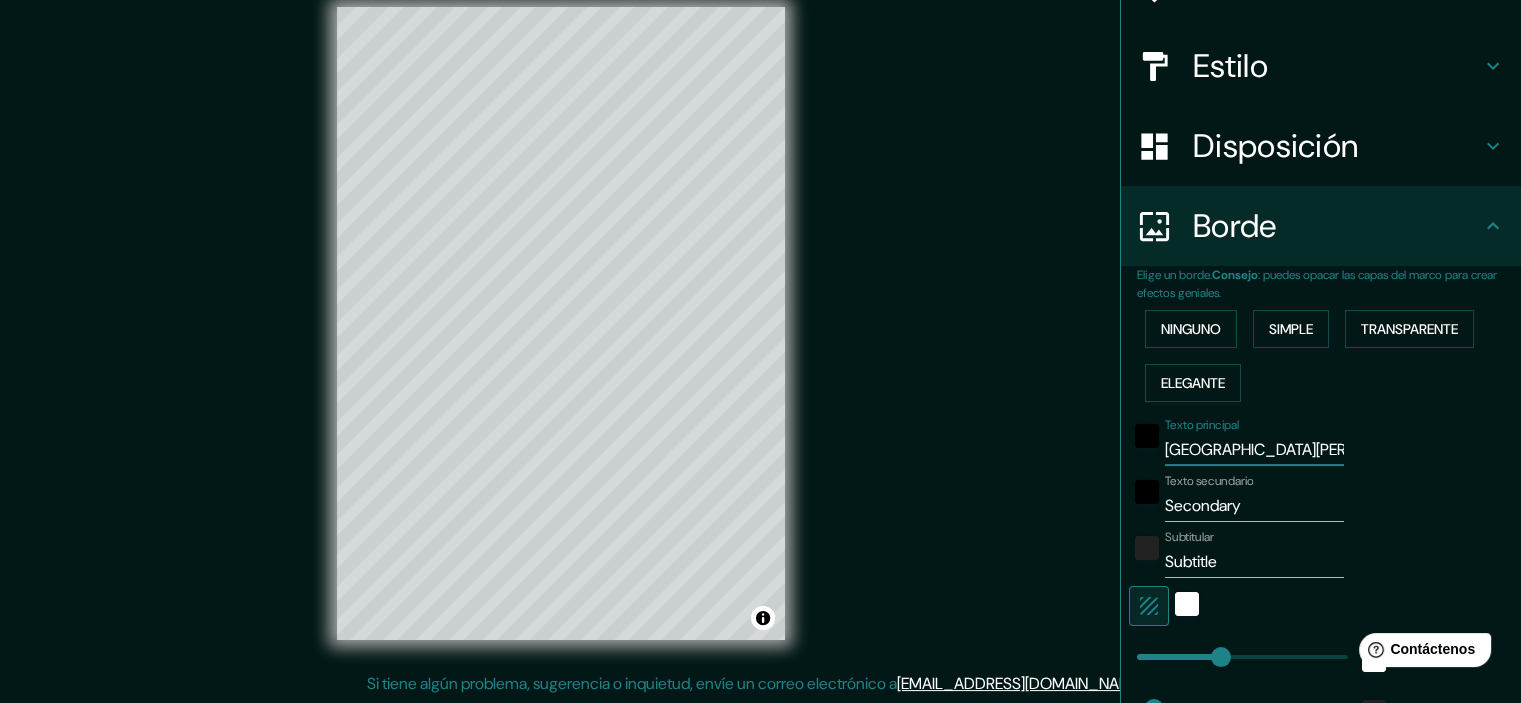 type on "179" 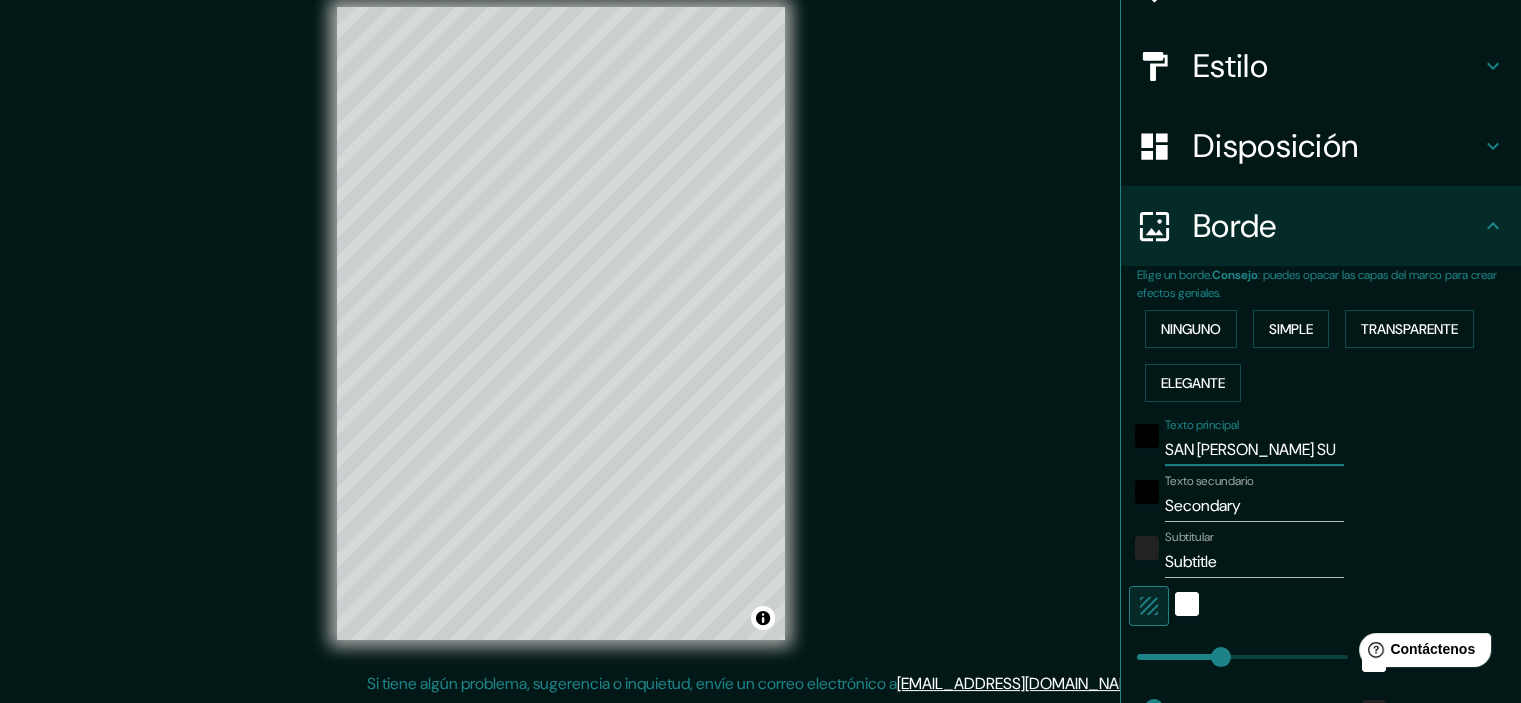 type on "179" 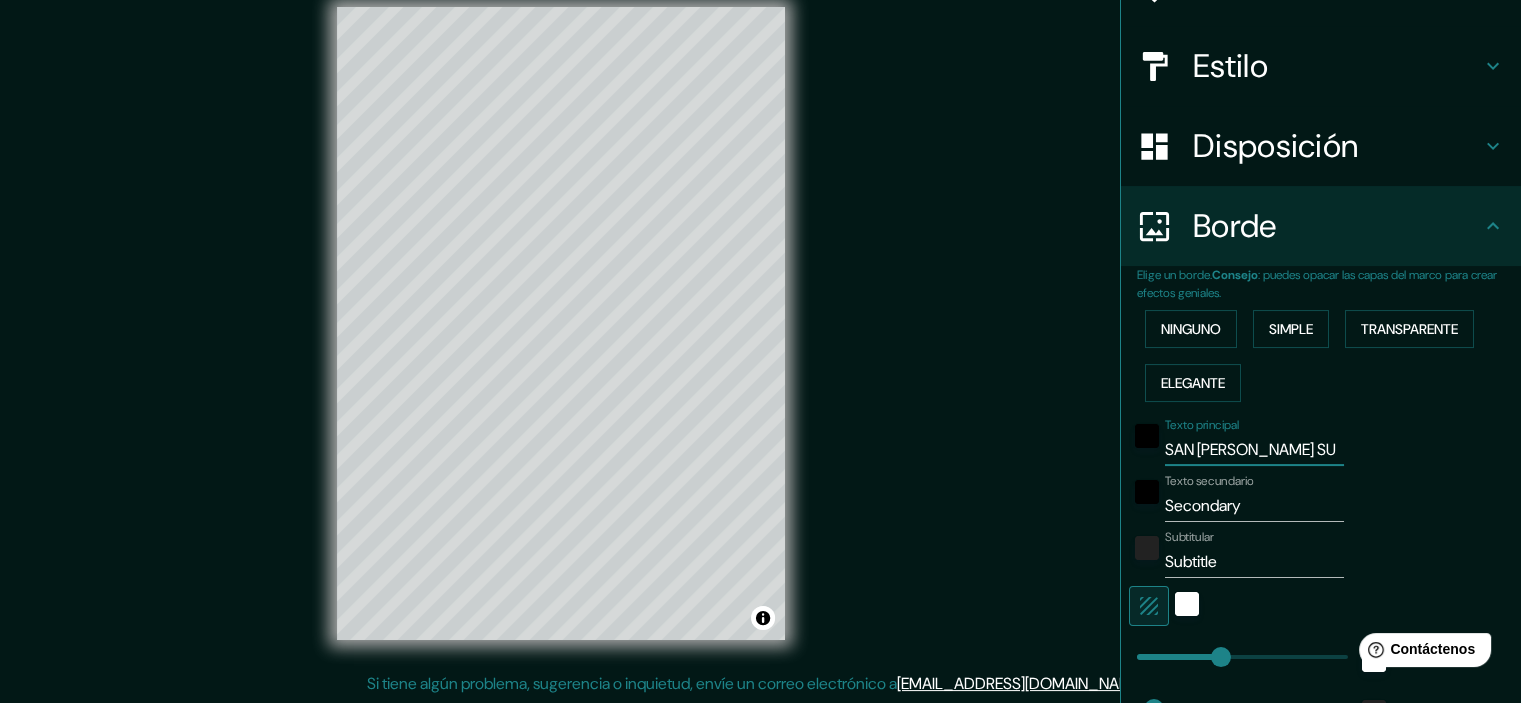 type on "36" 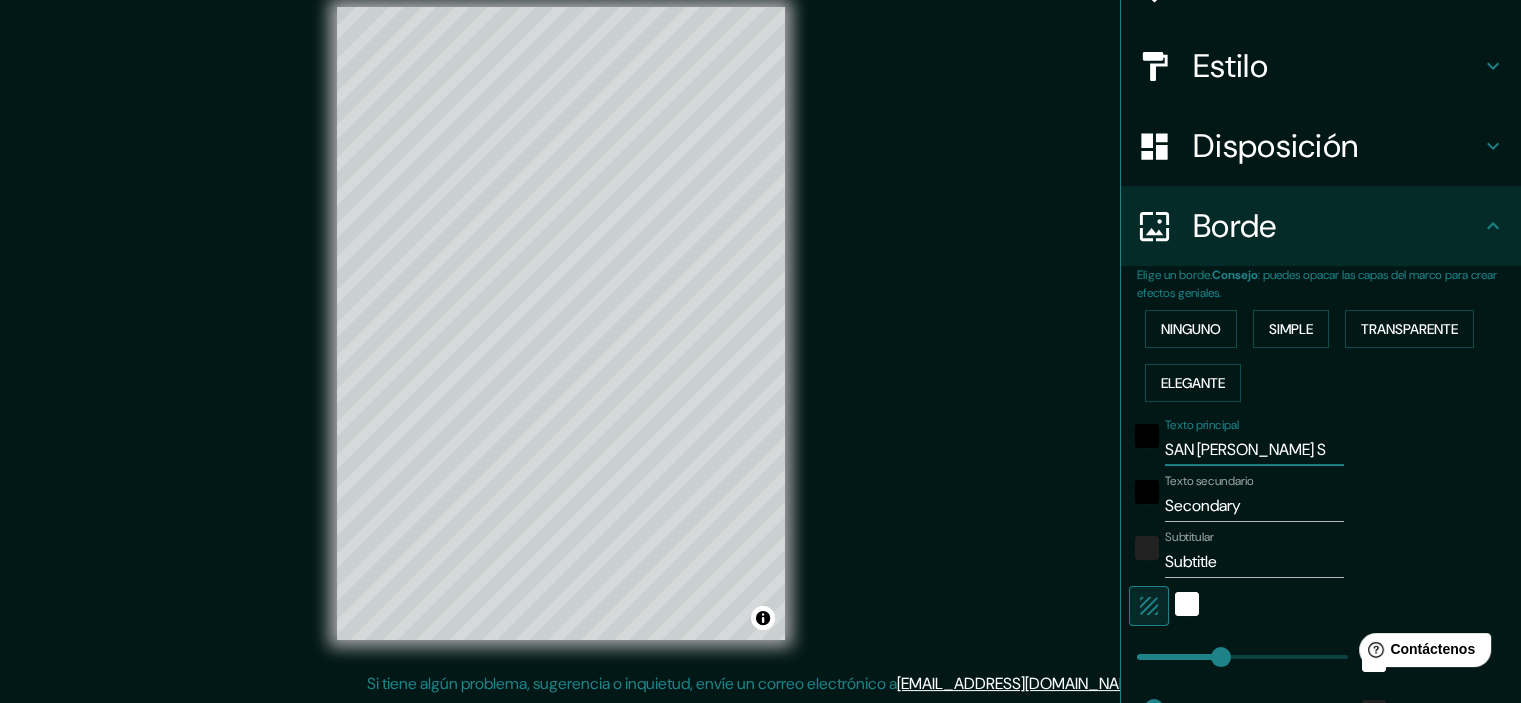 type on "179" 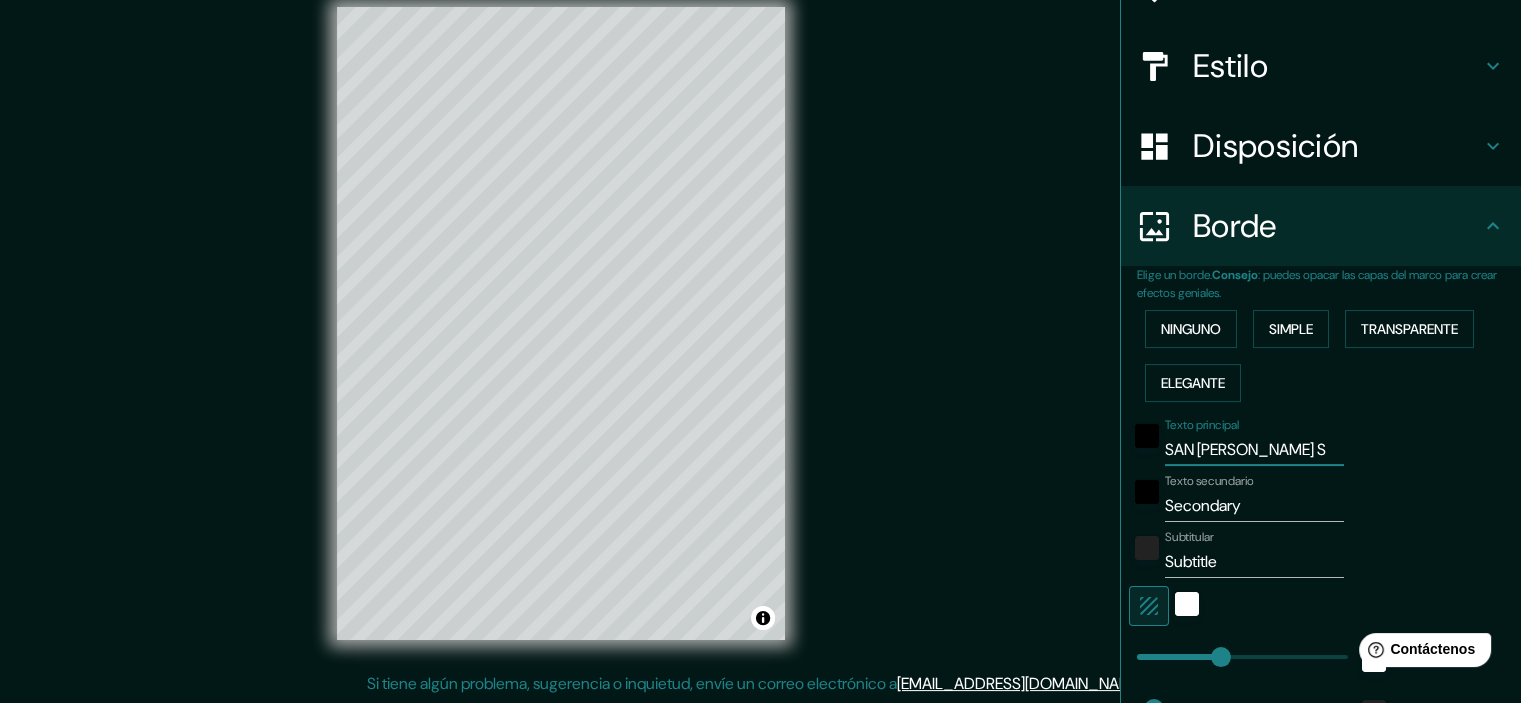 type on "36" 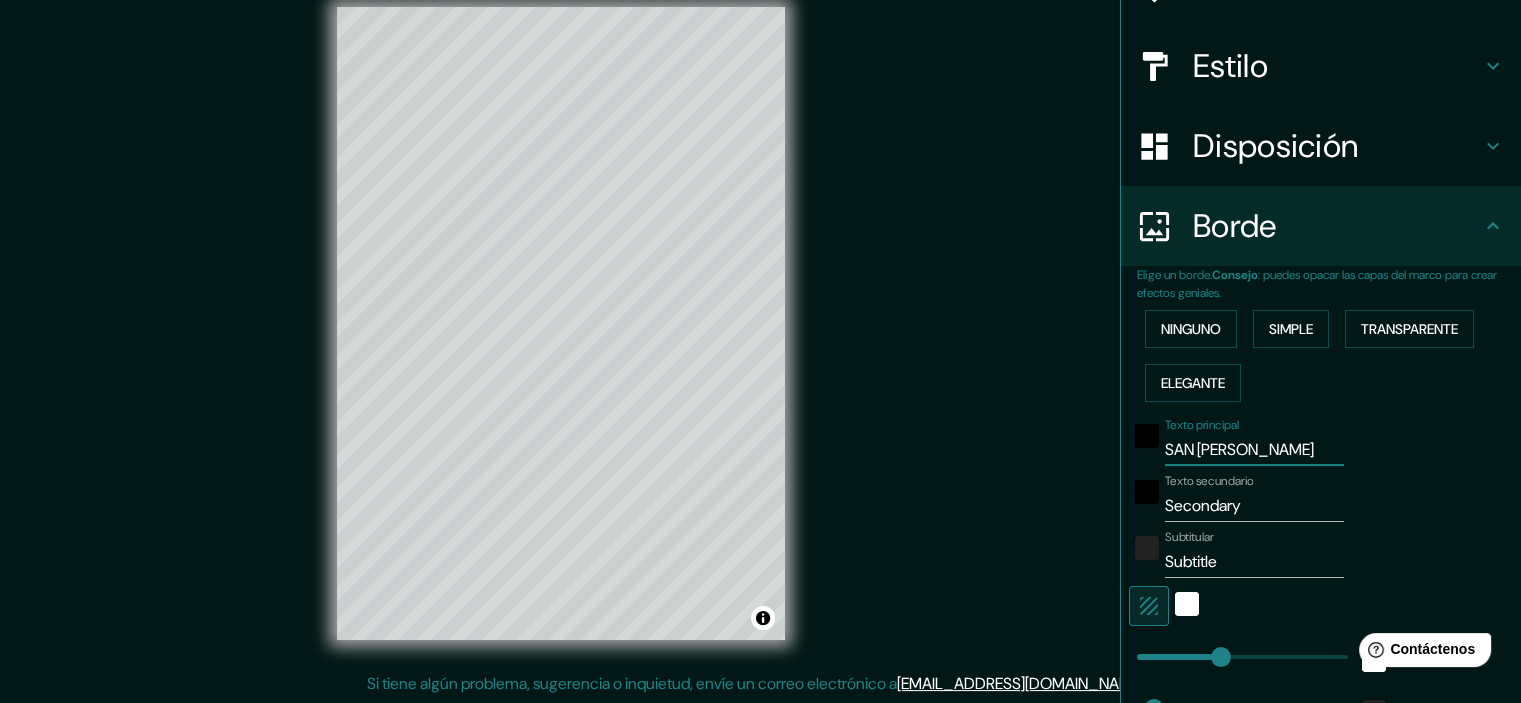 type on "179" 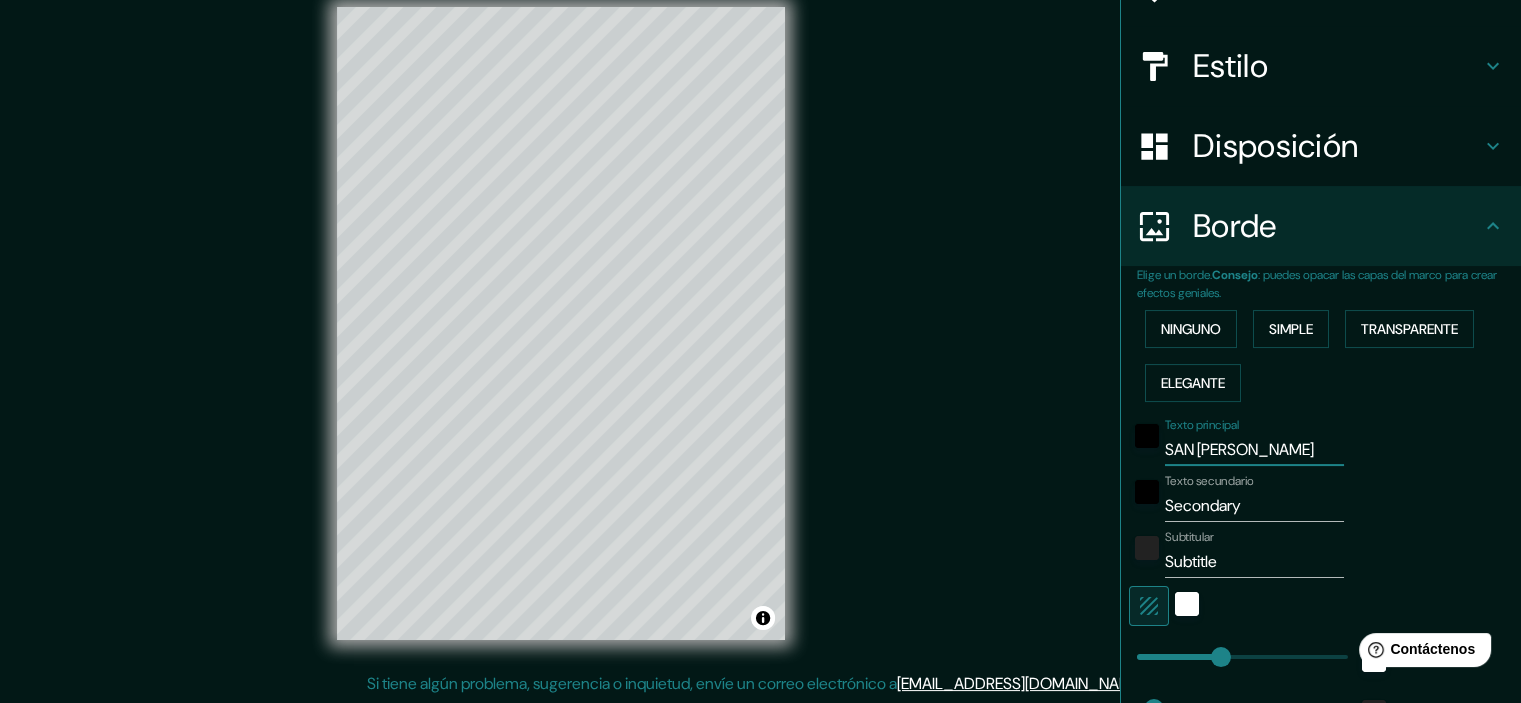 type on "36" 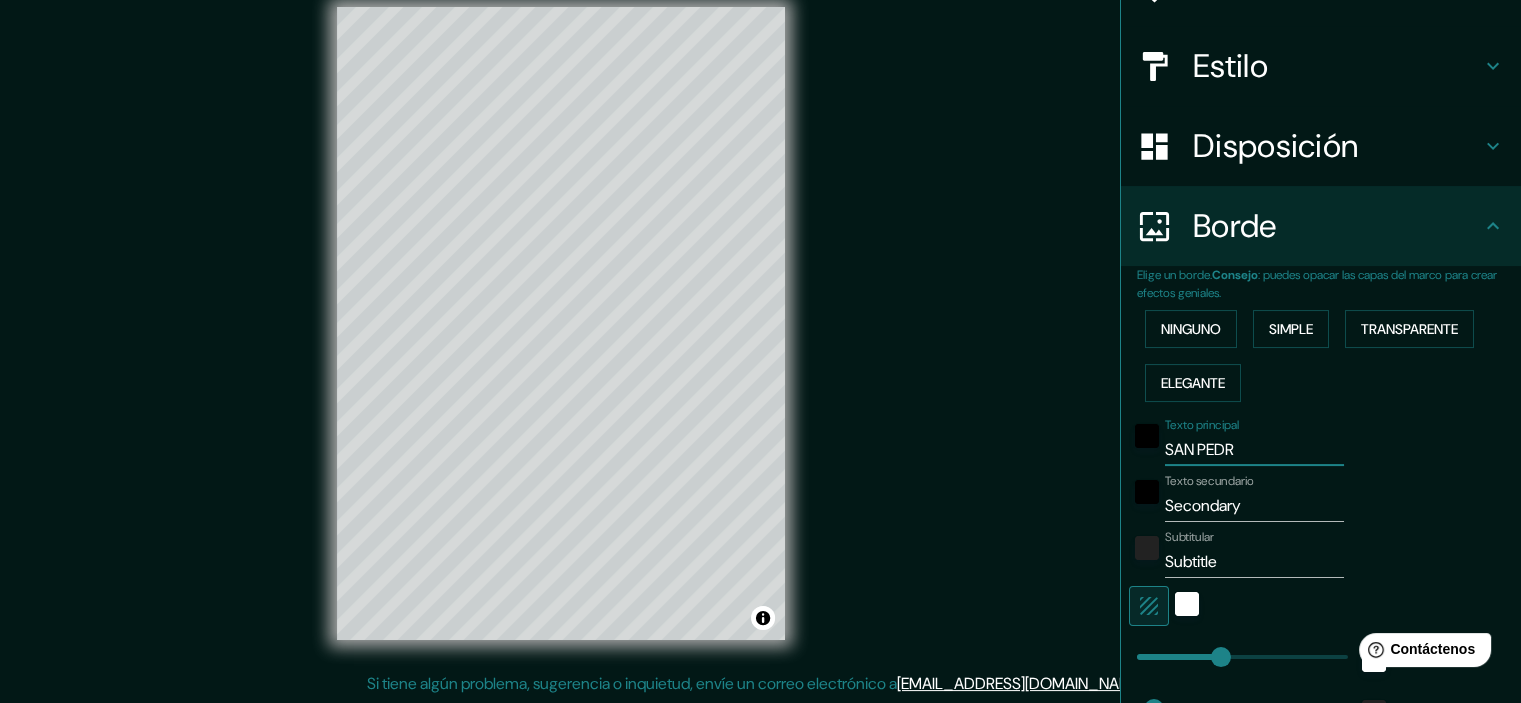 type on "179" 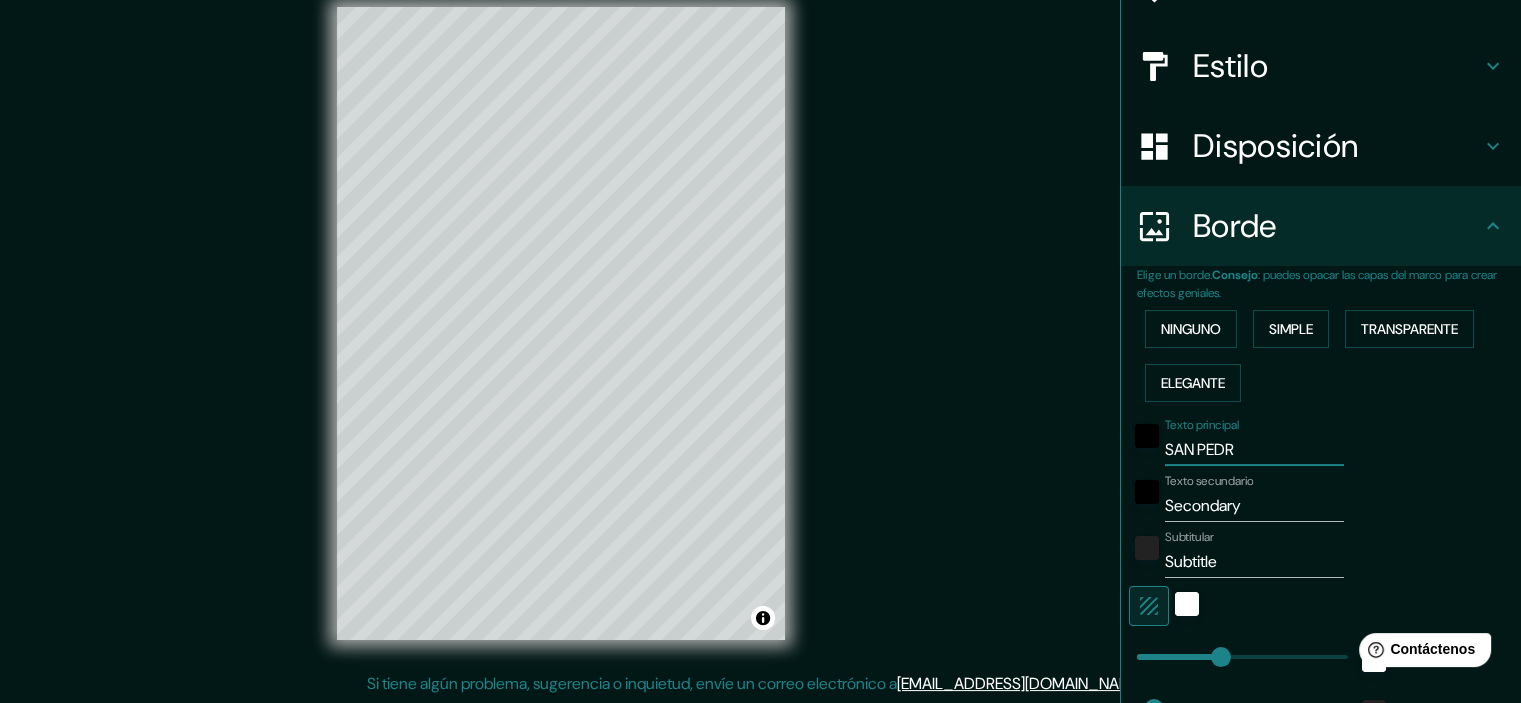 type on "36" 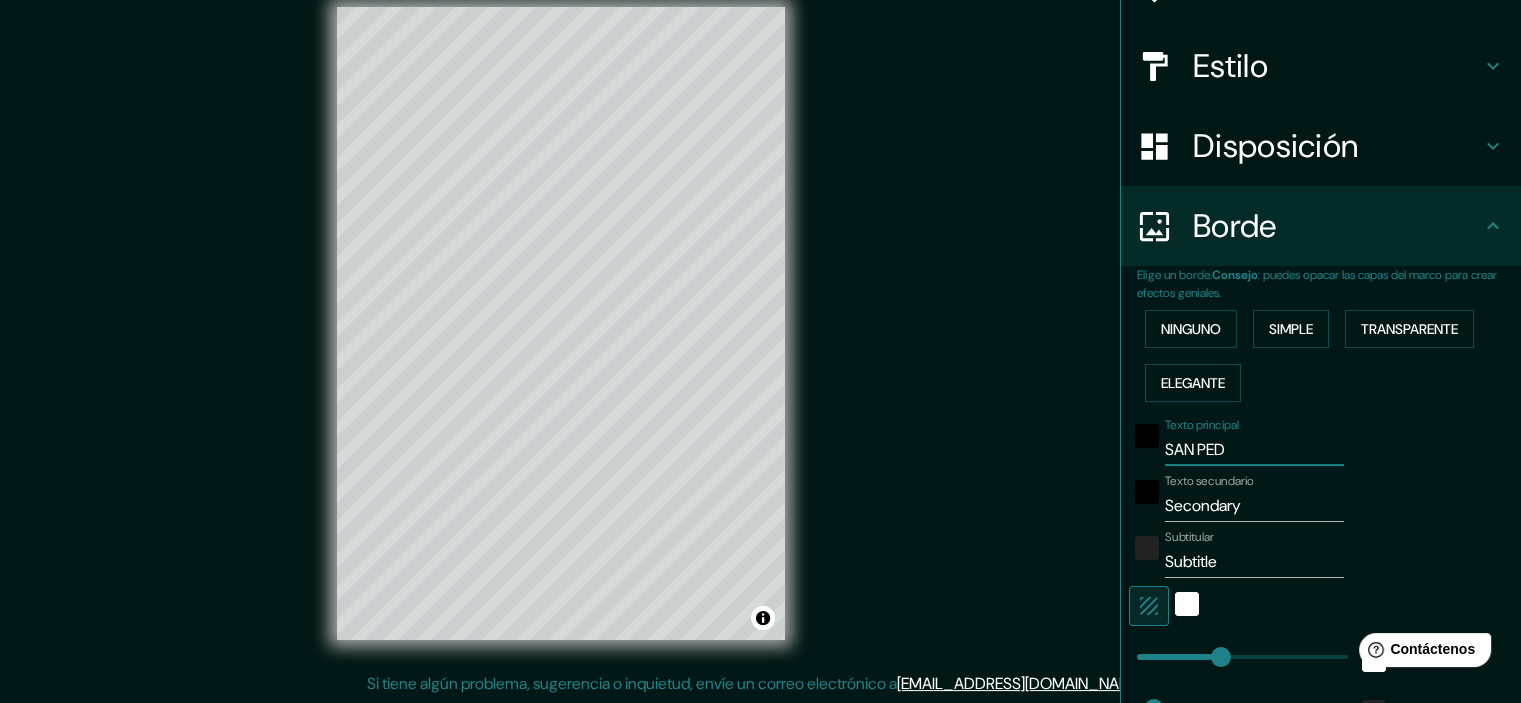 type on "179" 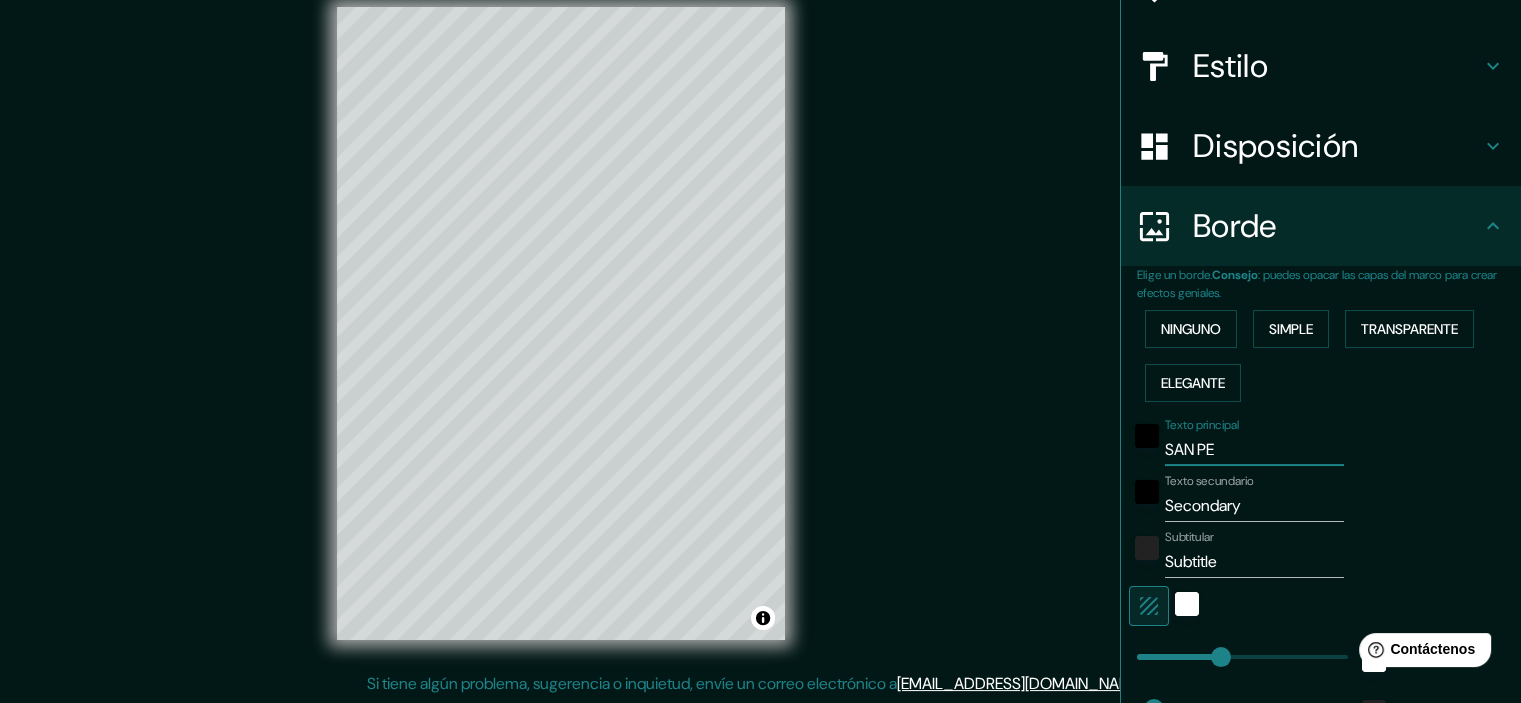 type on "179" 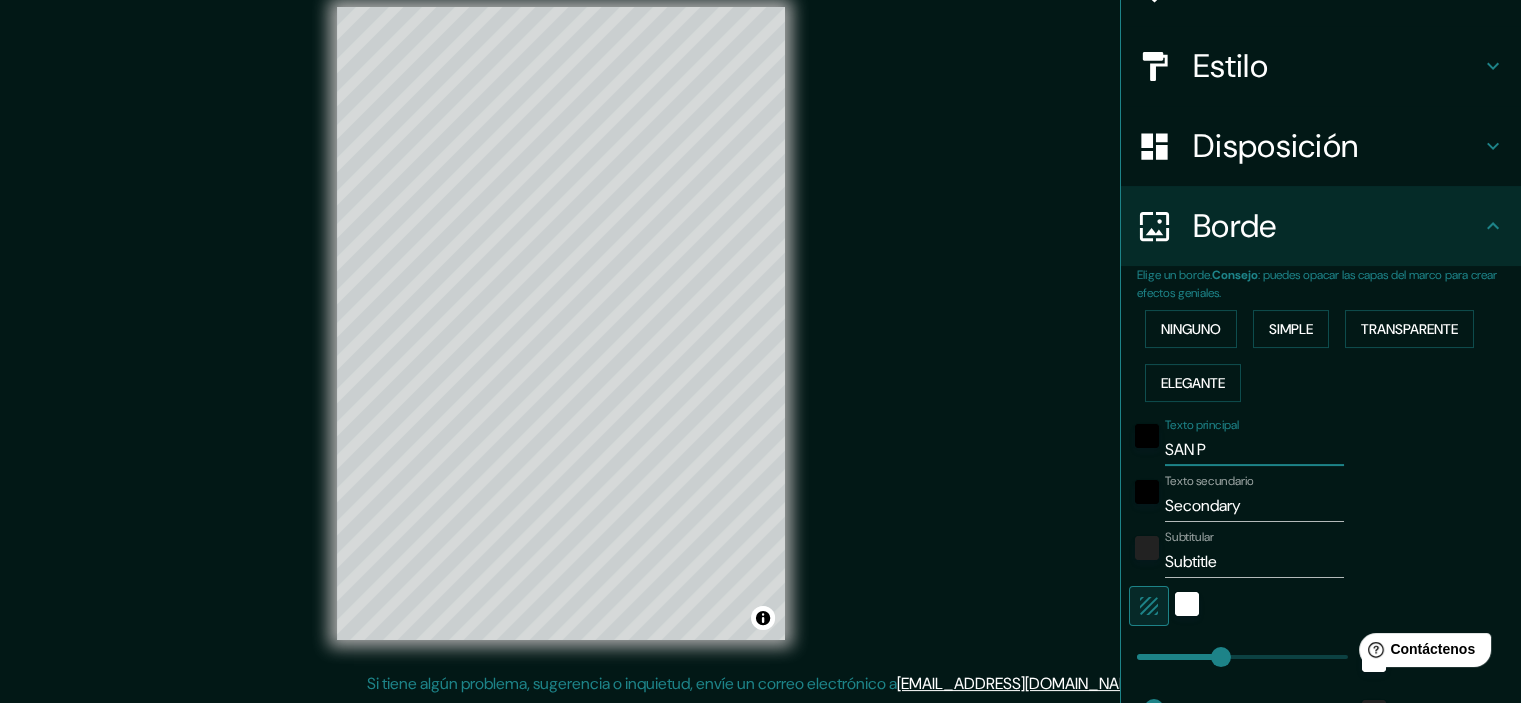 type on "179" 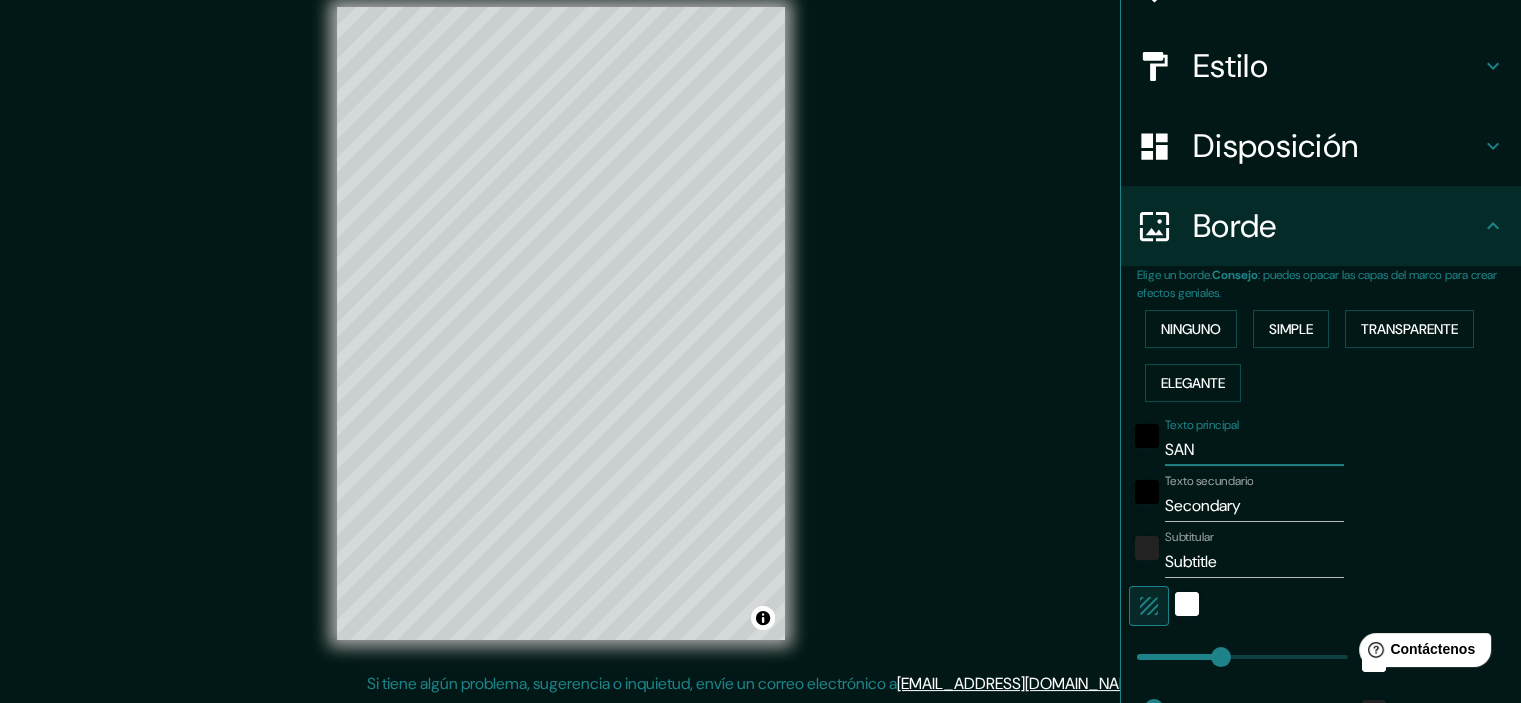 type on "179" 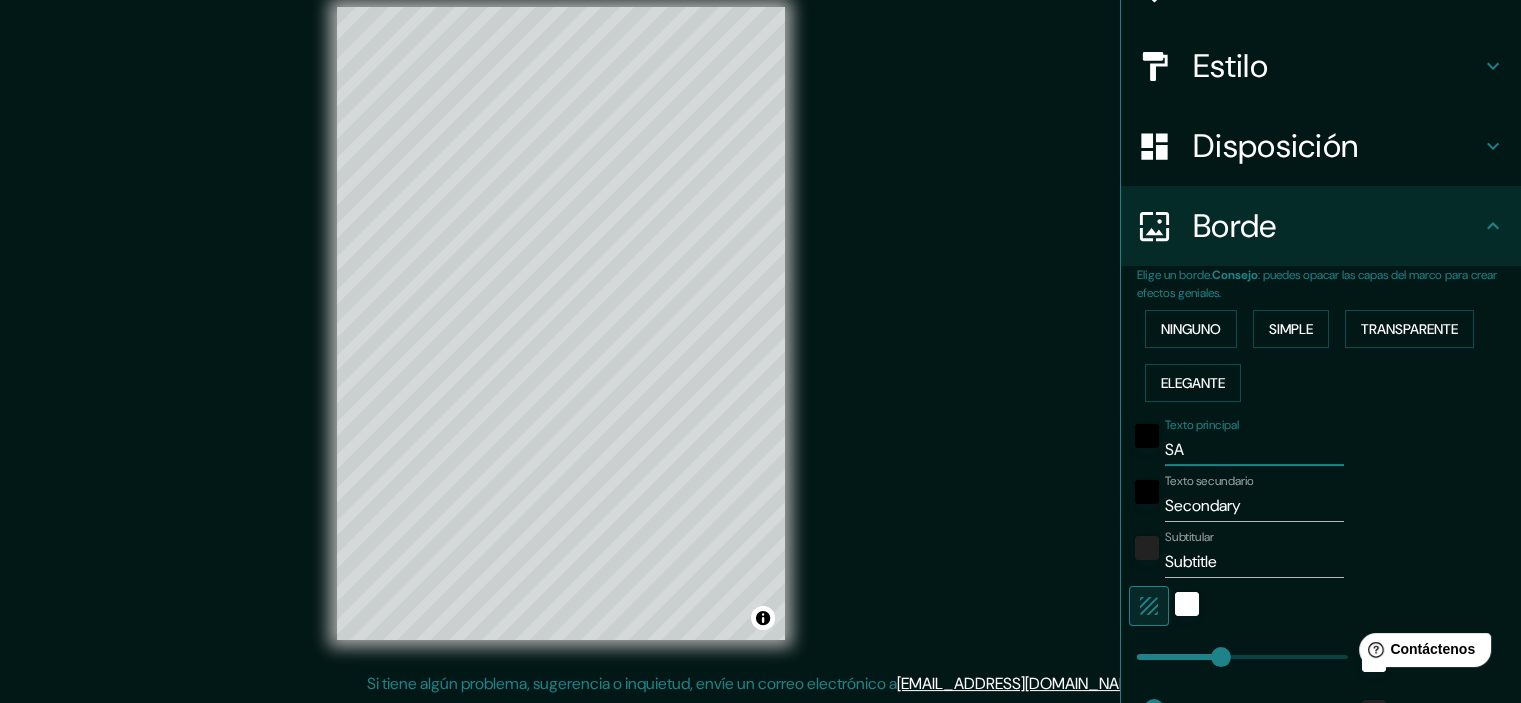 type on "179" 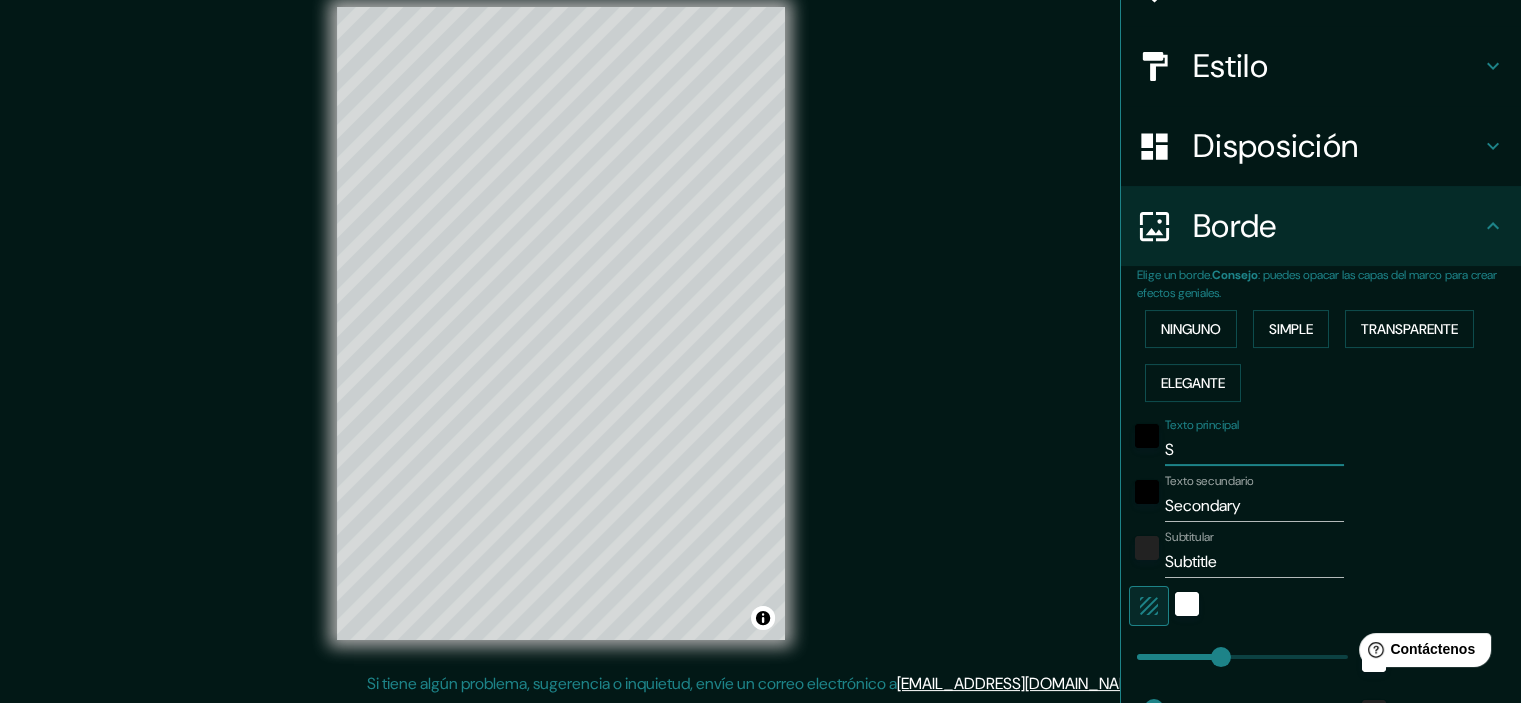 type on "179" 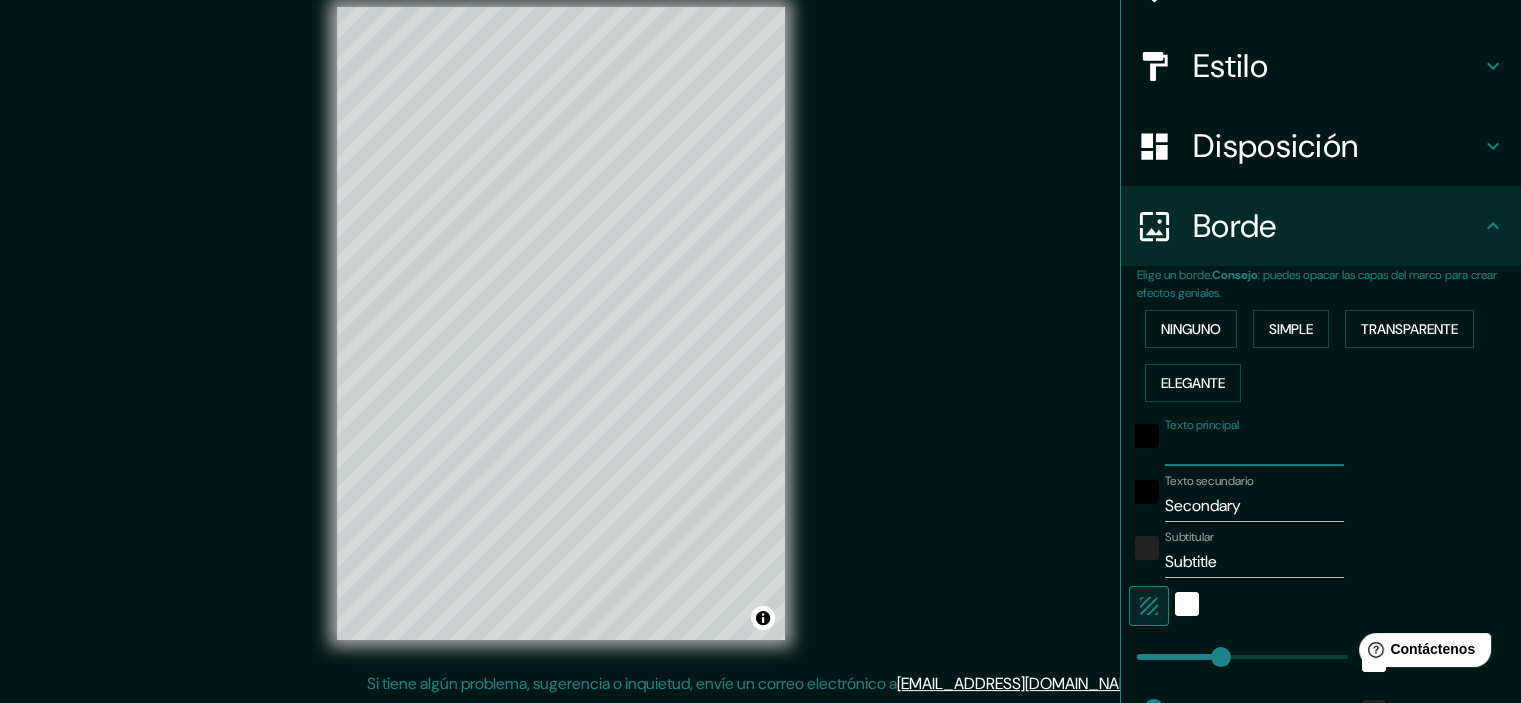 type on "179" 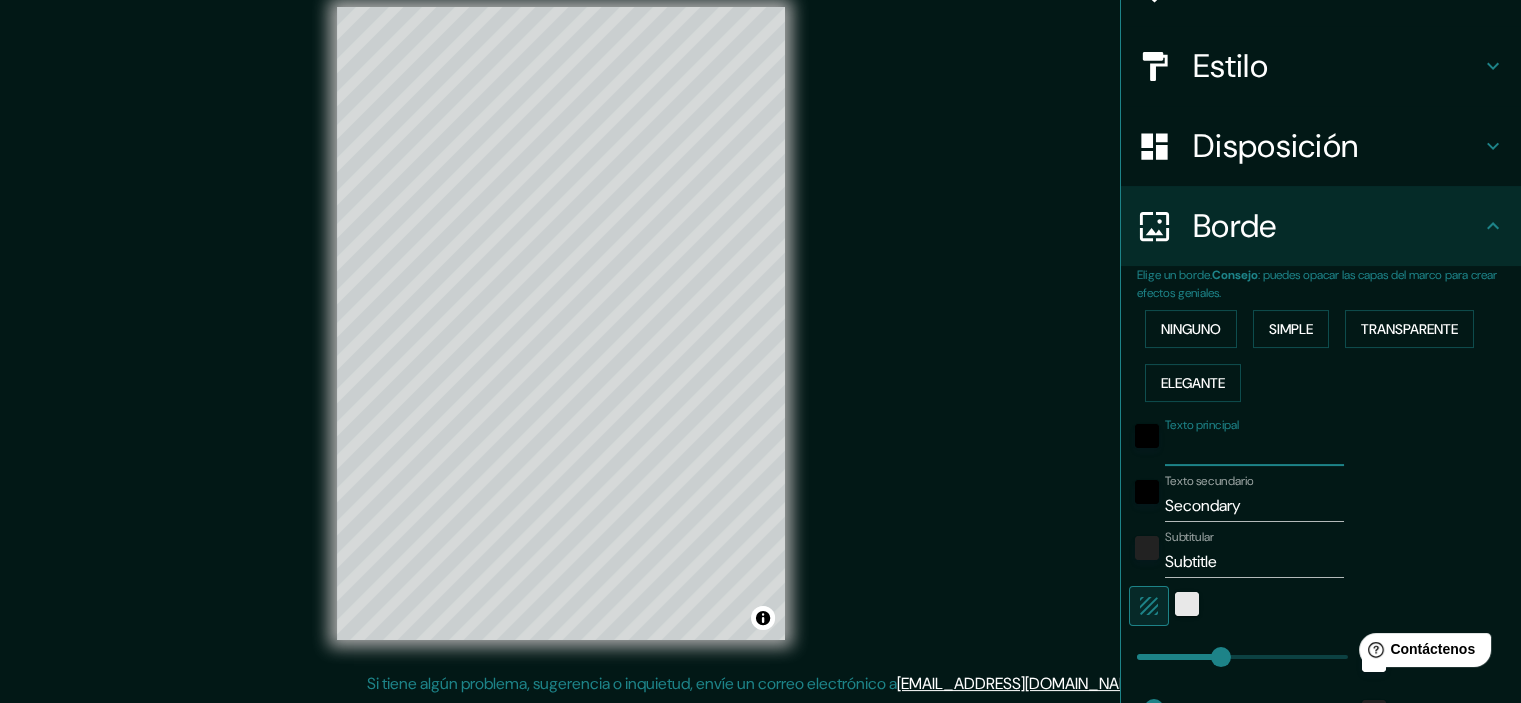 type 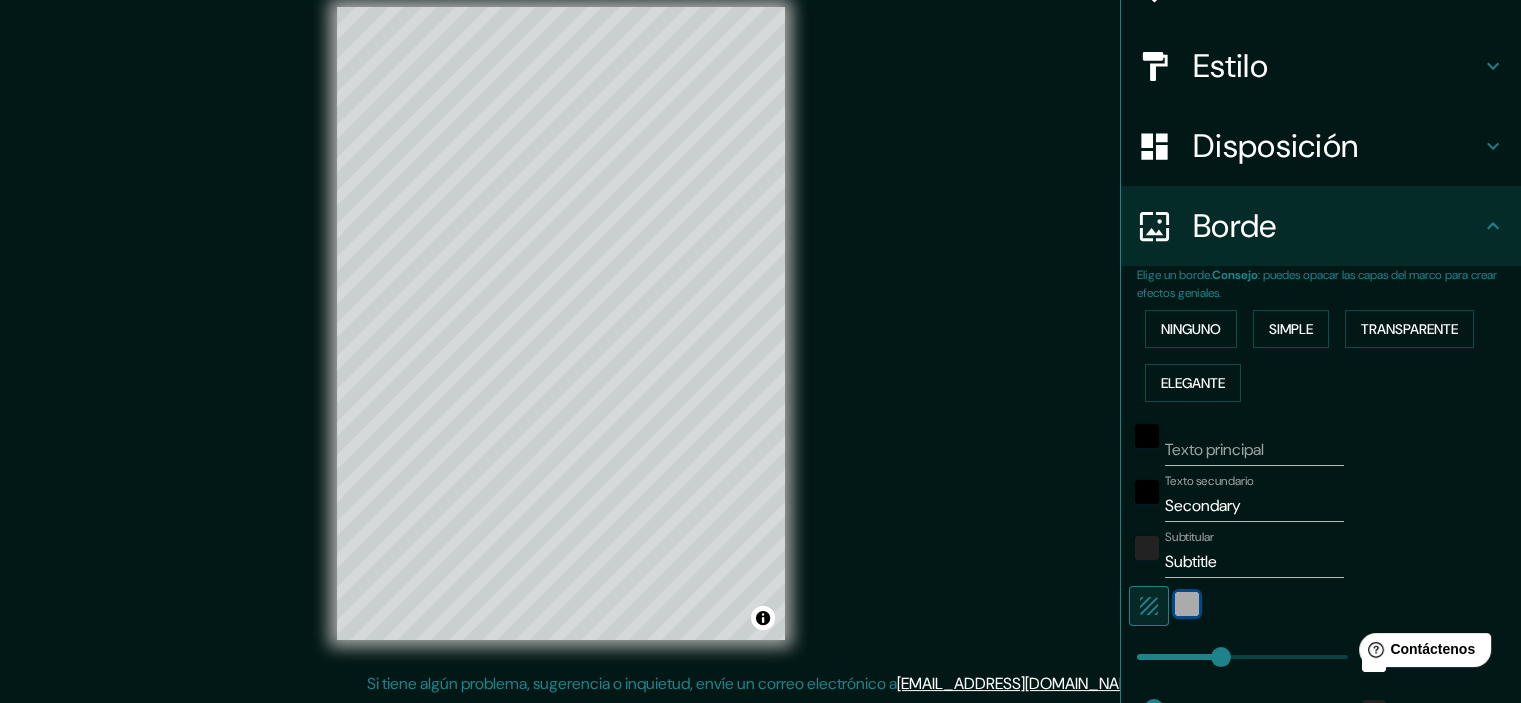 click at bounding box center [1187, 604] 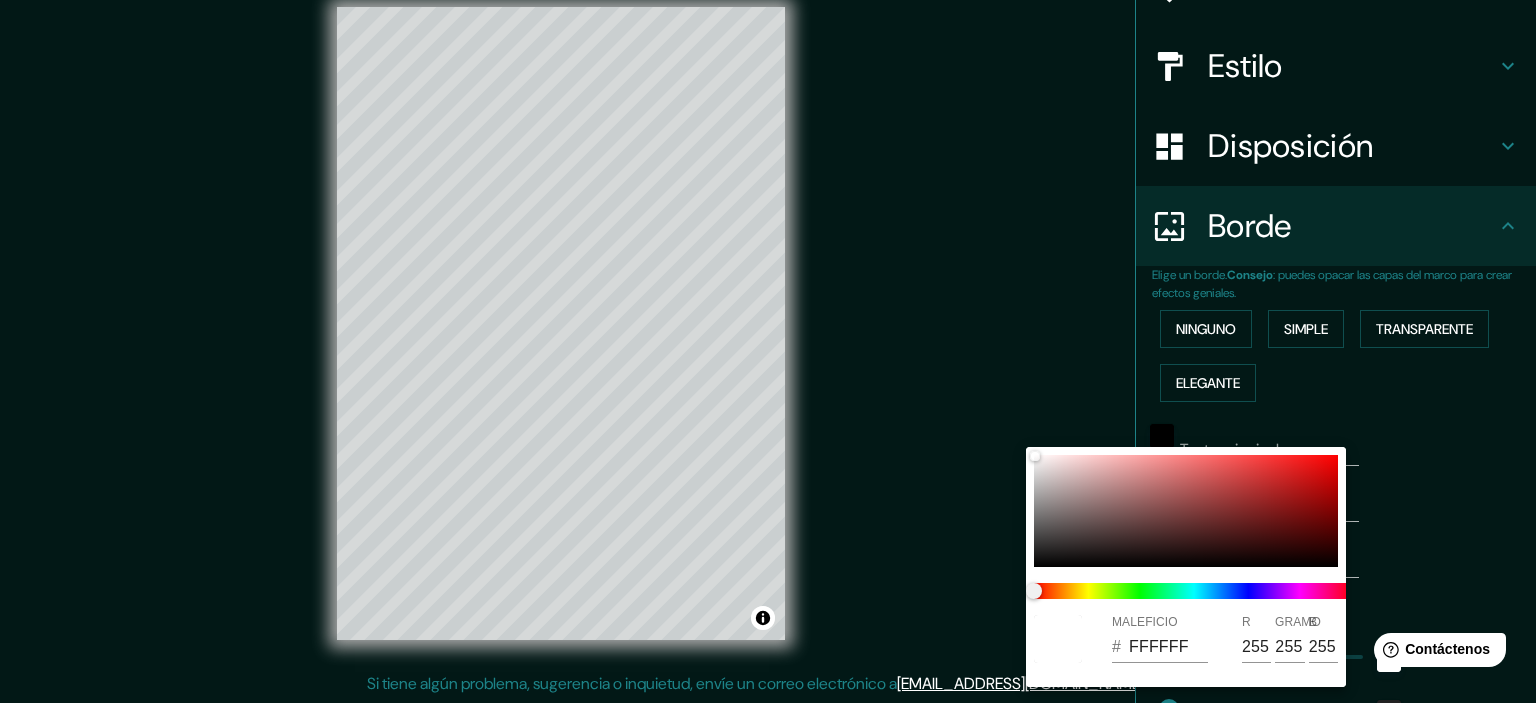 click at bounding box center [768, 351] 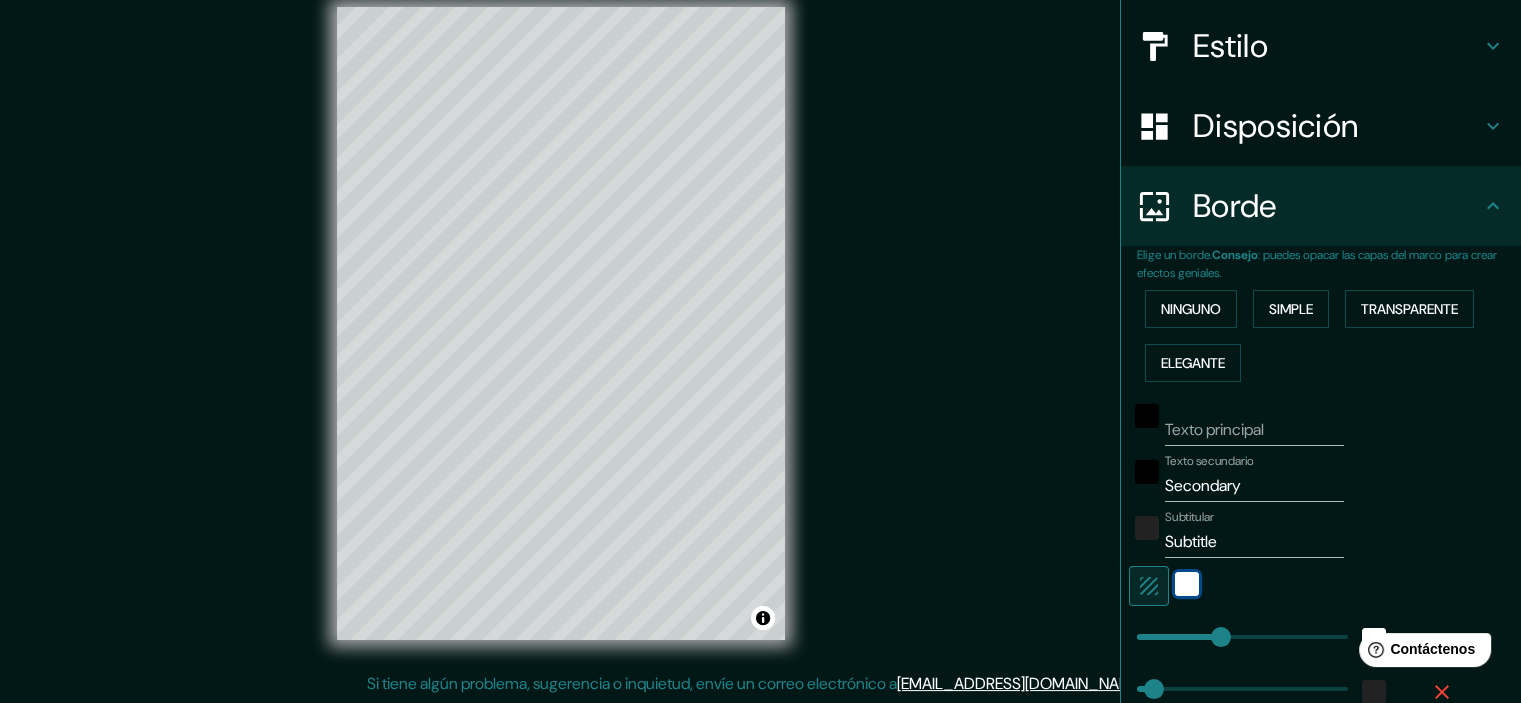 scroll, scrollTop: 240, scrollLeft: 0, axis: vertical 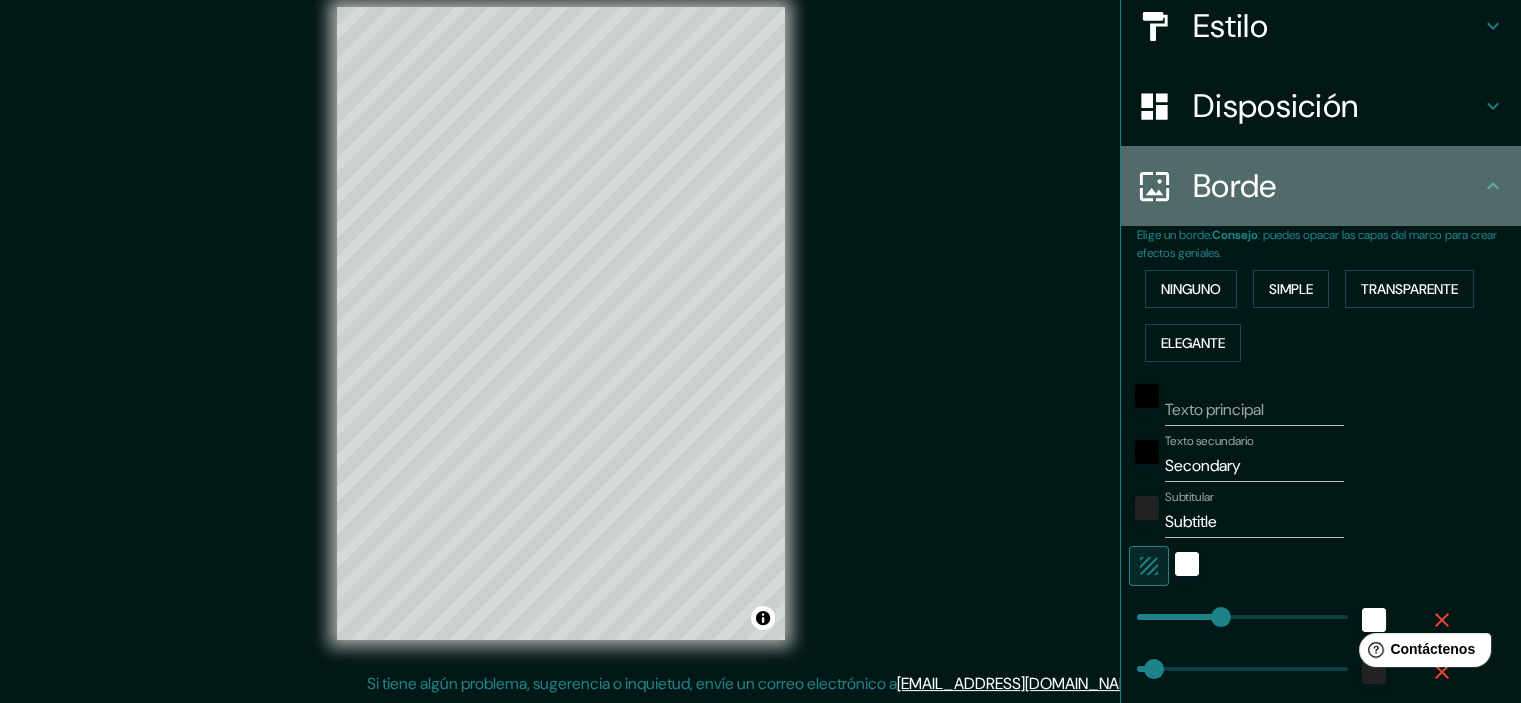 click 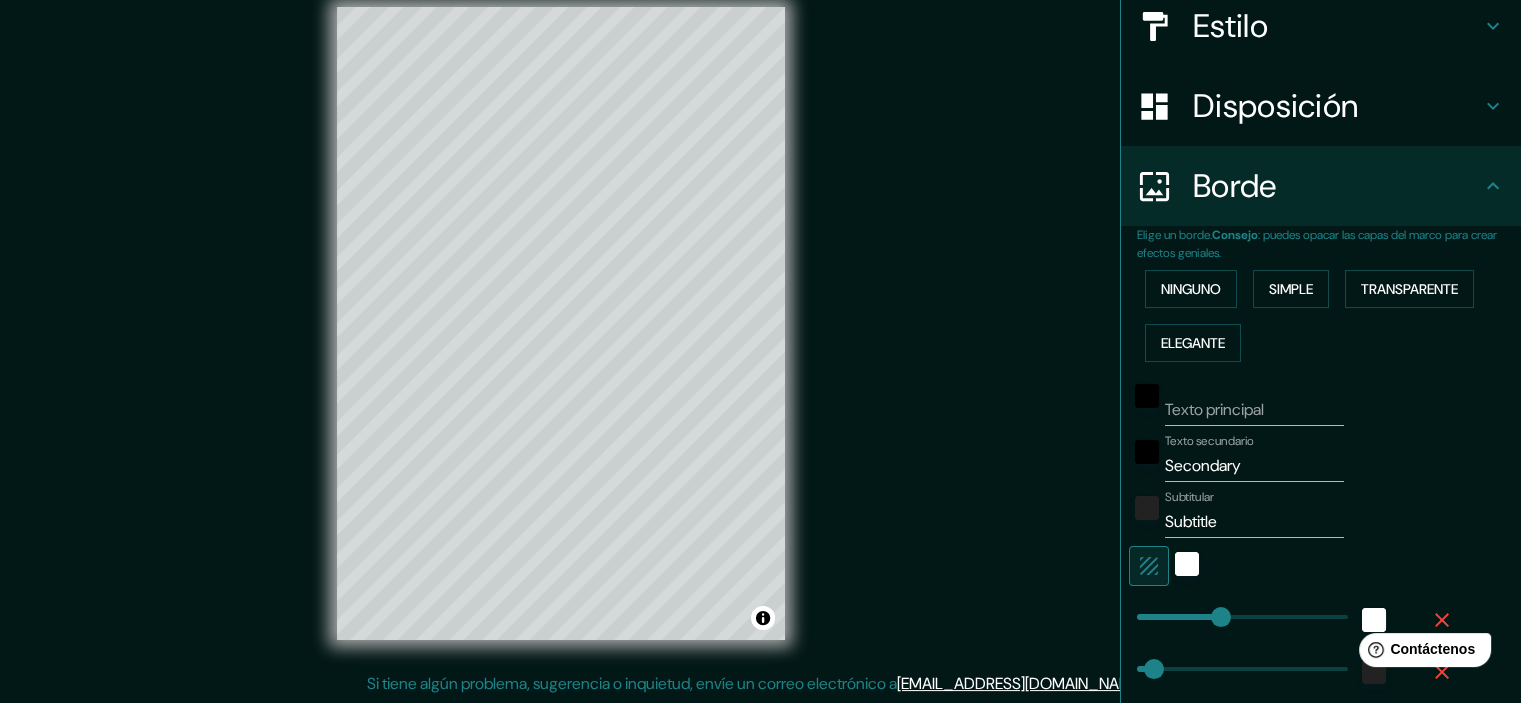 click 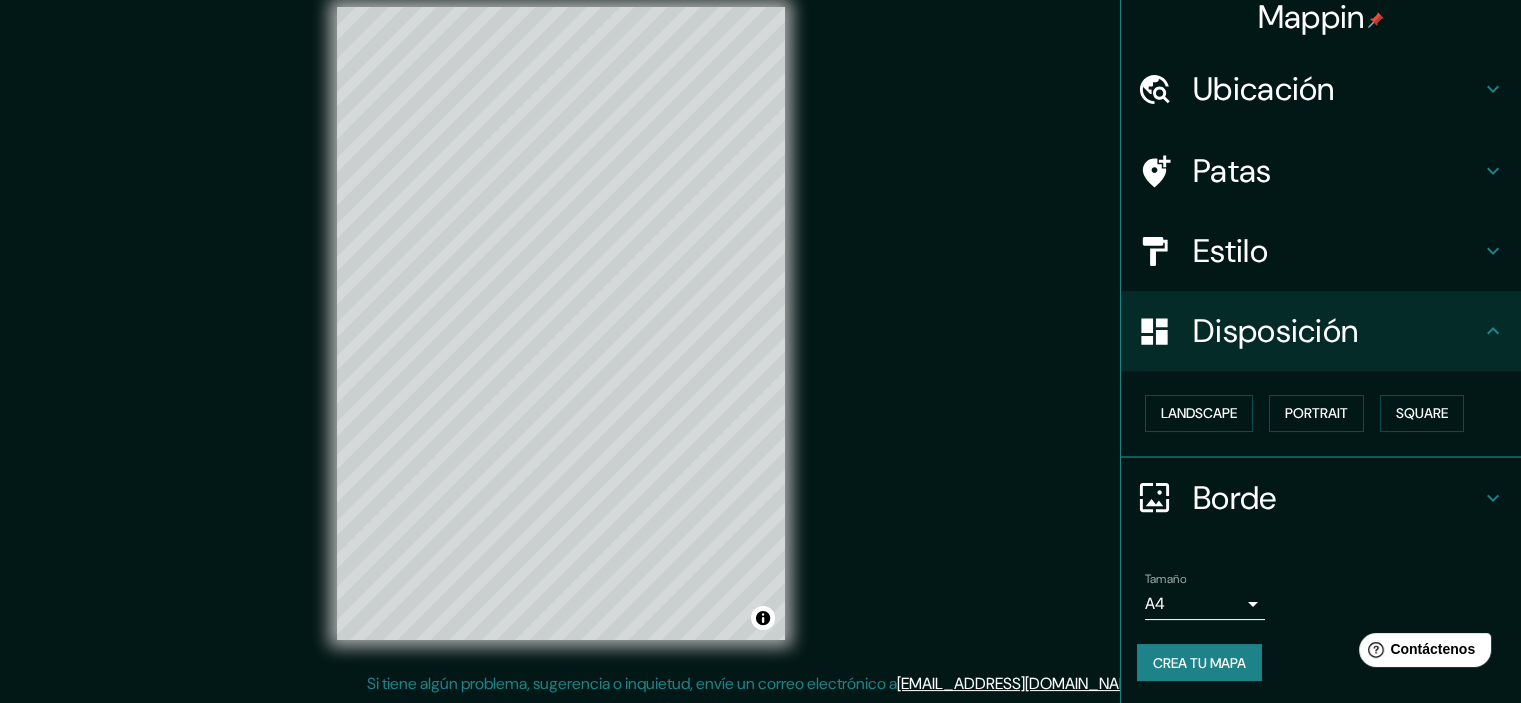 scroll, scrollTop: 16, scrollLeft: 0, axis: vertical 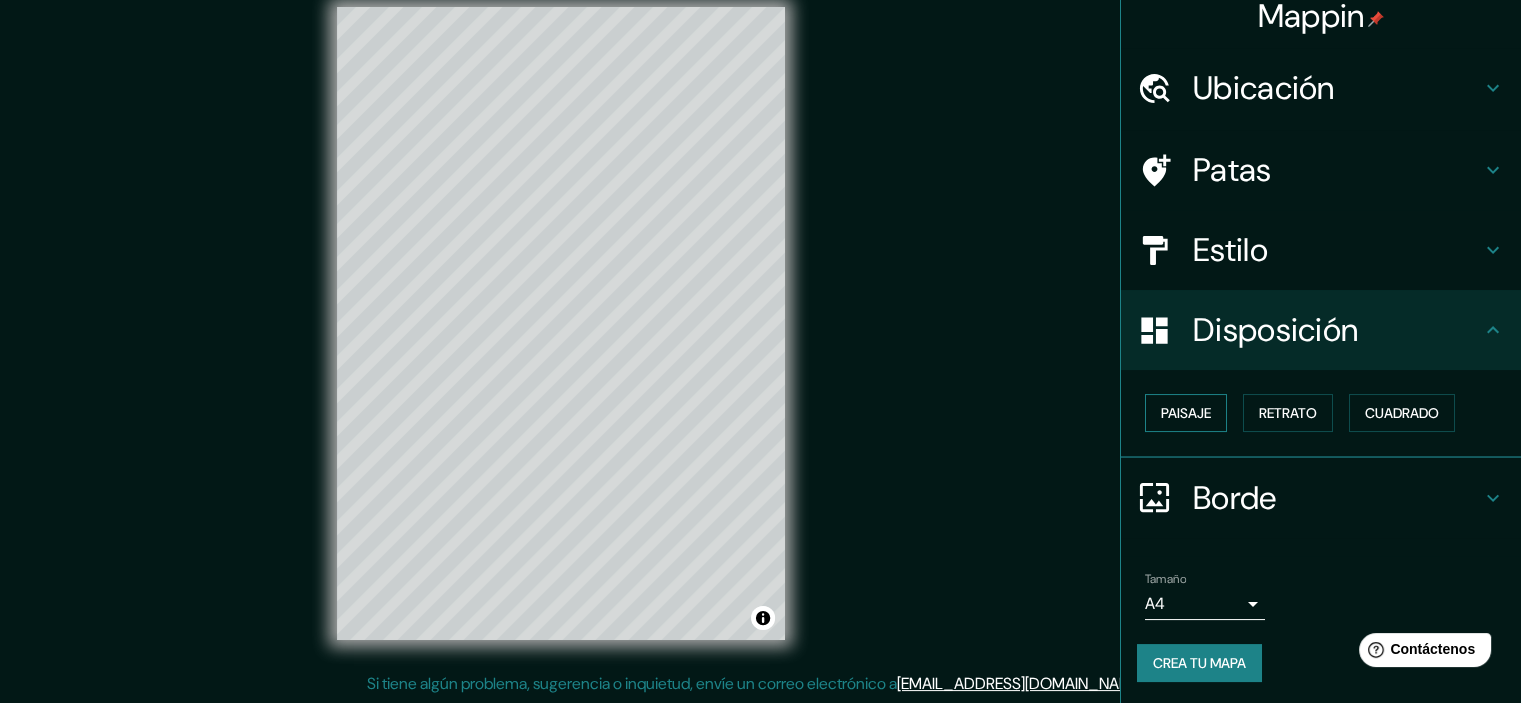click on "Paisaje" at bounding box center (1186, 413) 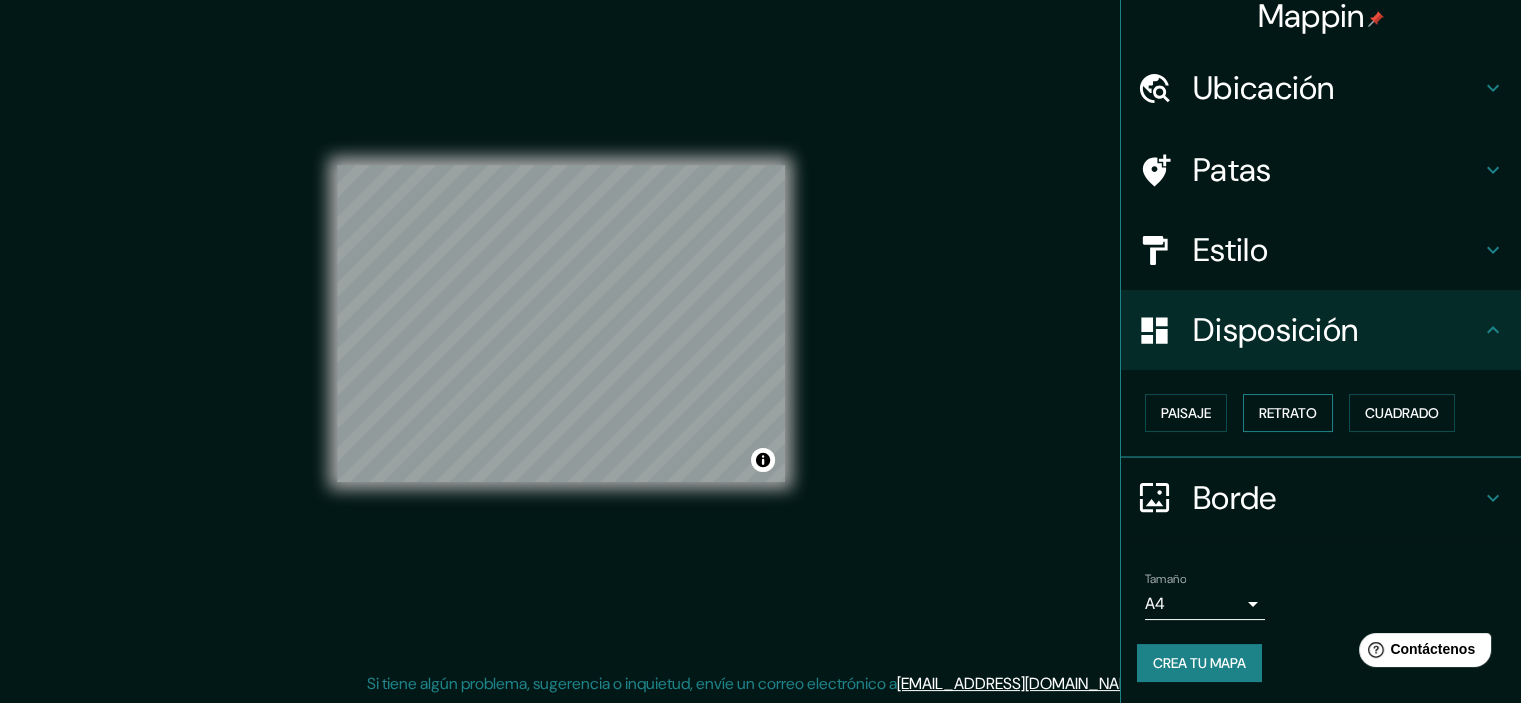 click on "Retrato" at bounding box center [1288, 413] 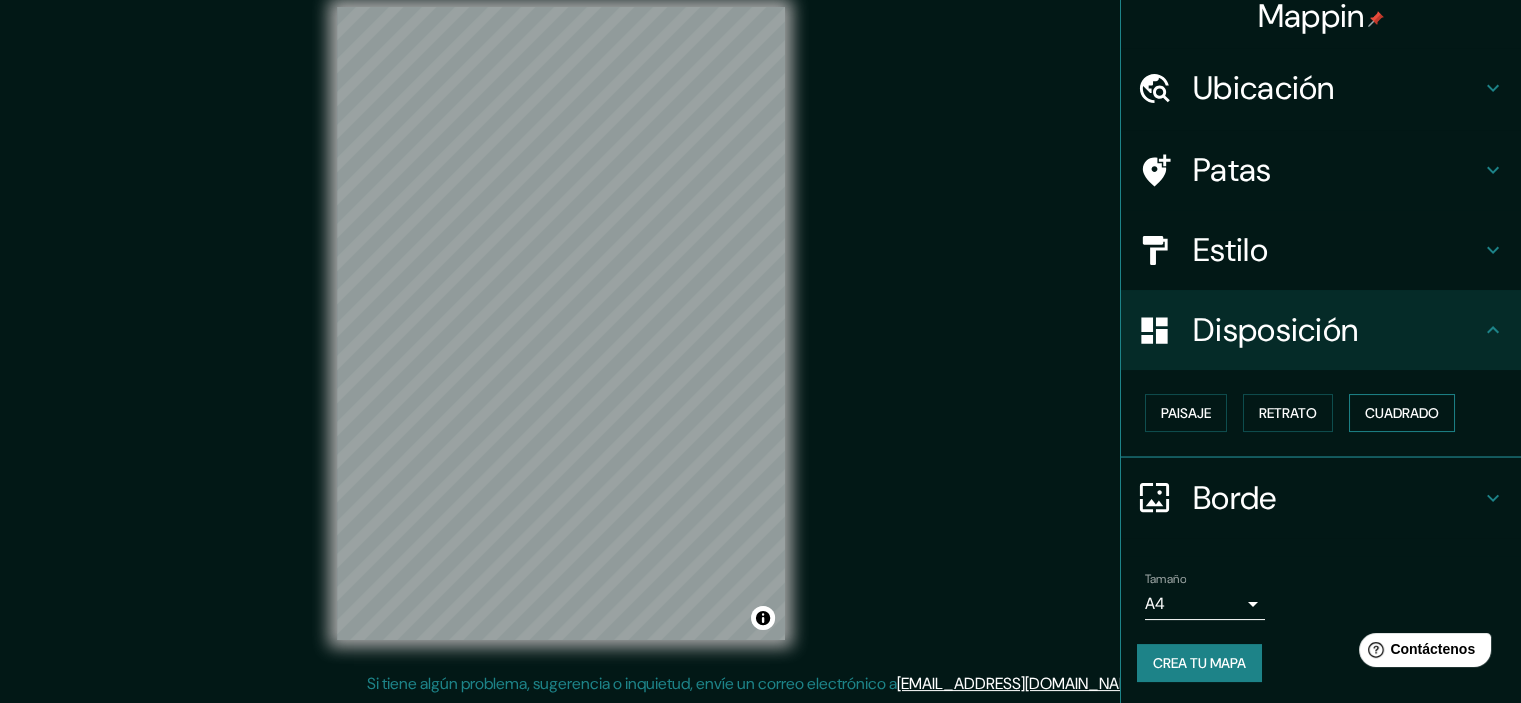 click on "Cuadrado" at bounding box center (1402, 413) 